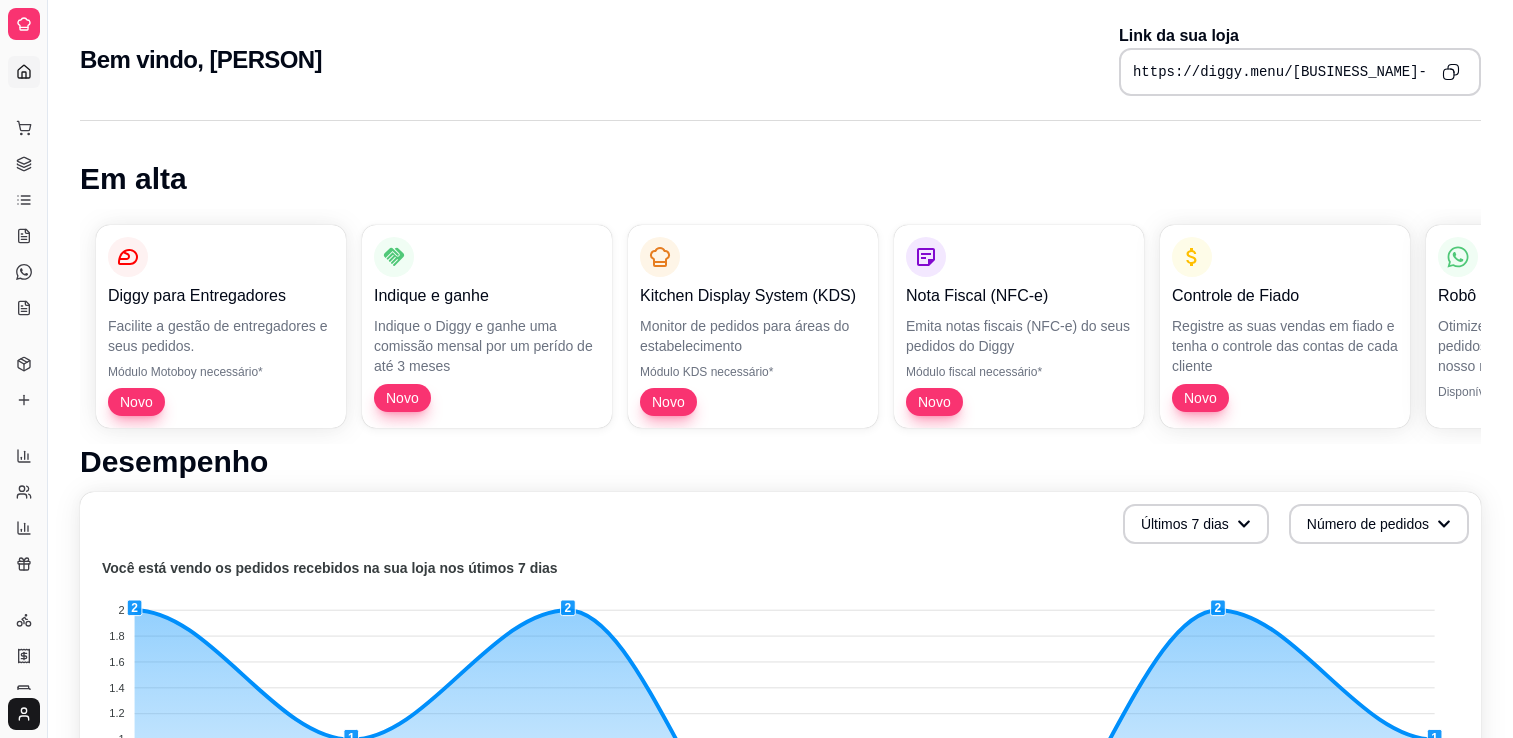 scroll, scrollTop: 0, scrollLeft: 0, axis: both 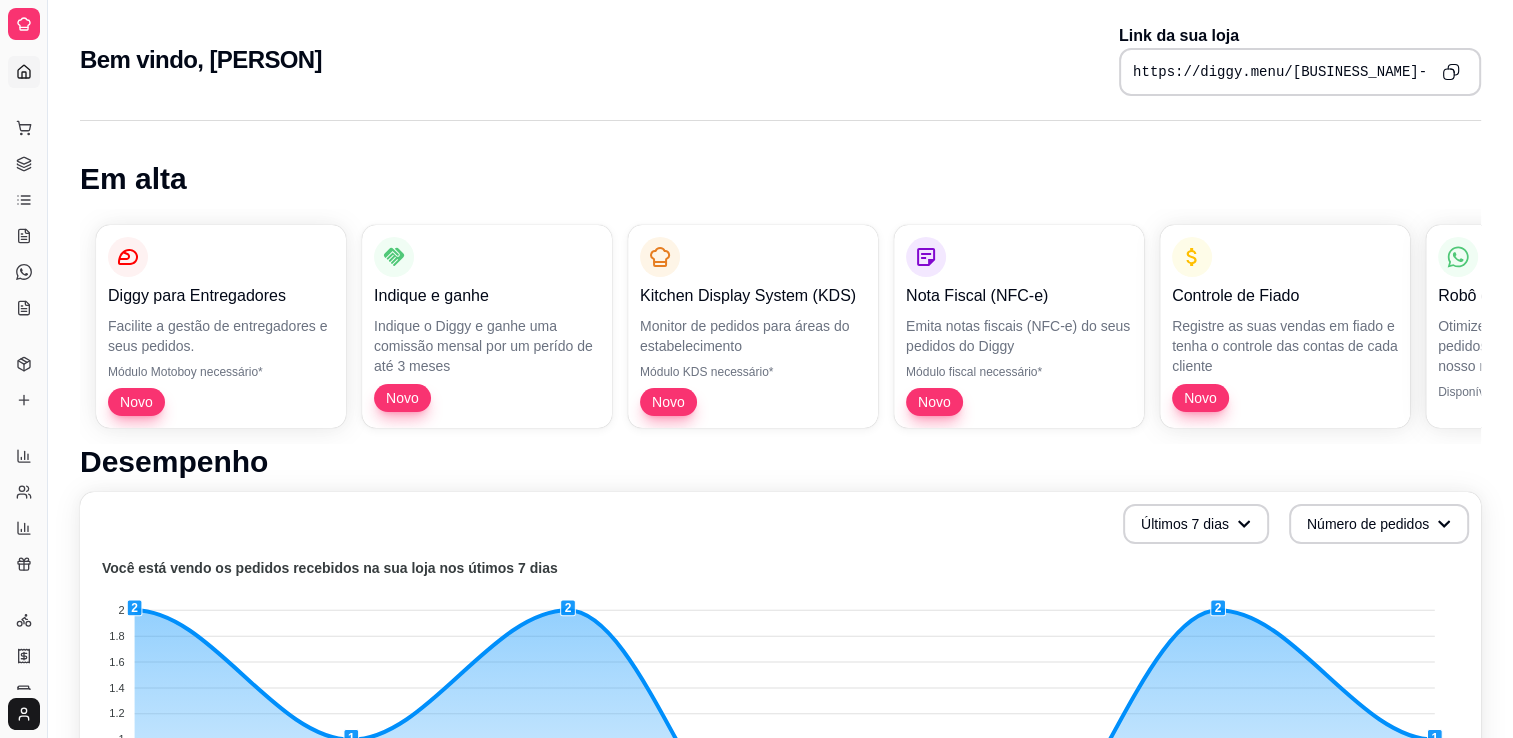 click on "Em alta" at bounding box center (780, 179) 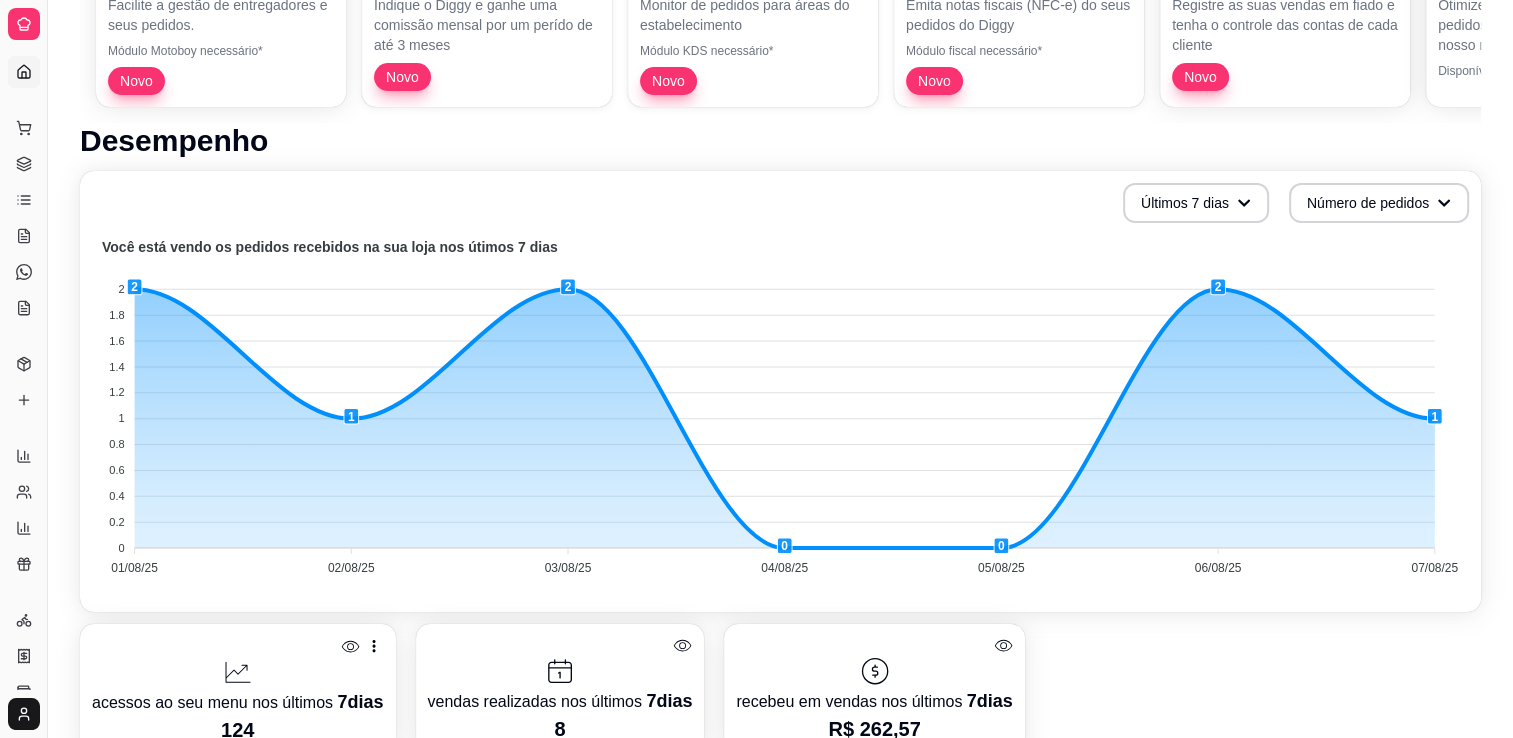 scroll, scrollTop: 320, scrollLeft: 0, axis: vertical 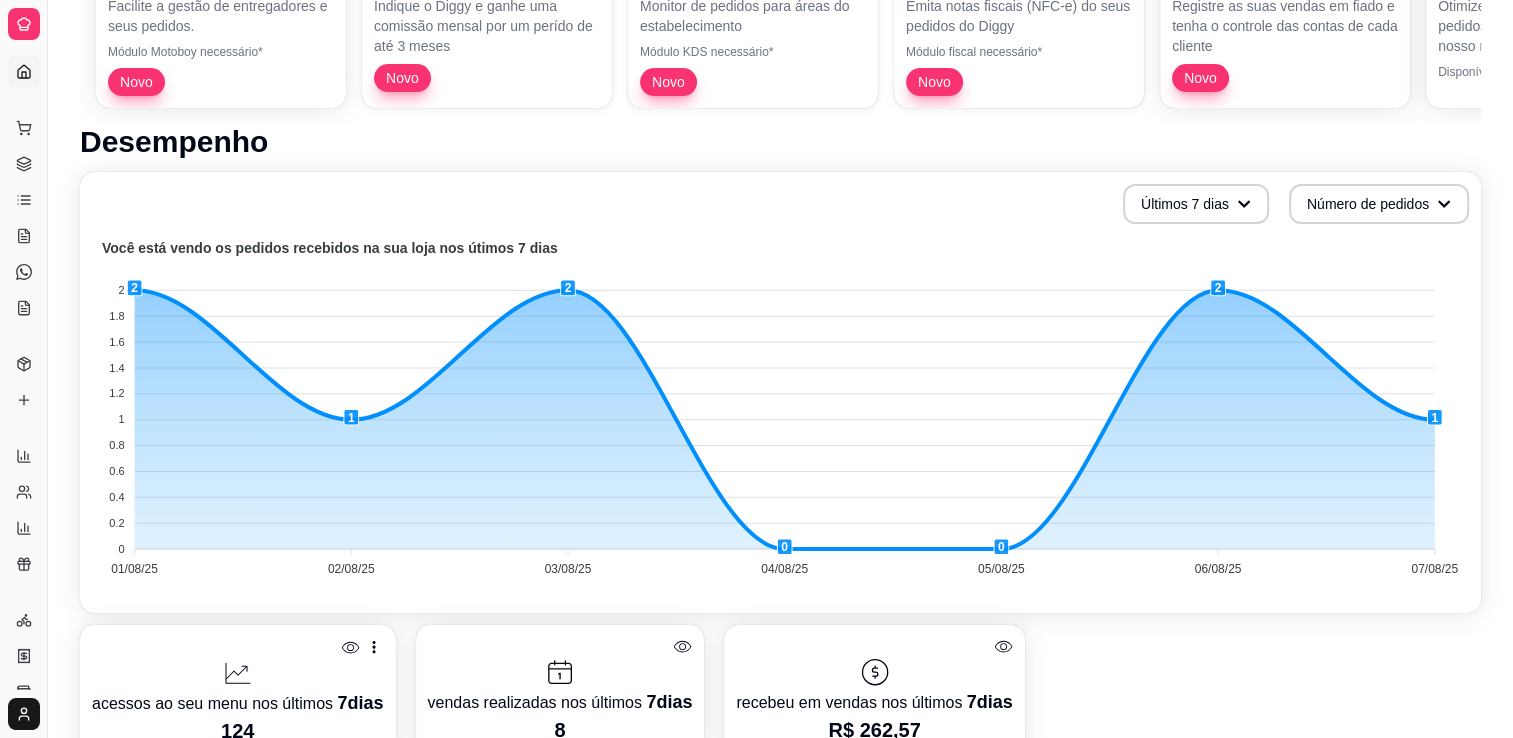 click 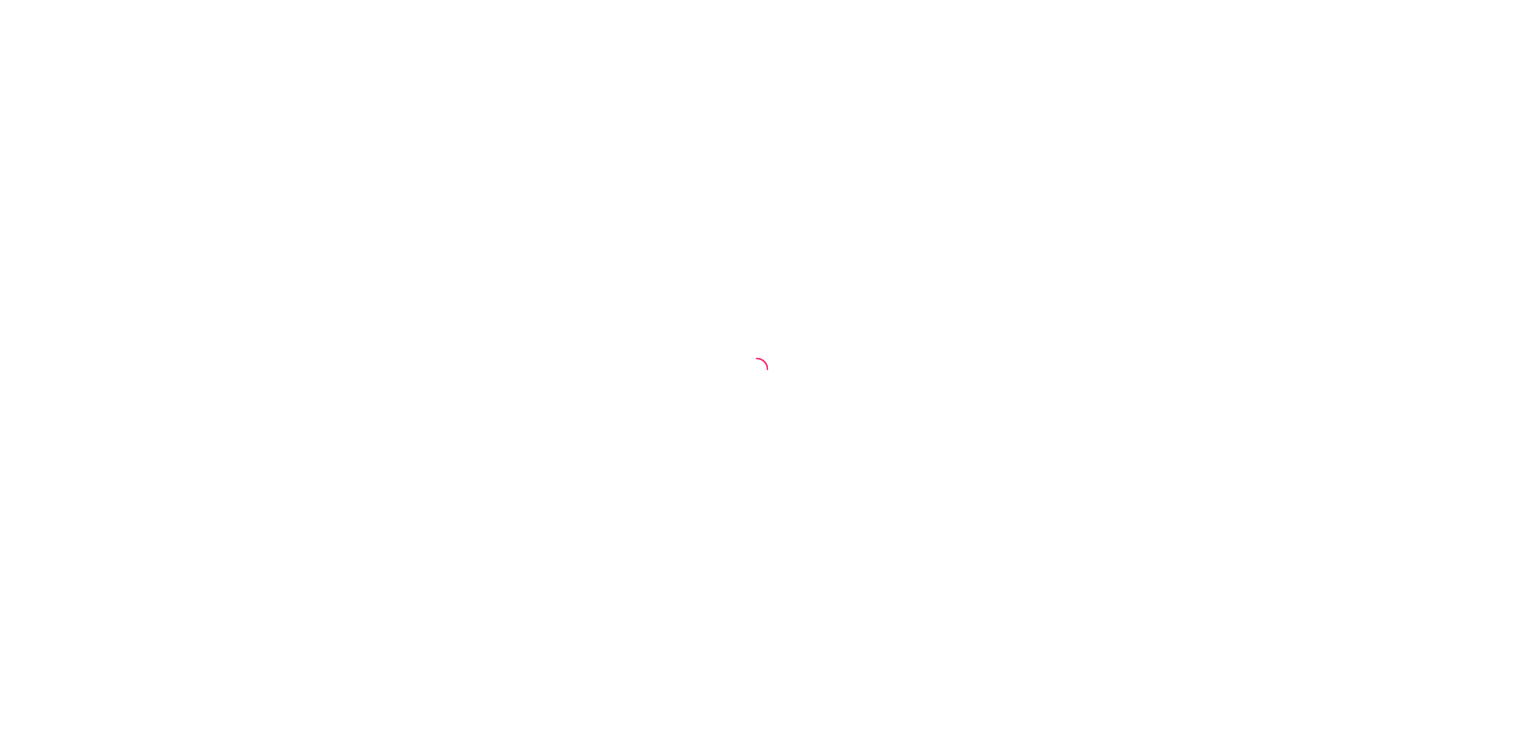 scroll, scrollTop: 0, scrollLeft: 0, axis: both 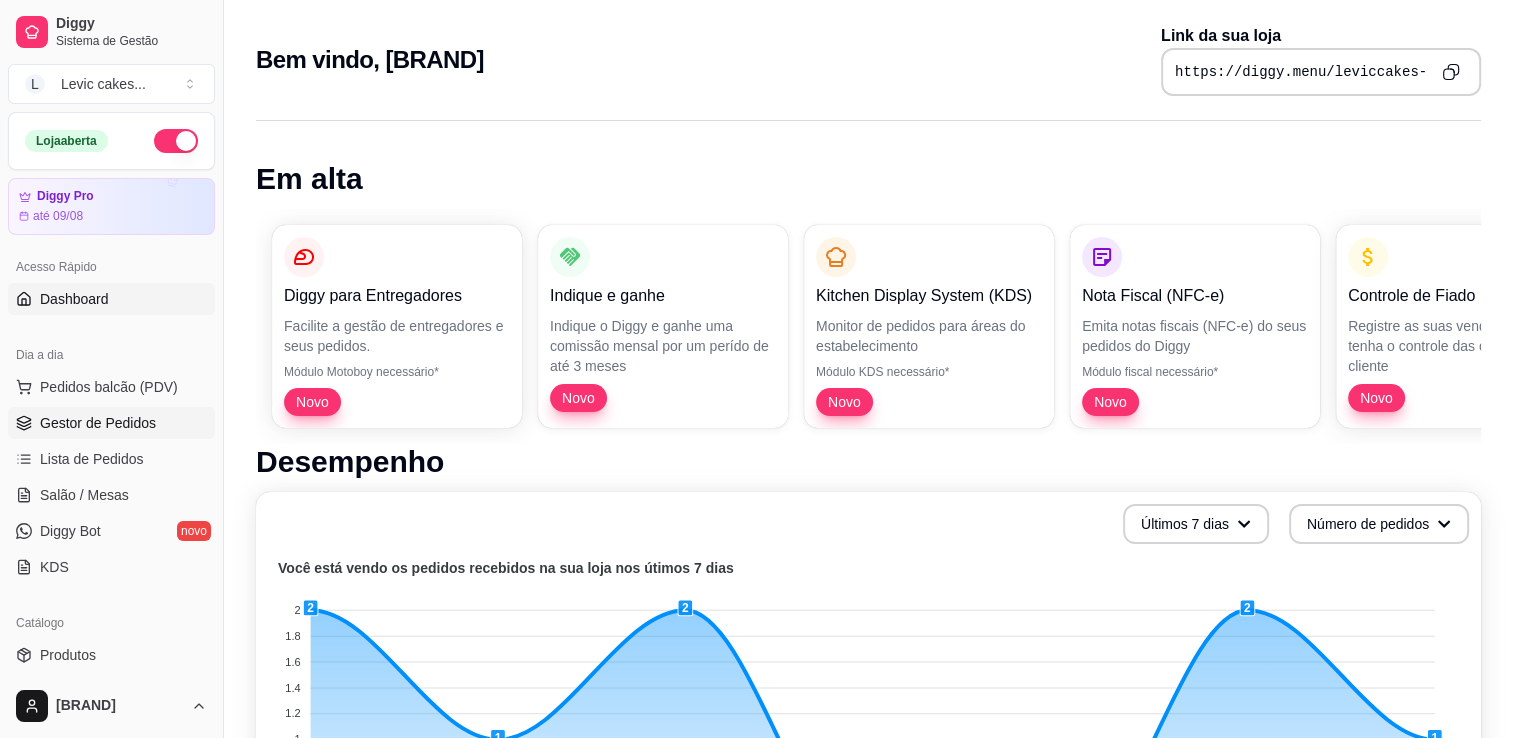 click on "Gestor de Pedidos" at bounding box center (98, 423) 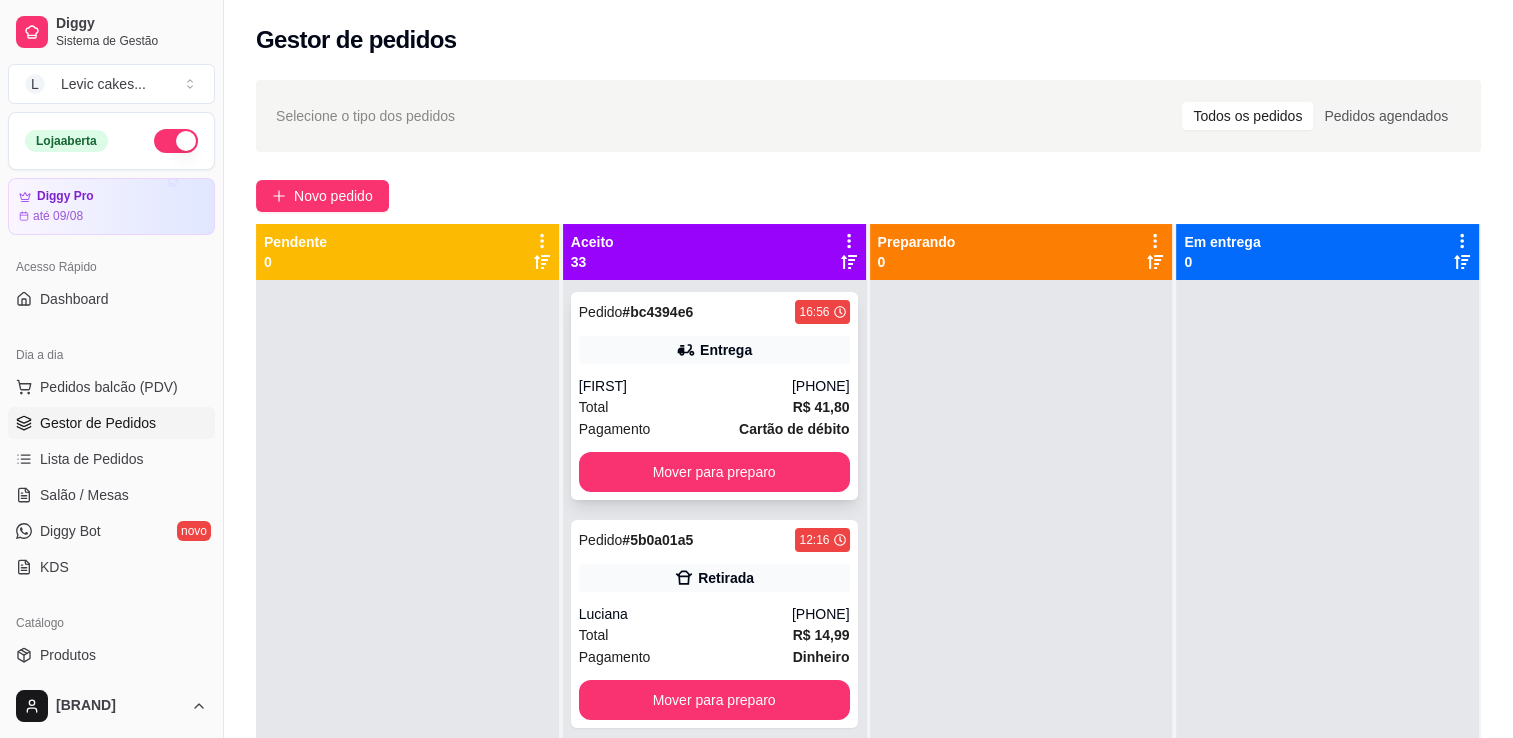 click on "Entrega" at bounding box center (726, 350) 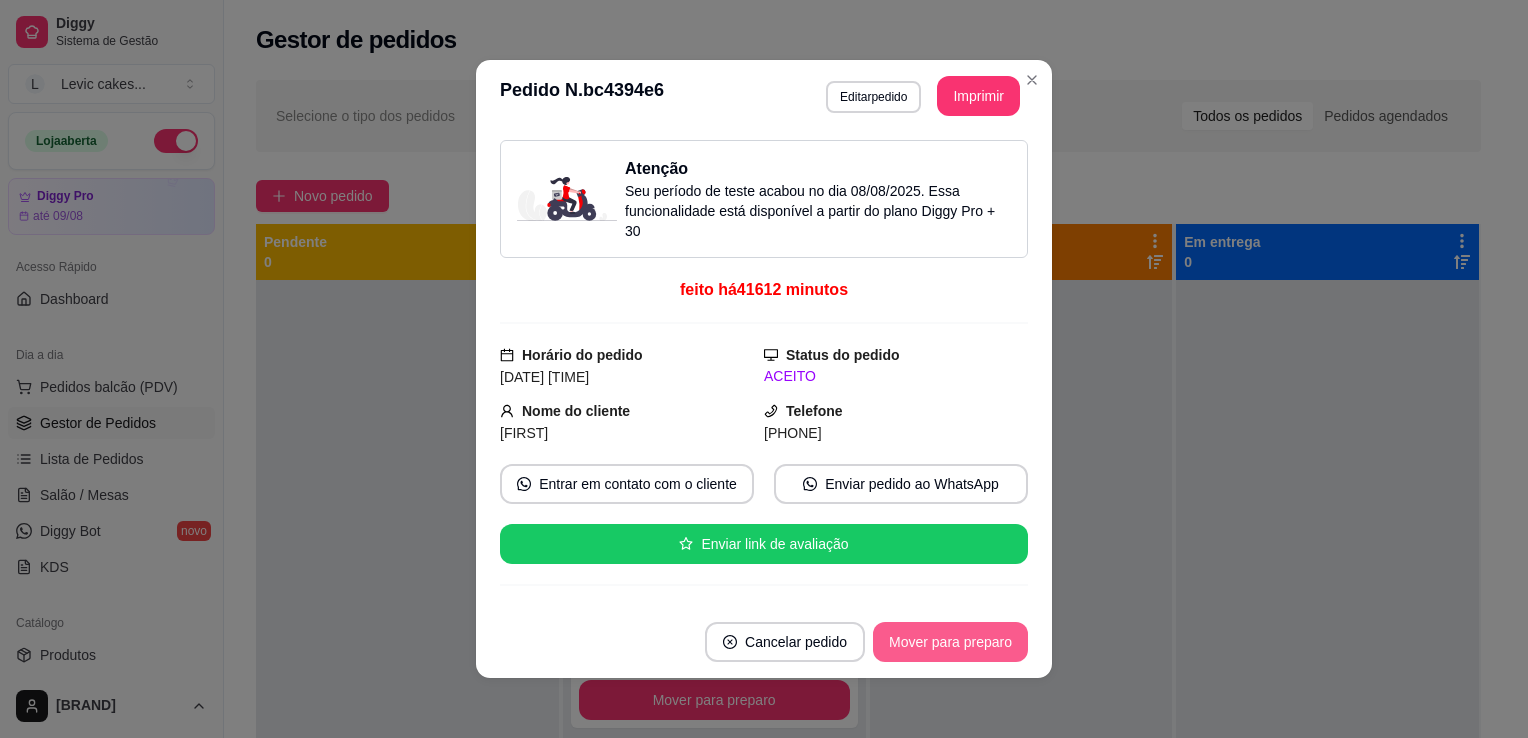 click on "Mover para preparo" at bounding box center [950, 642] 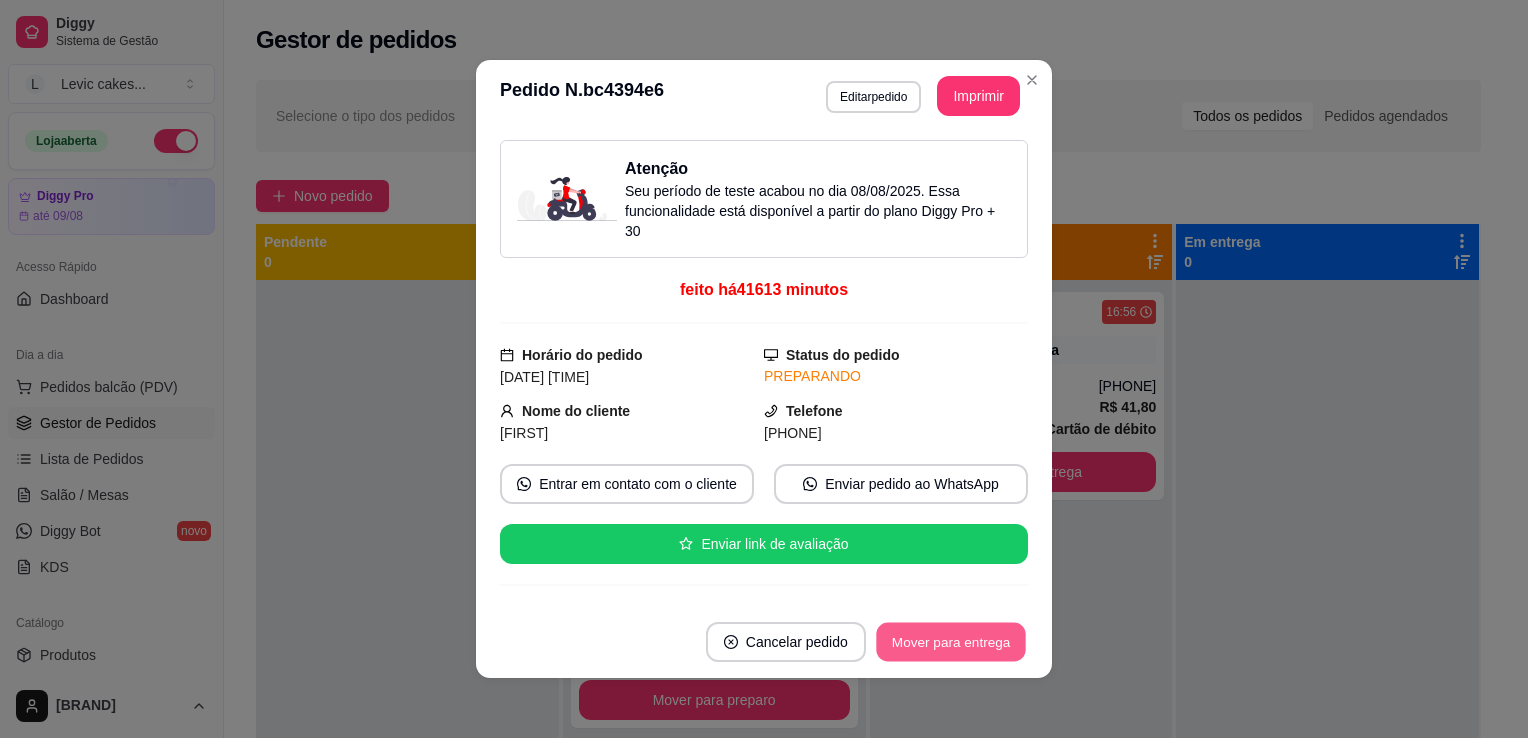 click on "Mover para entrega" at bounding box center [951, 642] 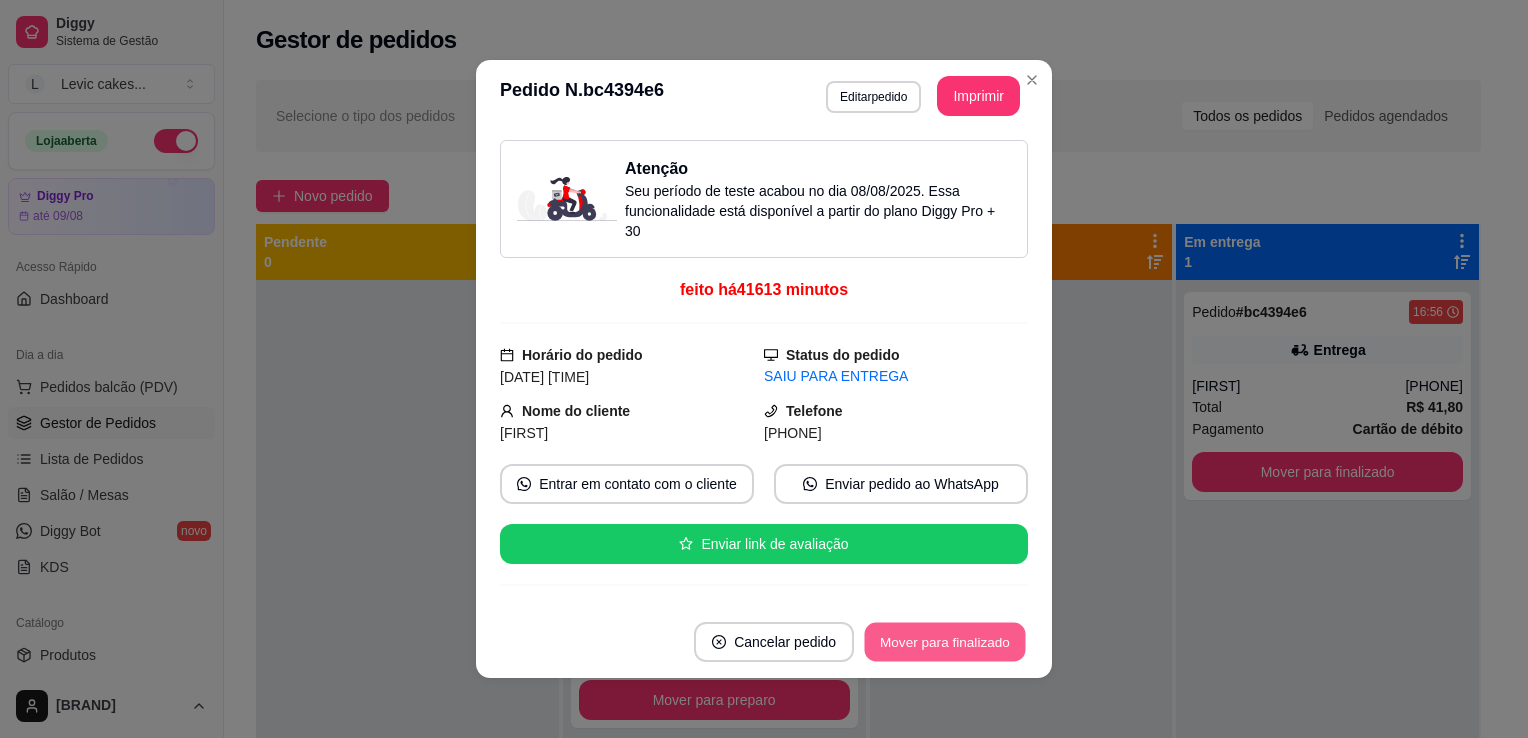 click on "Mover para finalizado" at bounding box center (945, 642) 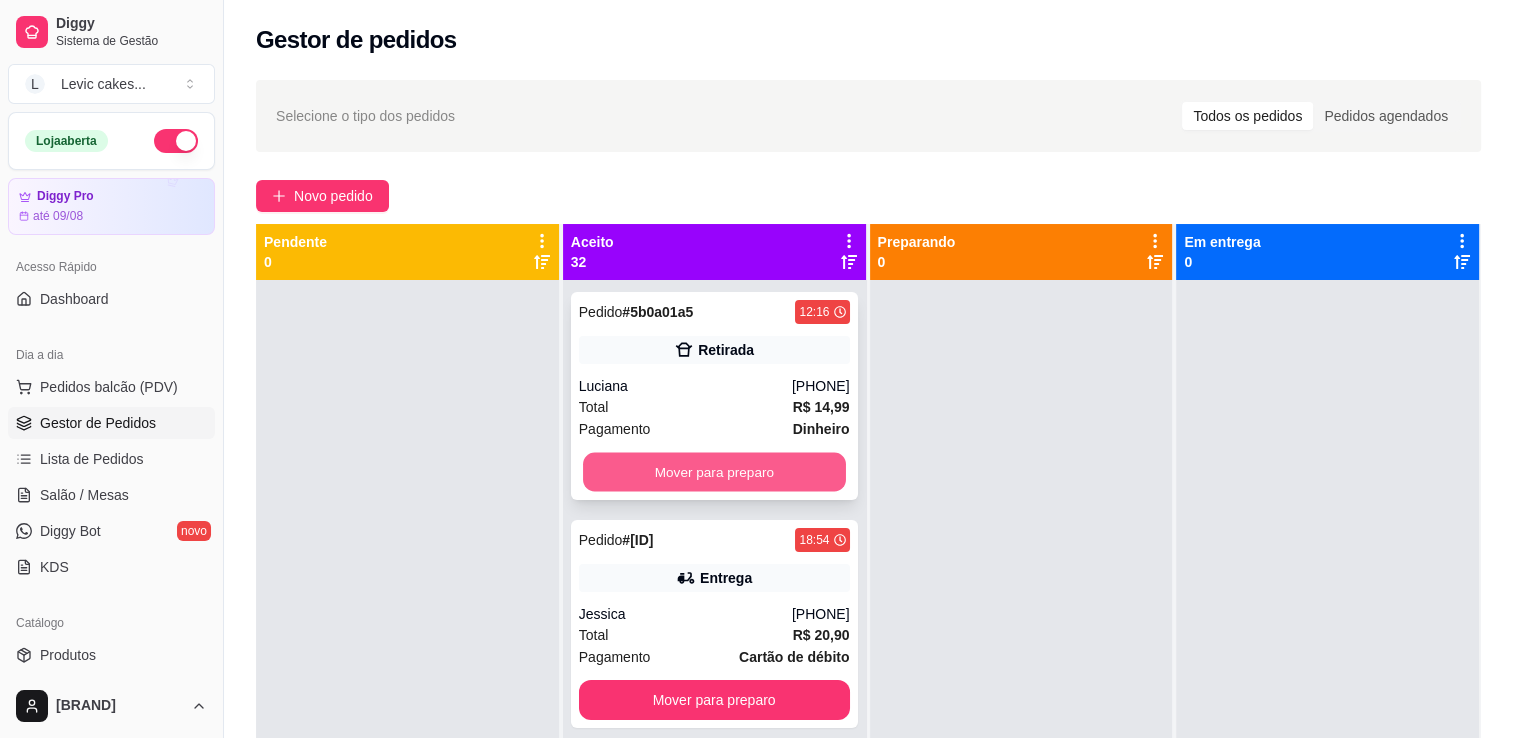 click on "Mover para preparo" at bounding box center (714, 472) 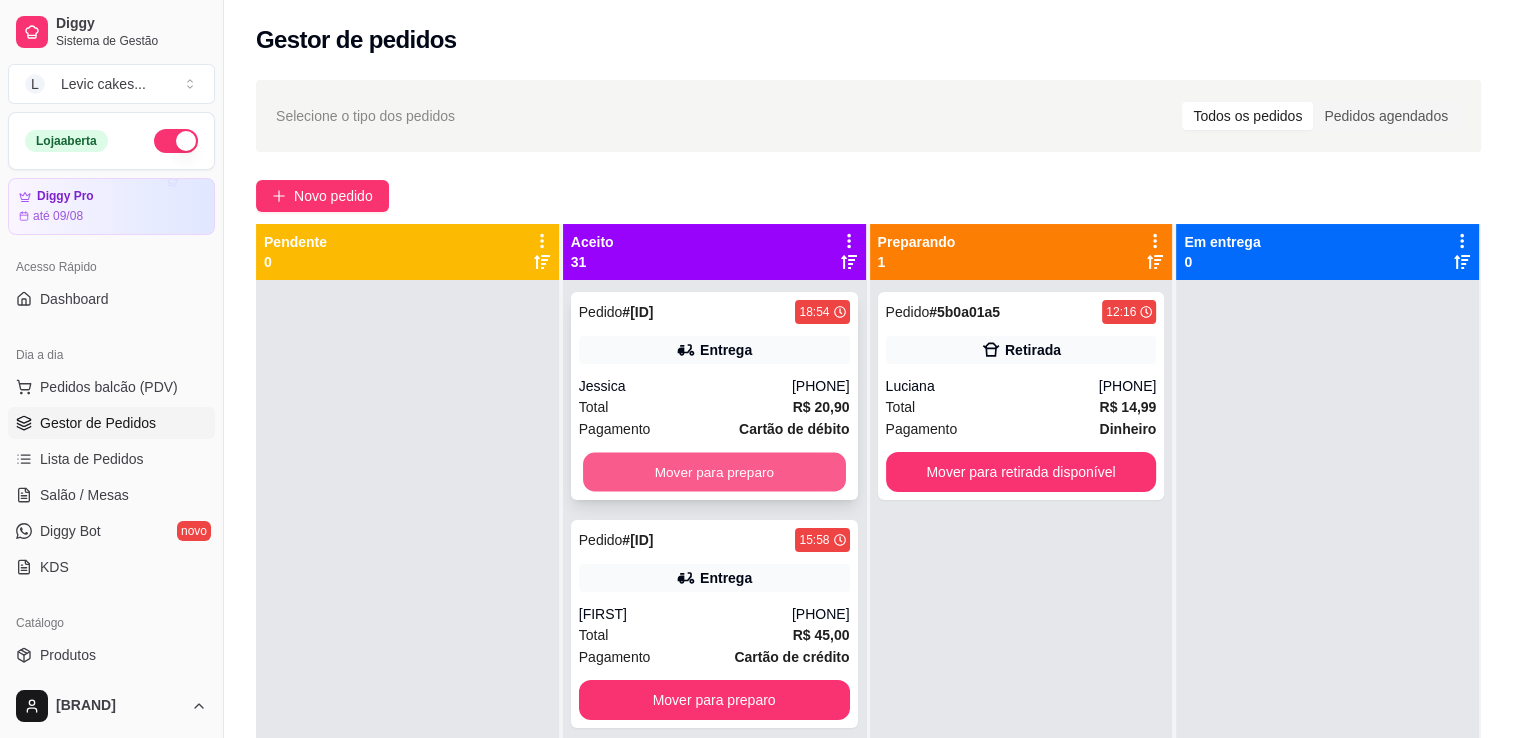 click on "Mover para preparo" at bounding box center [714, 472] 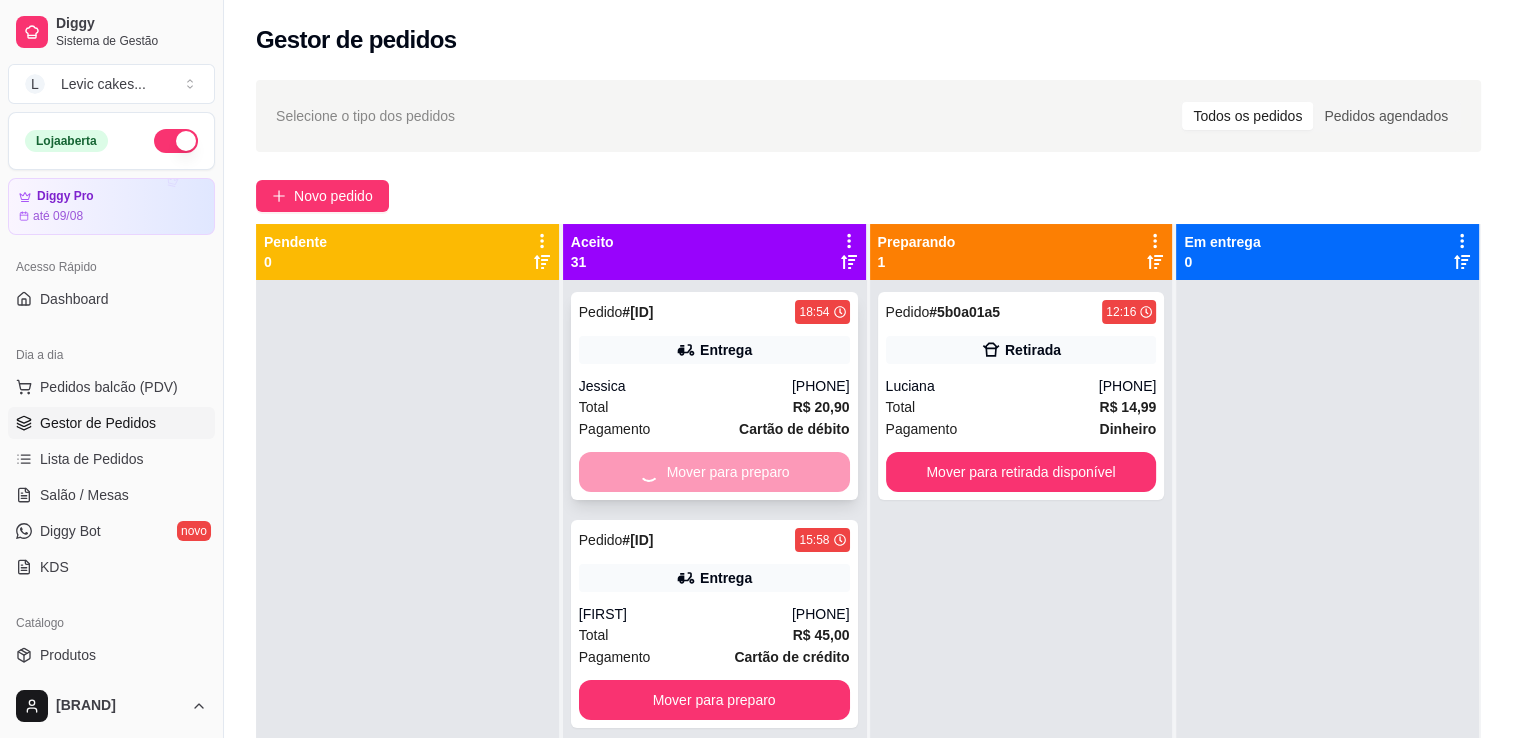 click on "Mover para preparo" at bounding box center (714, 472) 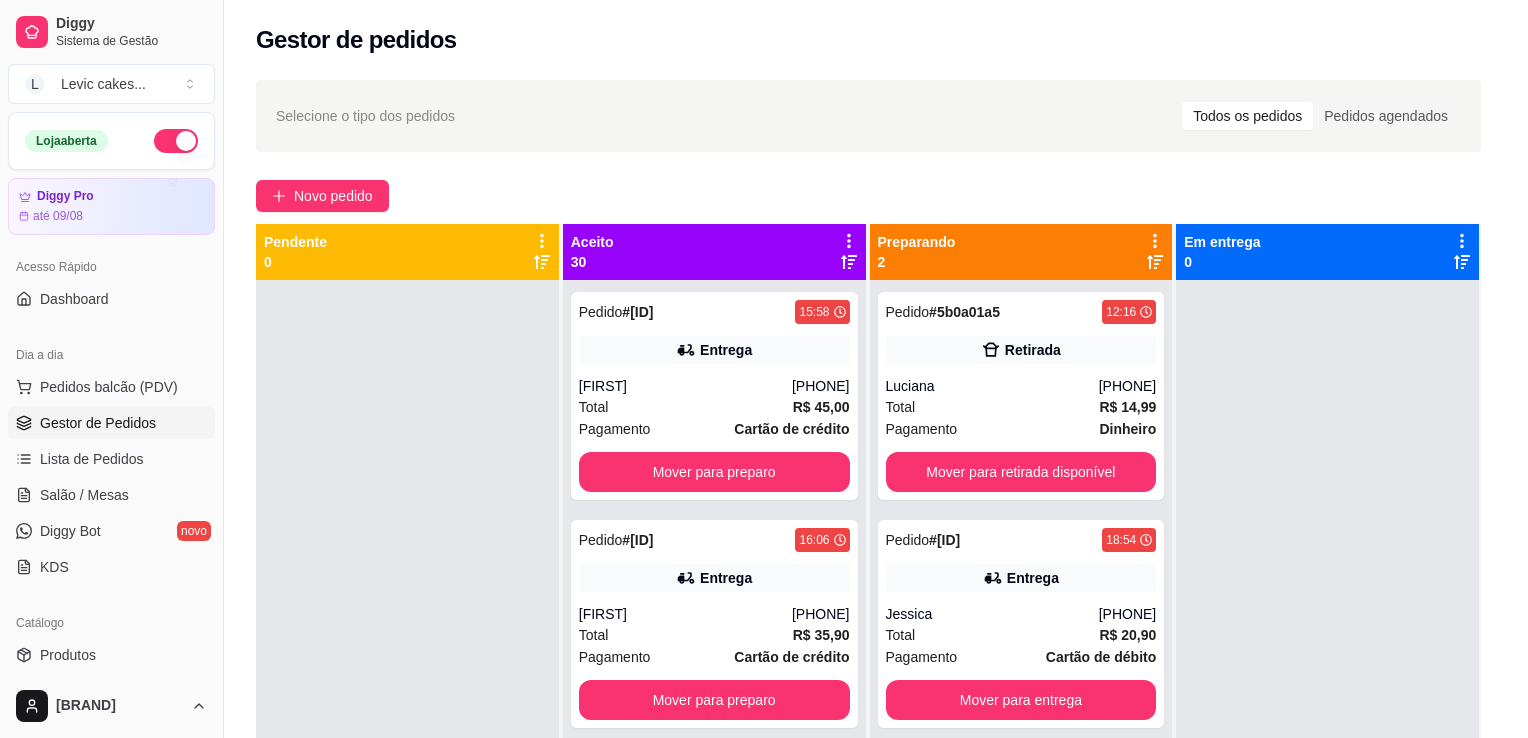 click on "Entrar em contato com o cliente" at bounding box center (626, 484) 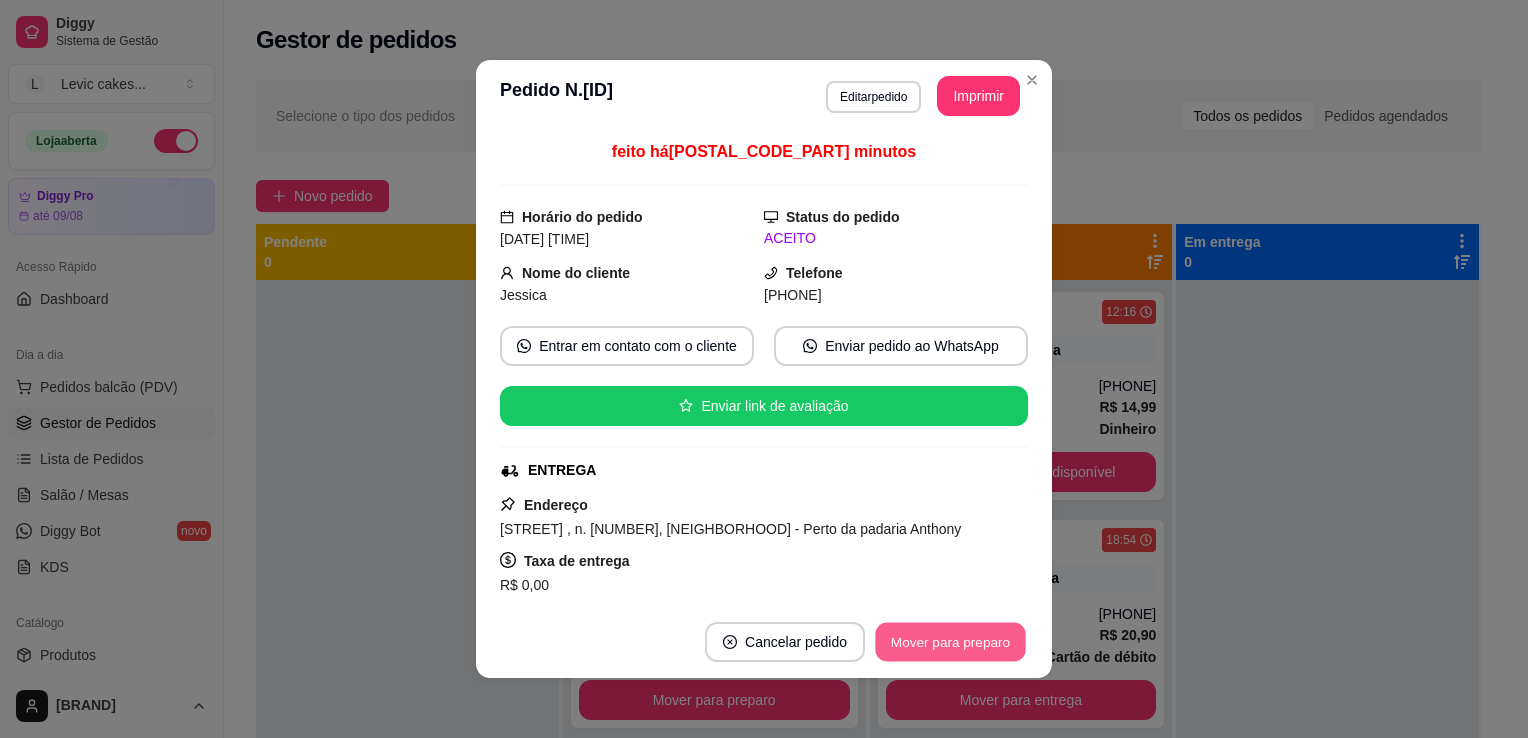 click on "Mover para preparo" at bounding box center [950, 642] 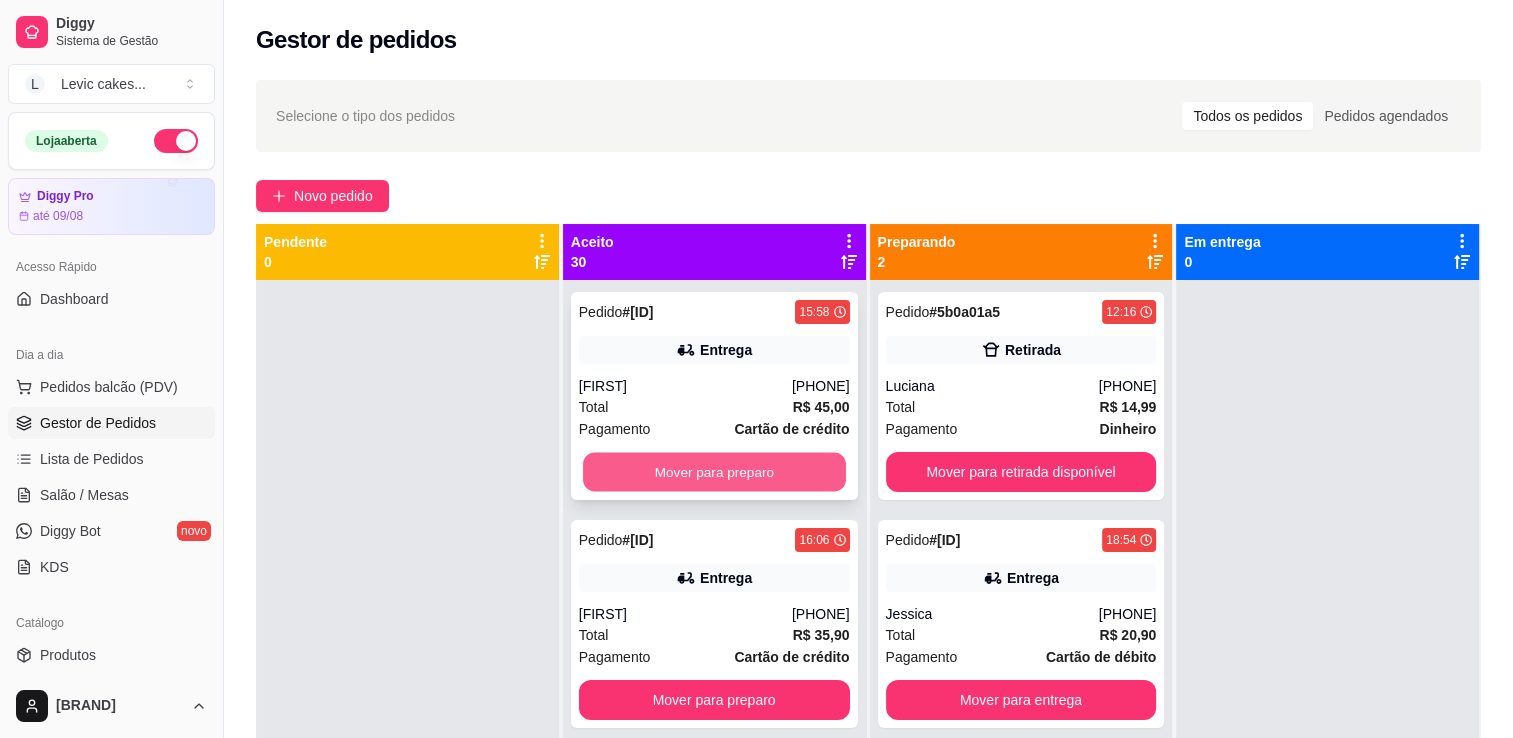 click on "Mover para preparo" at bounding box center [714, 472] 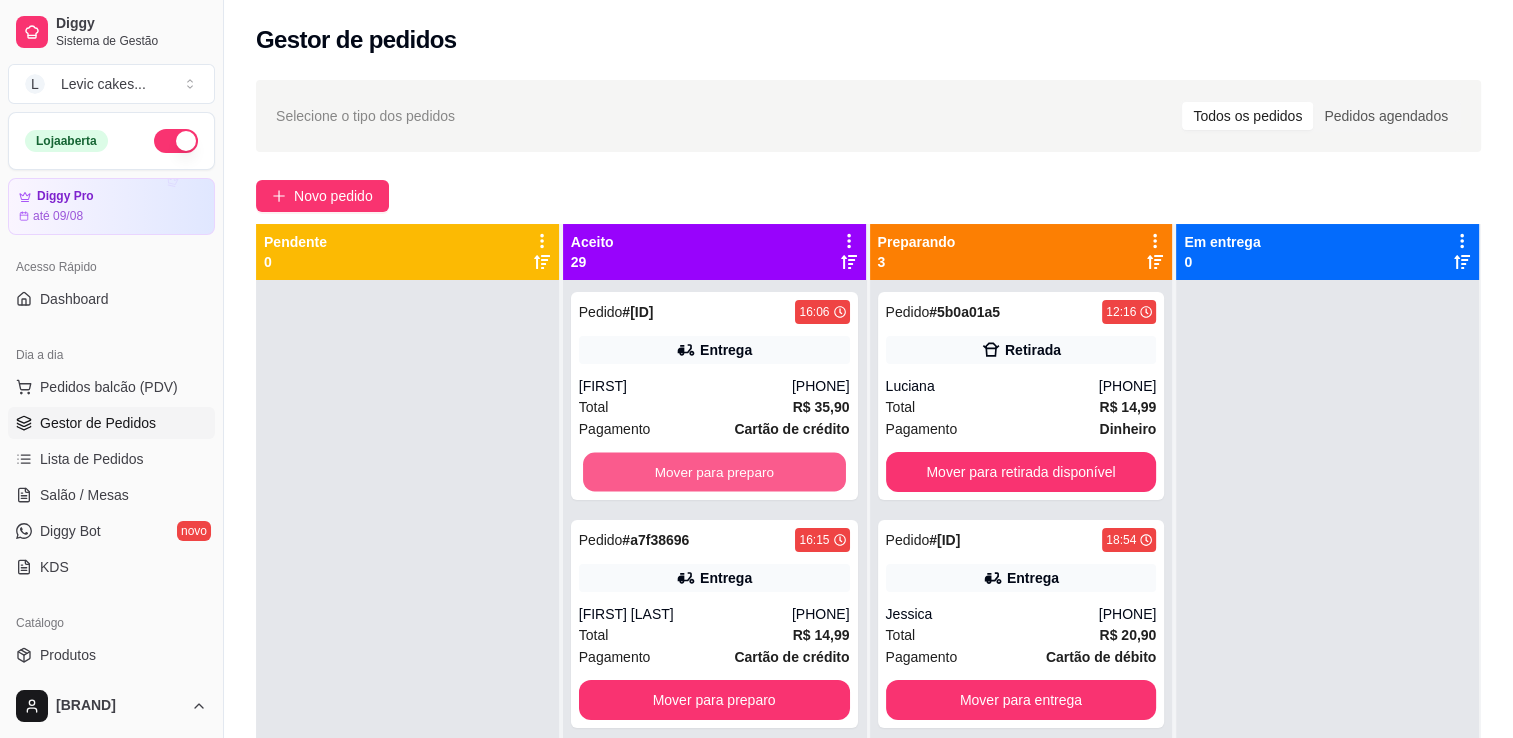 click on "Mover para preparo" at bounding box center (714, 472) 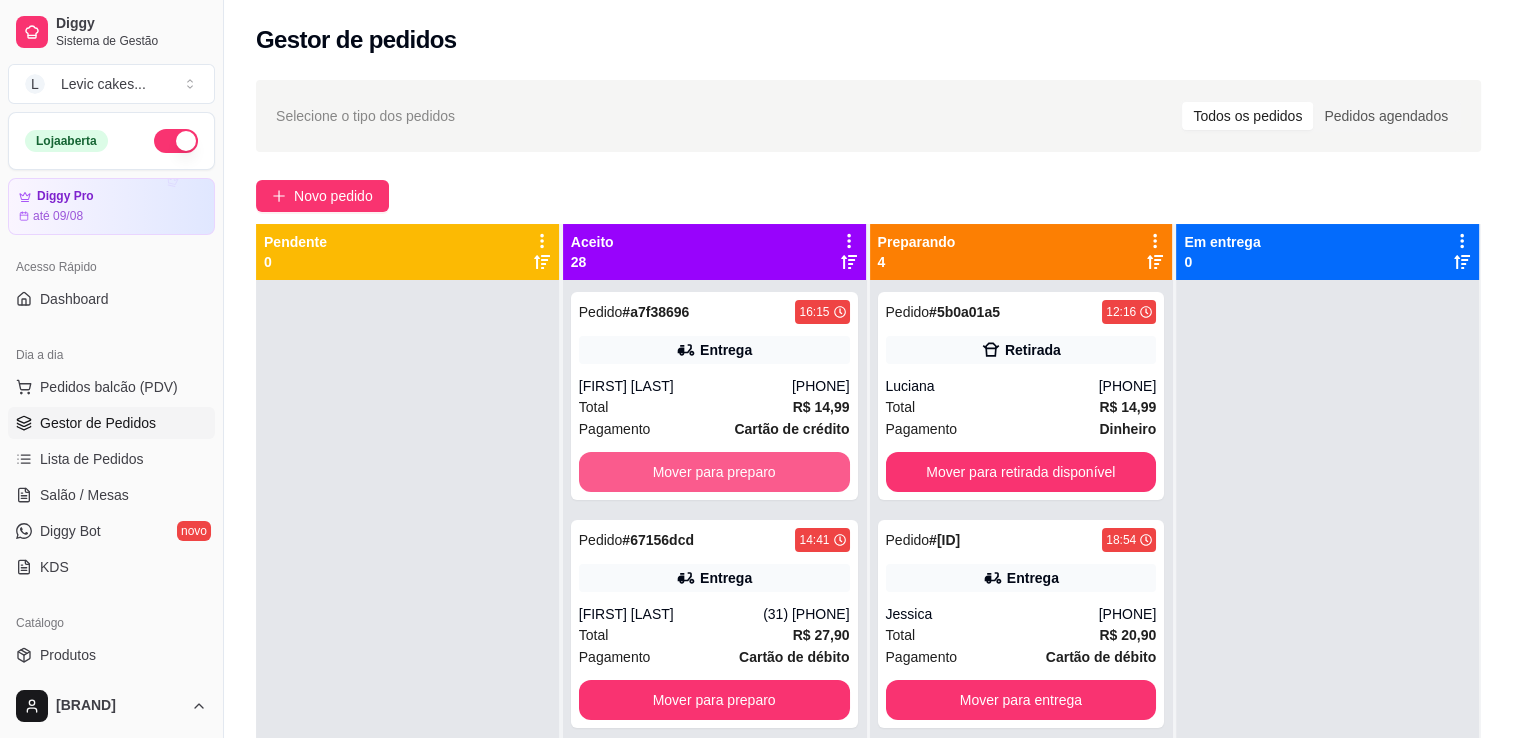 click on "Mover para preparo" at bounding box center [714, 472] 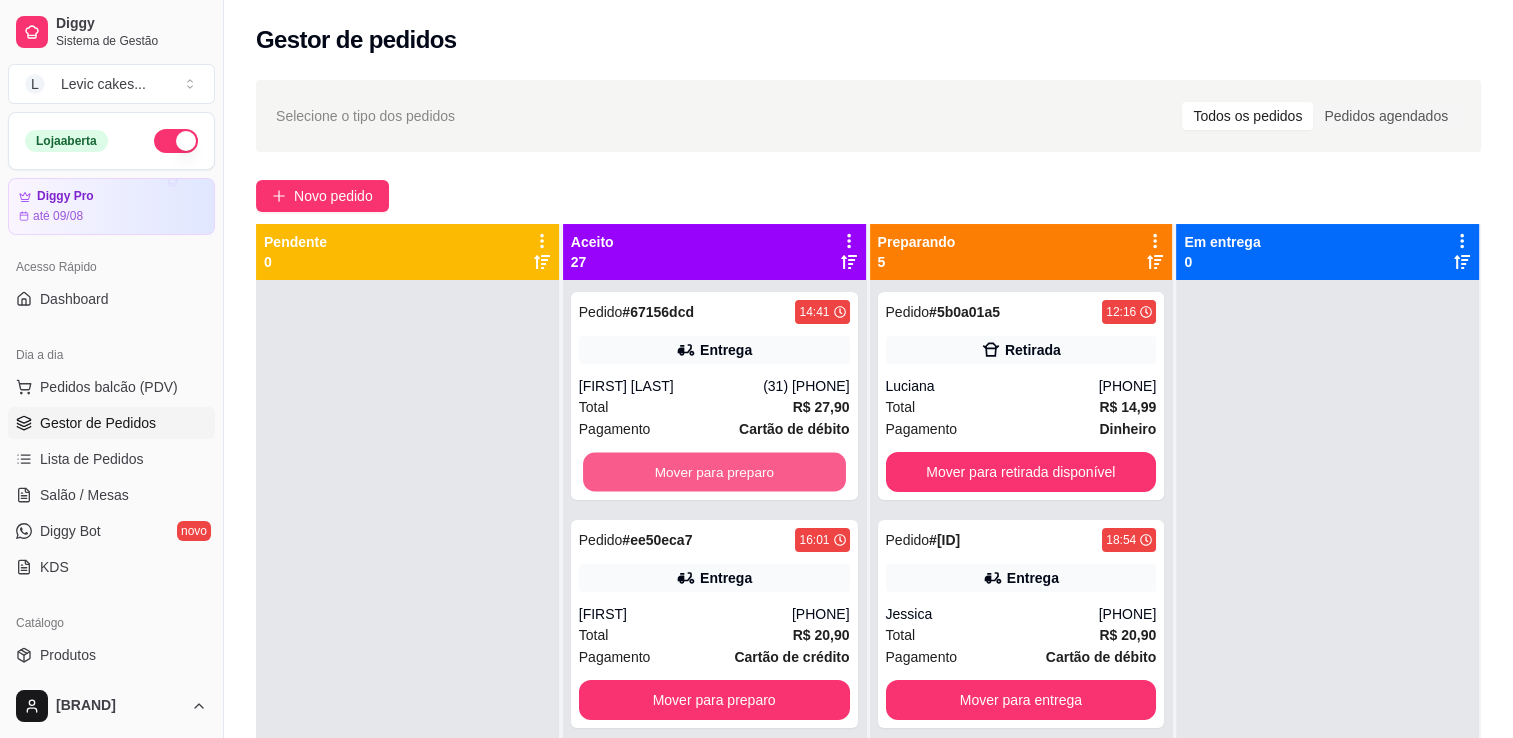 click on "Mover para preparo" at bounding box center [714, 472] 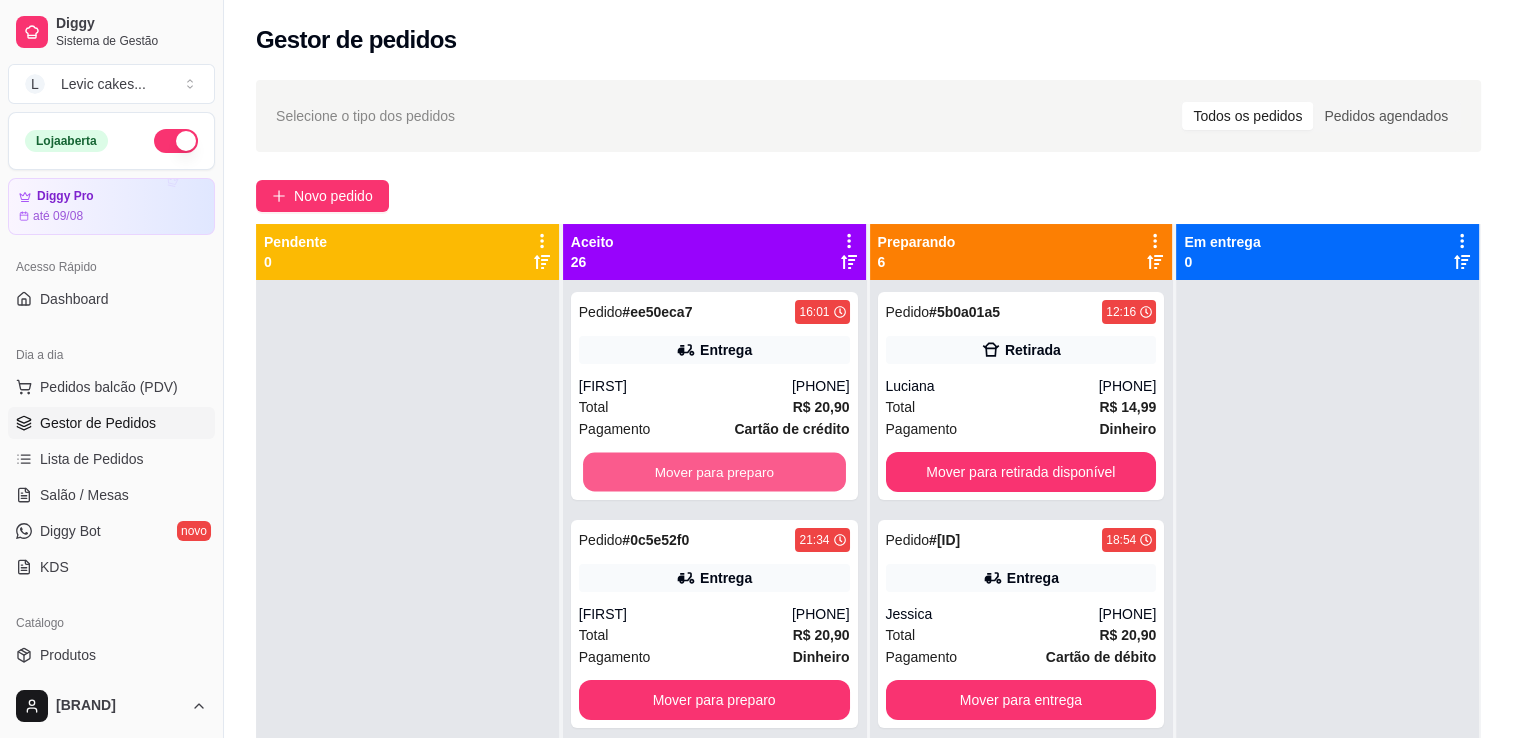 click on "Mover para preparo" at bounding box center (714, 472) 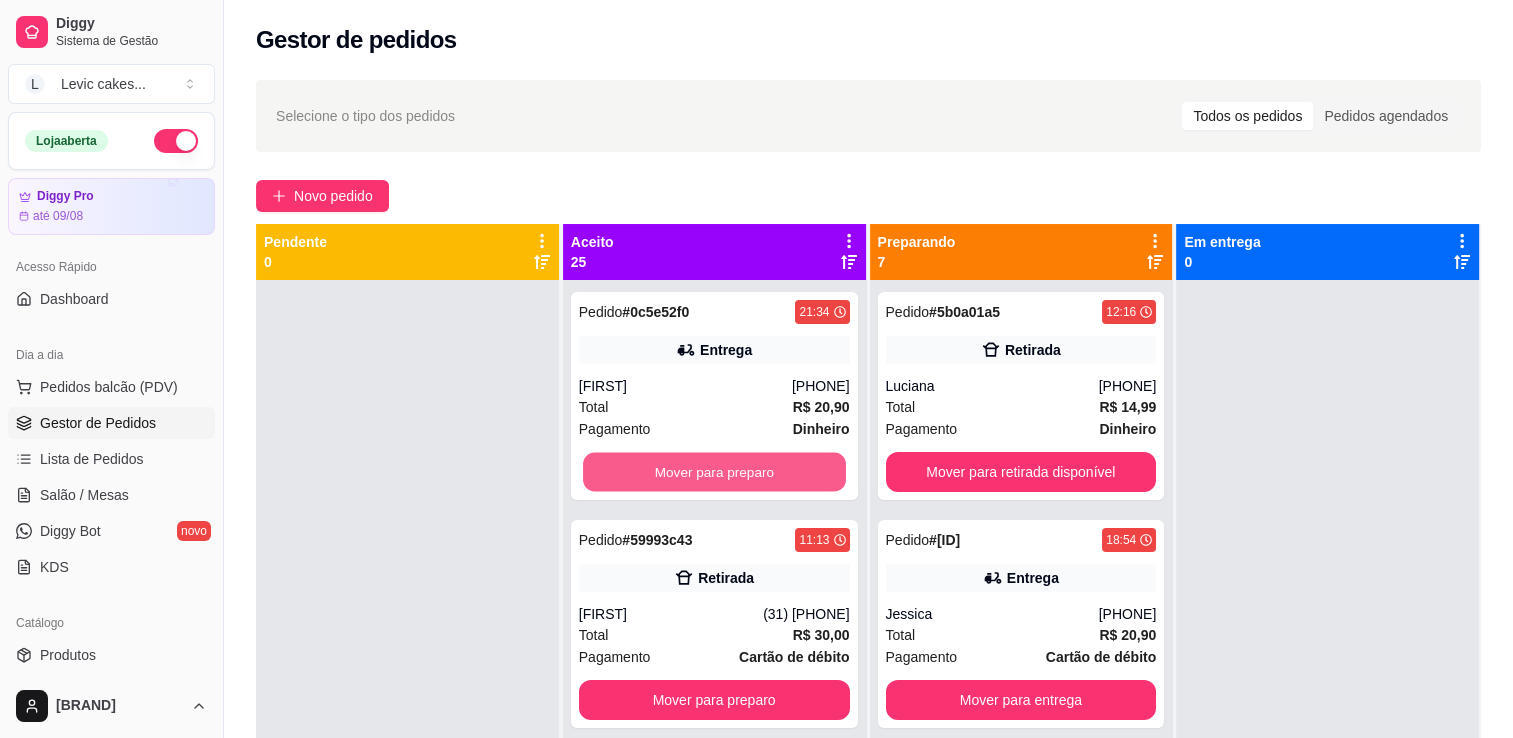 click on "Mover para preparo" at bounding box center [714, 472] 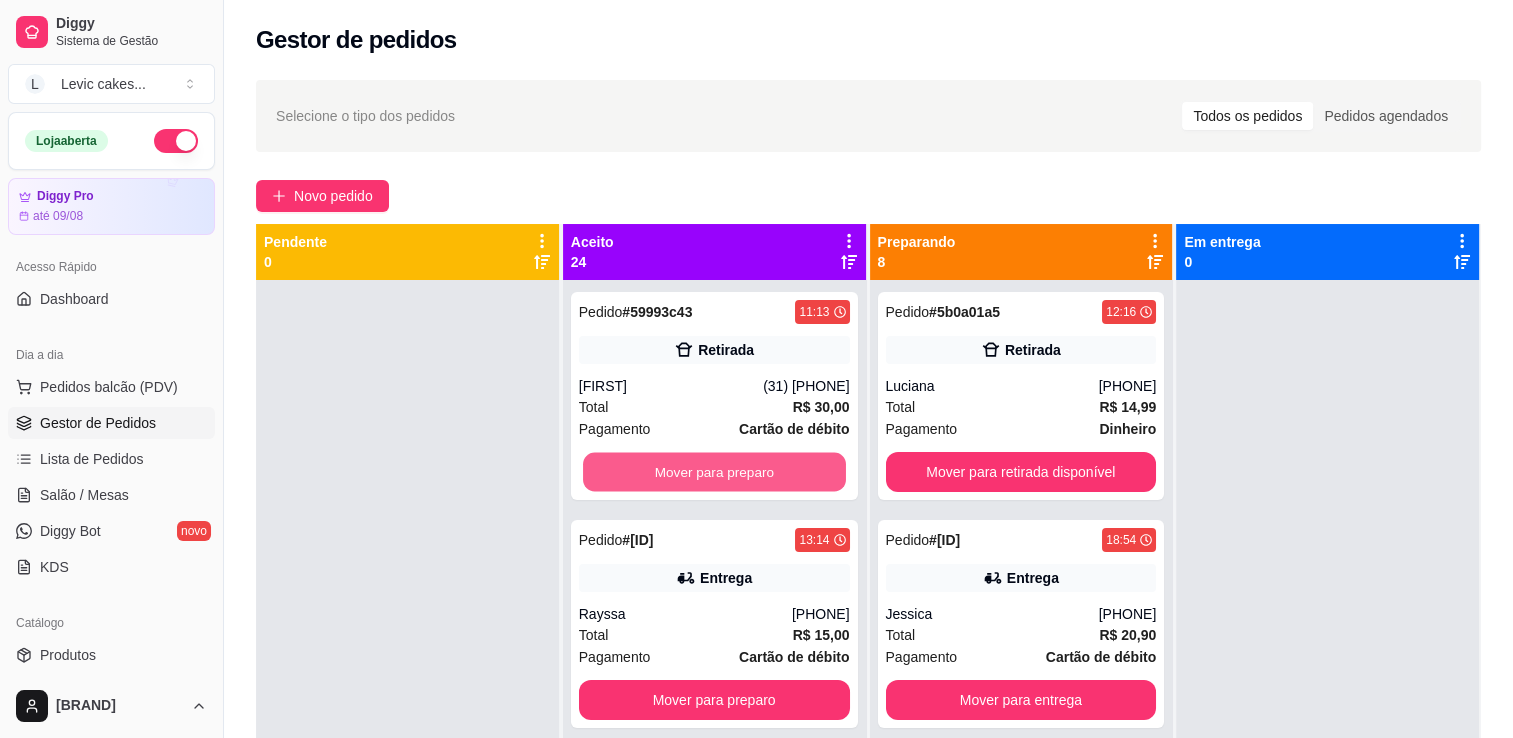 click on "Mover para preparo" at bounding box center (714, 472) 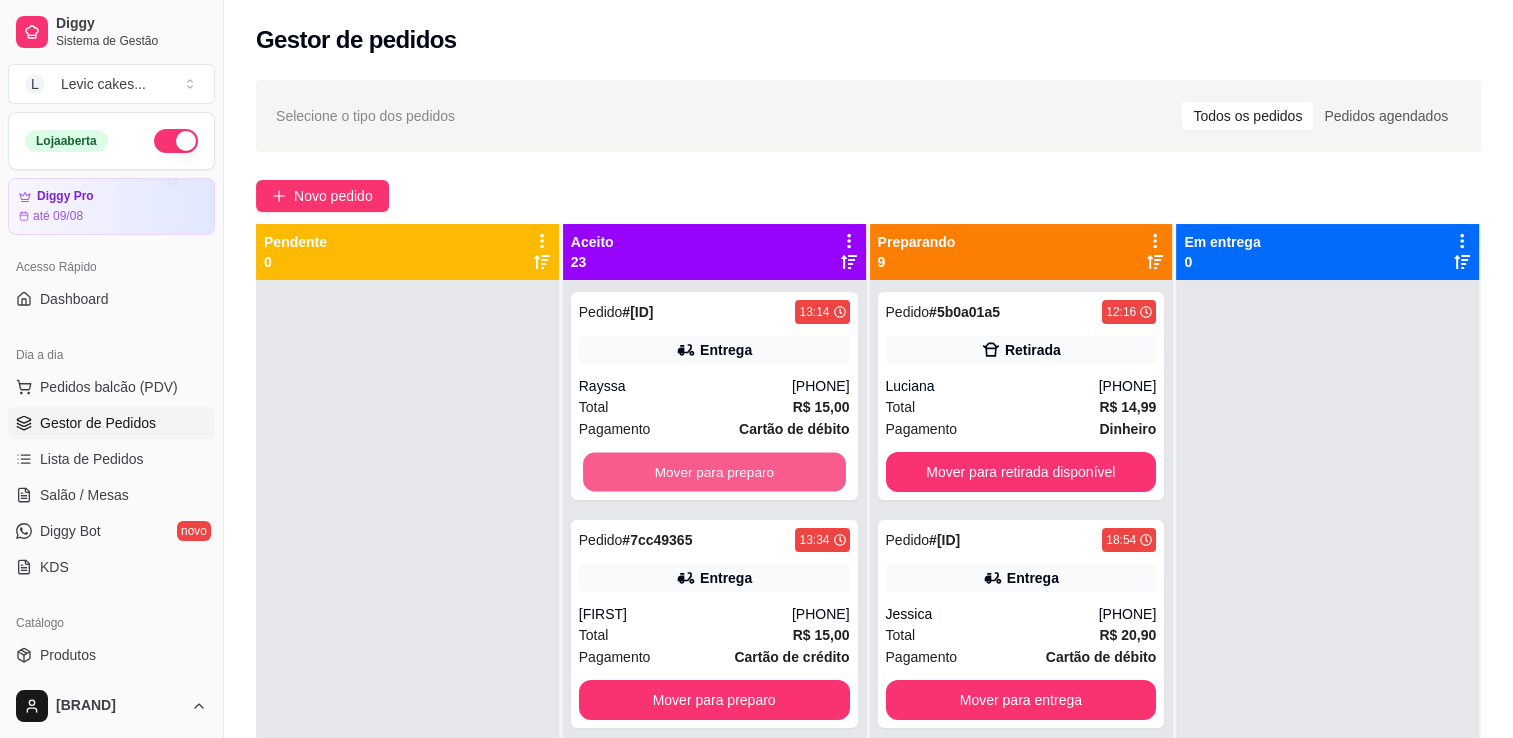 click on "Mover para preparo" at bounding box center [714, 472] 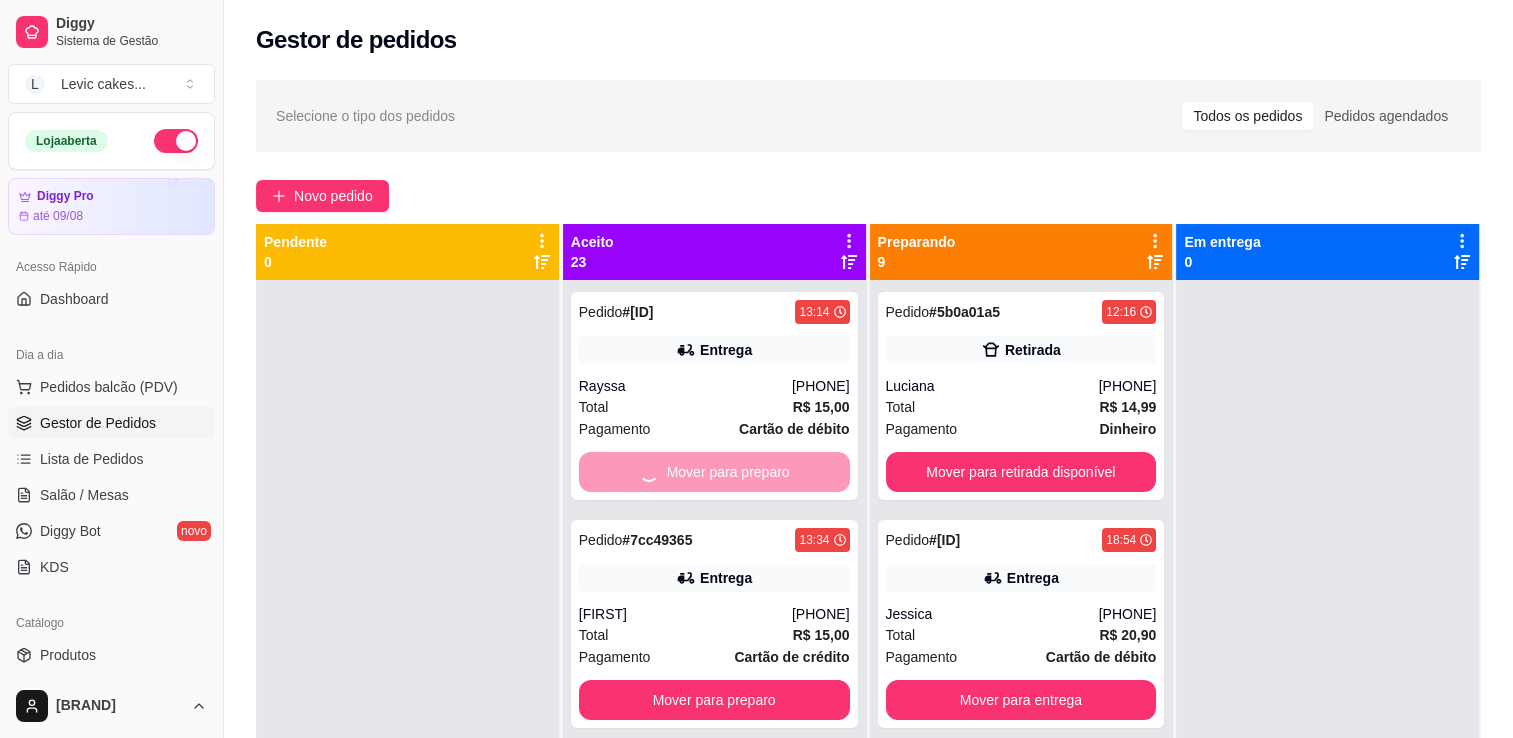 click on "Mover para preparo" at bounding box center [714, 472] 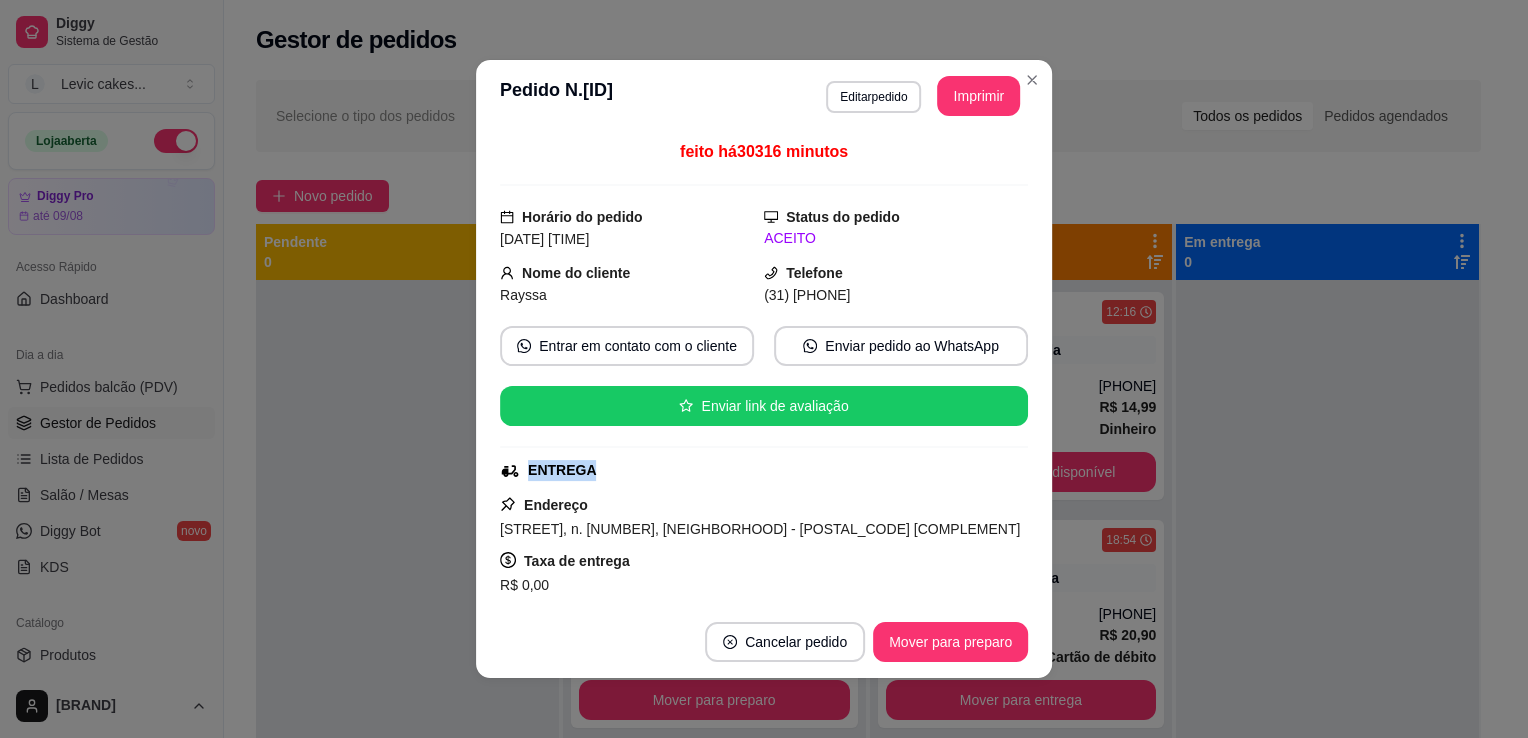 click on "ENTREGA" at bounding box center (762, 470) 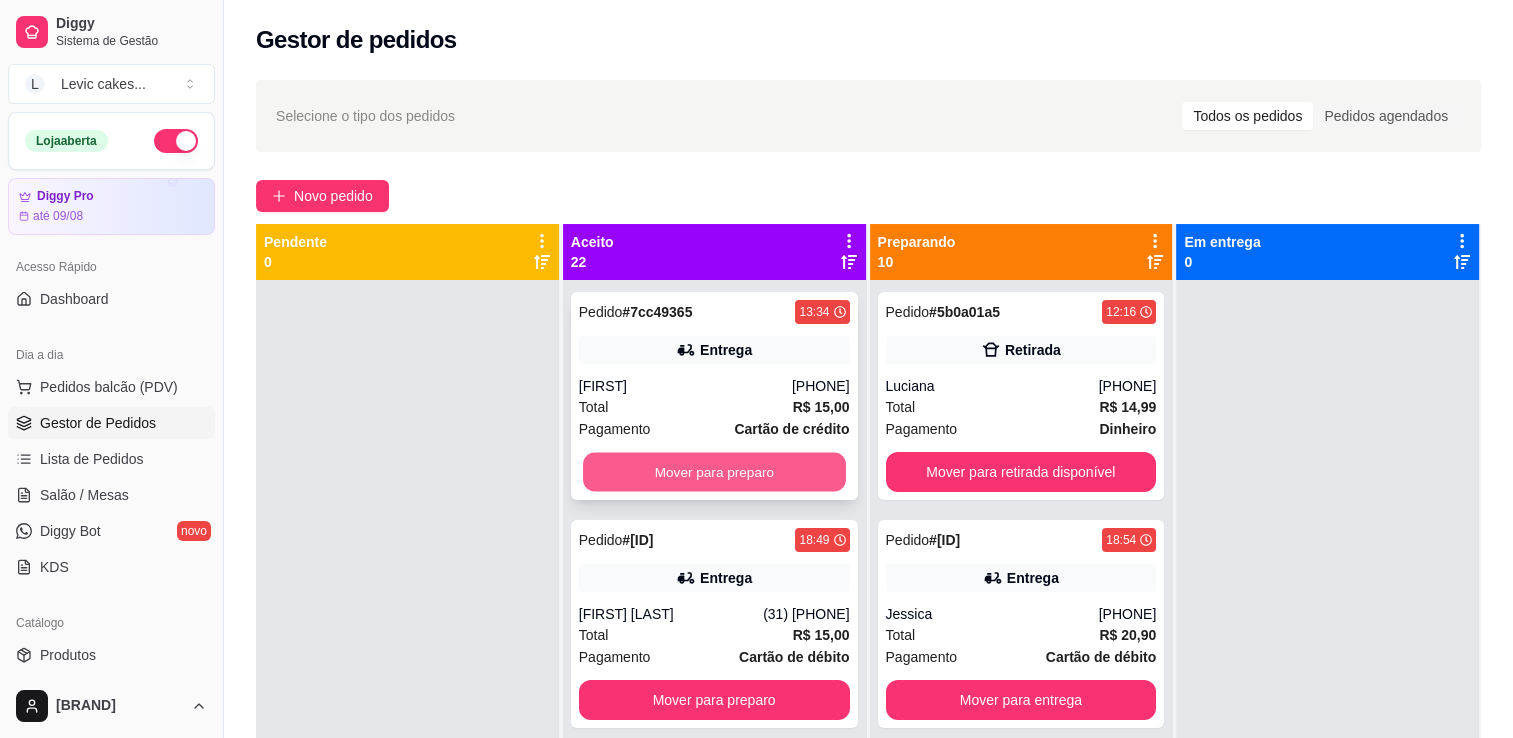 click on "Mover para preparo" at bounding box center (714, 472) 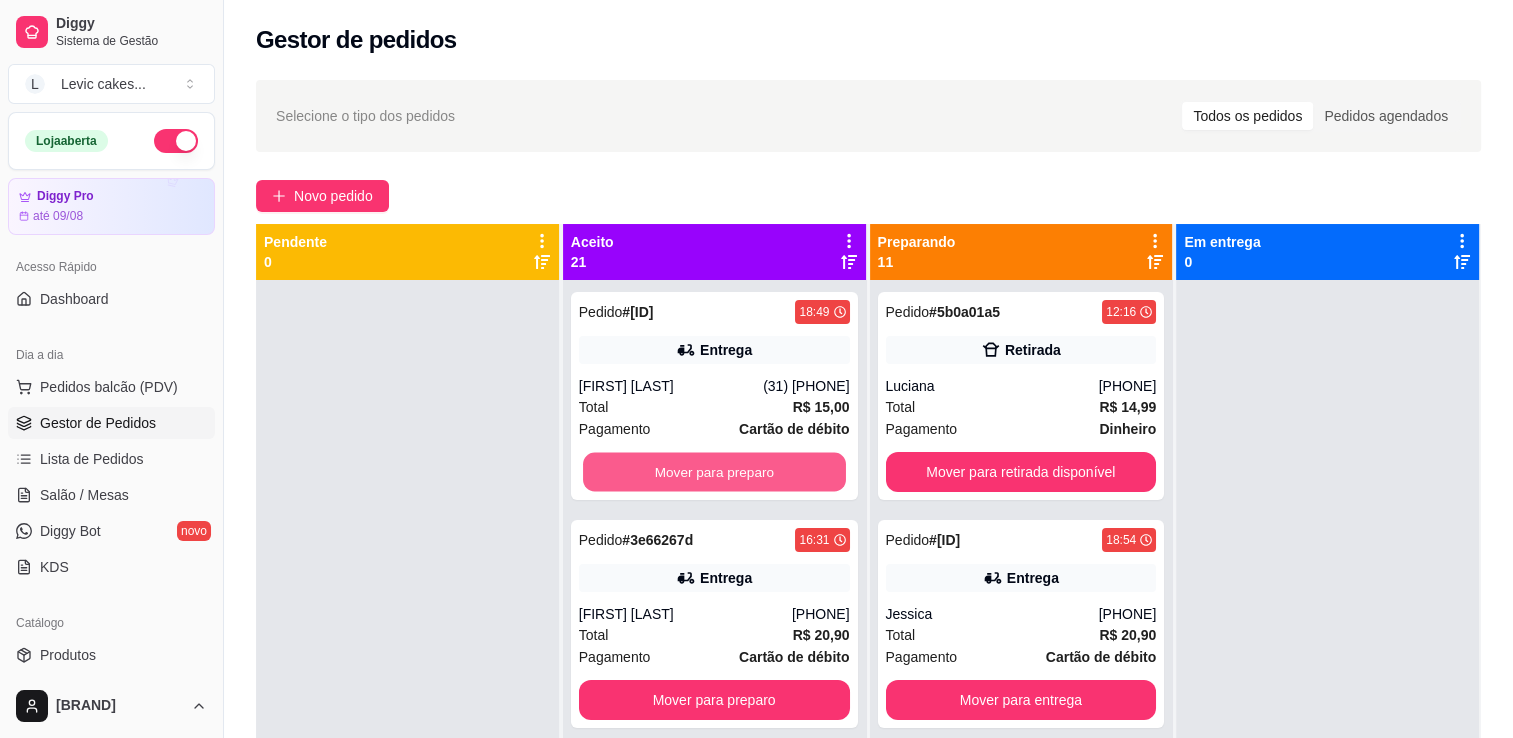 click on "Mover para preparo" at bounding box center (714, 472) 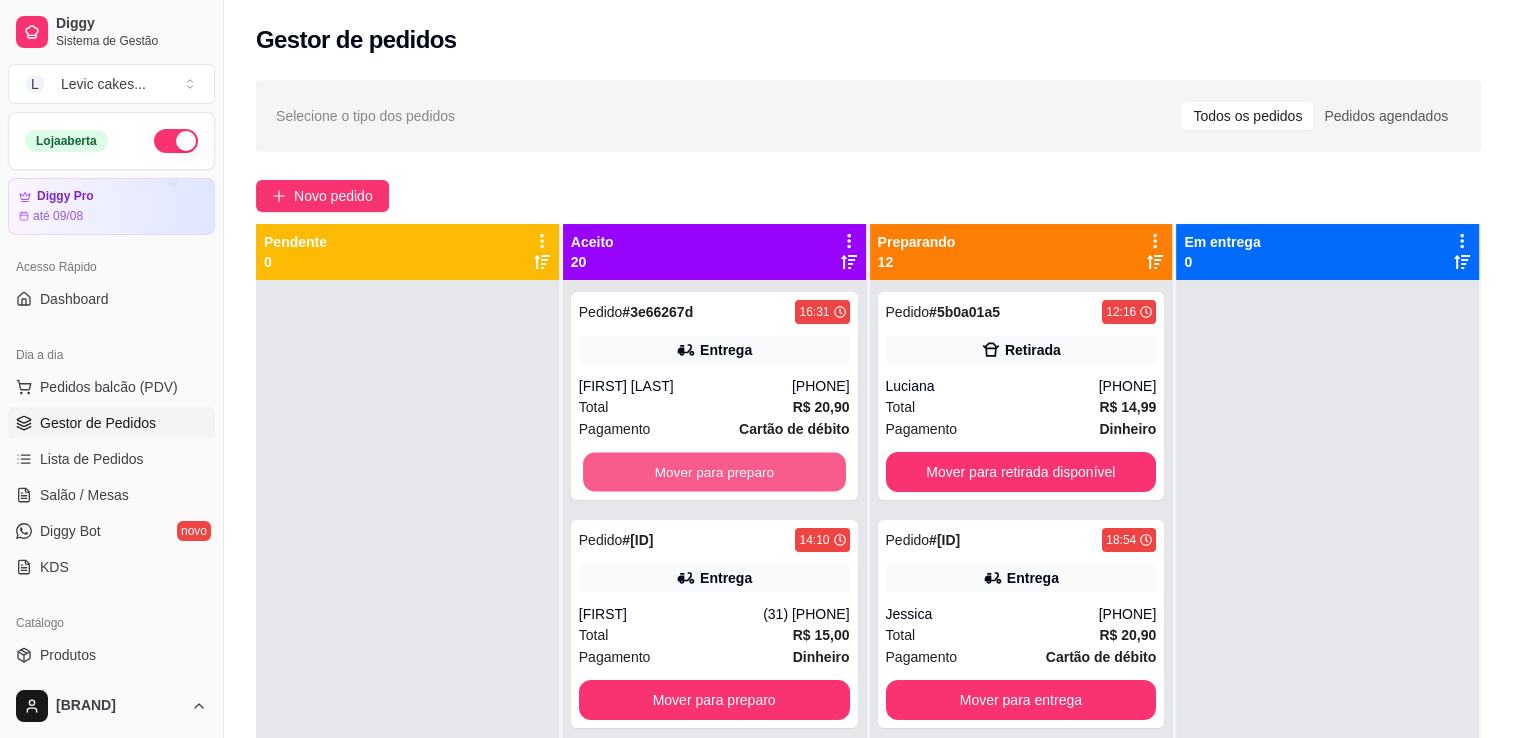 click on "Mover para preparo" at bounding box center (714, 472) 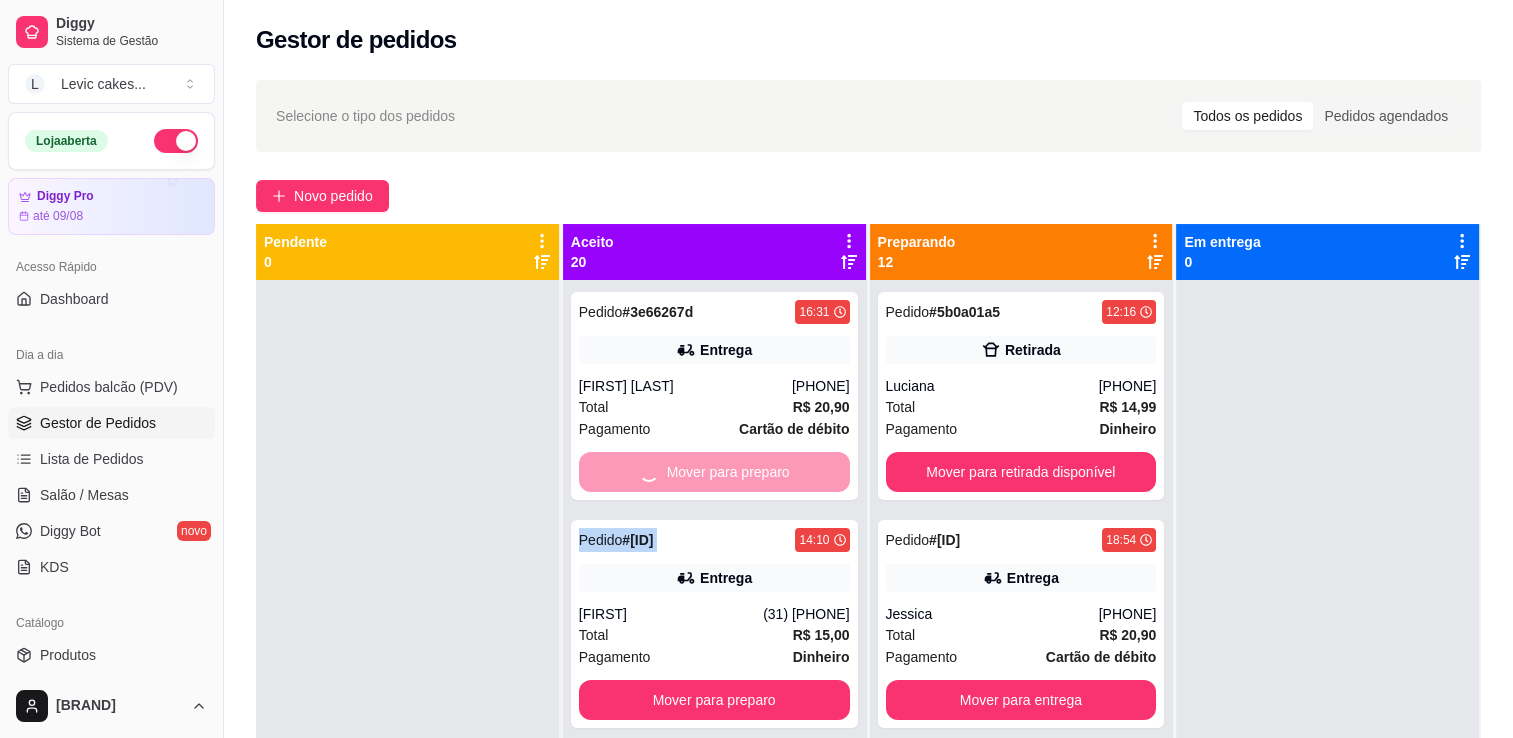 click on "Mover para preparo" at bounding box center (714, 472) 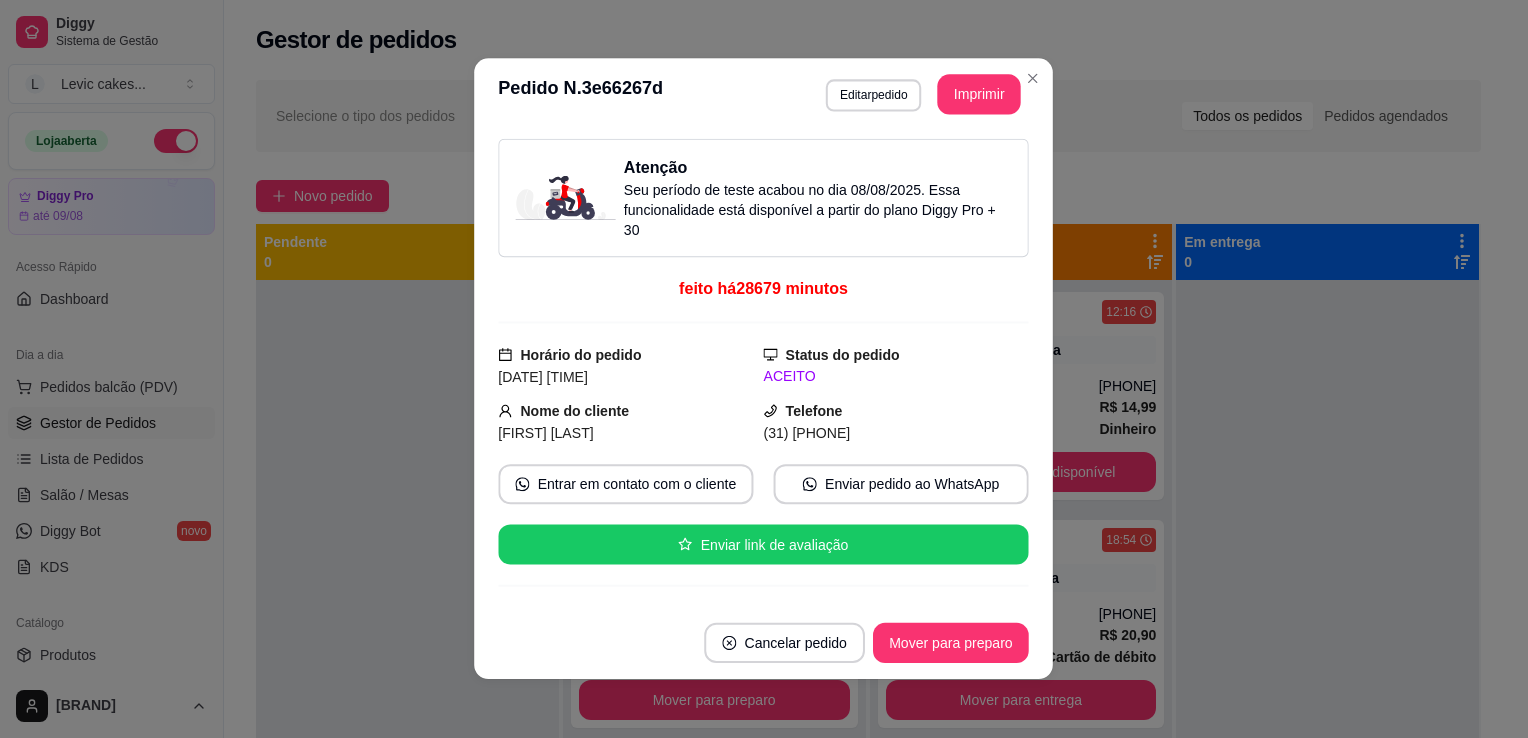 click on "Entrar em contato com o cliente Enviar pedido ao WhatsApp" at bounding box center (764, 484) 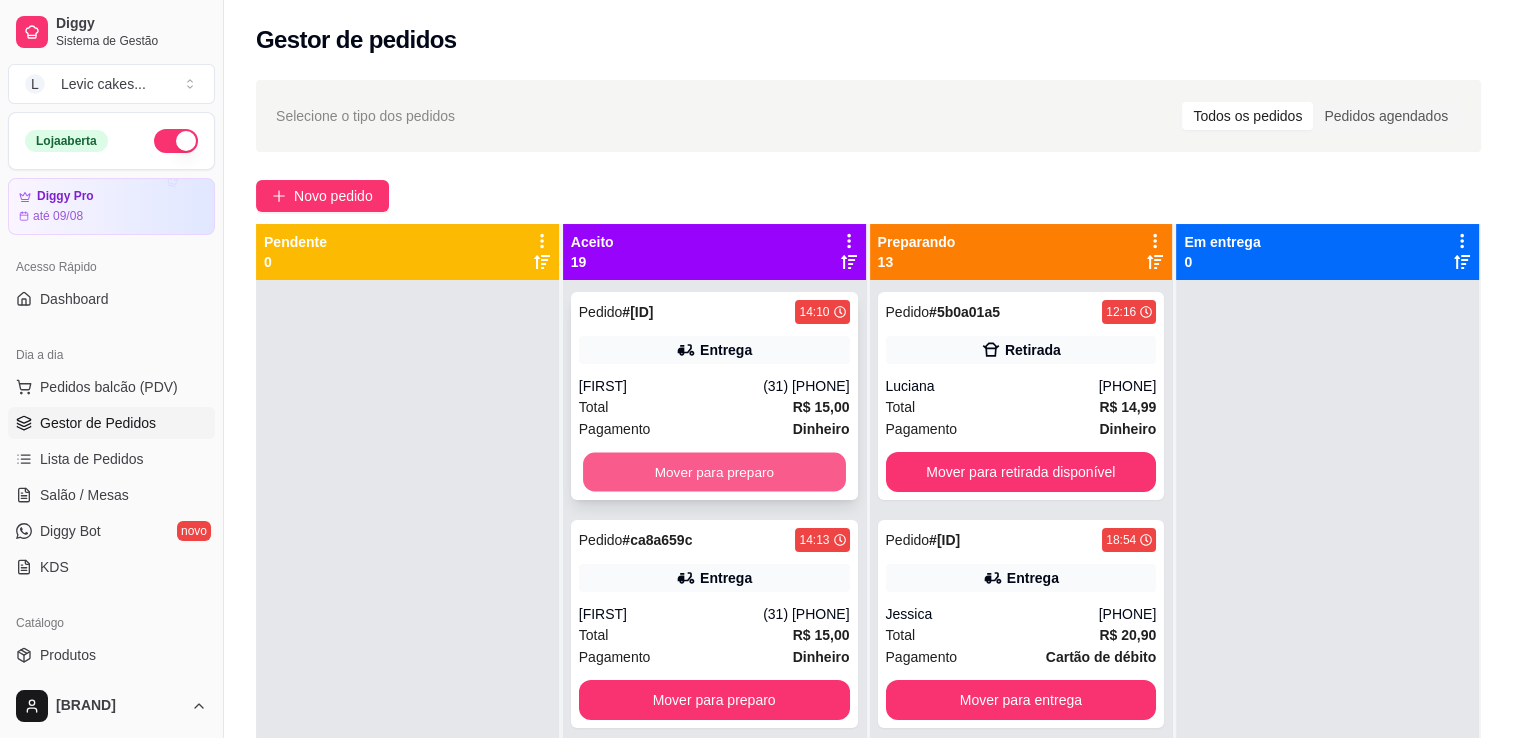 click on "Mover para preparo" at bounding box center (714, 472) 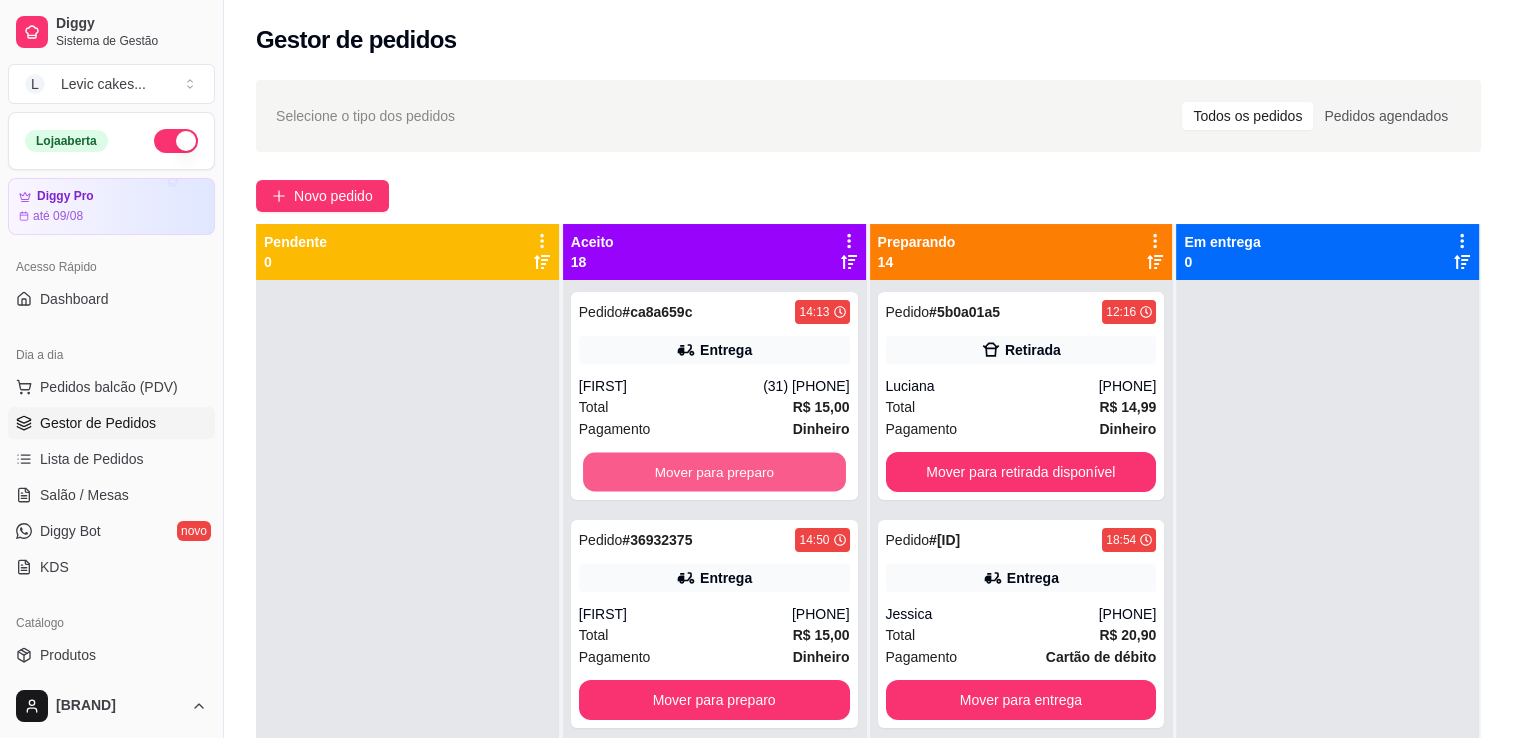 click on "Mover para preparo" at bounding box center (714, 472) 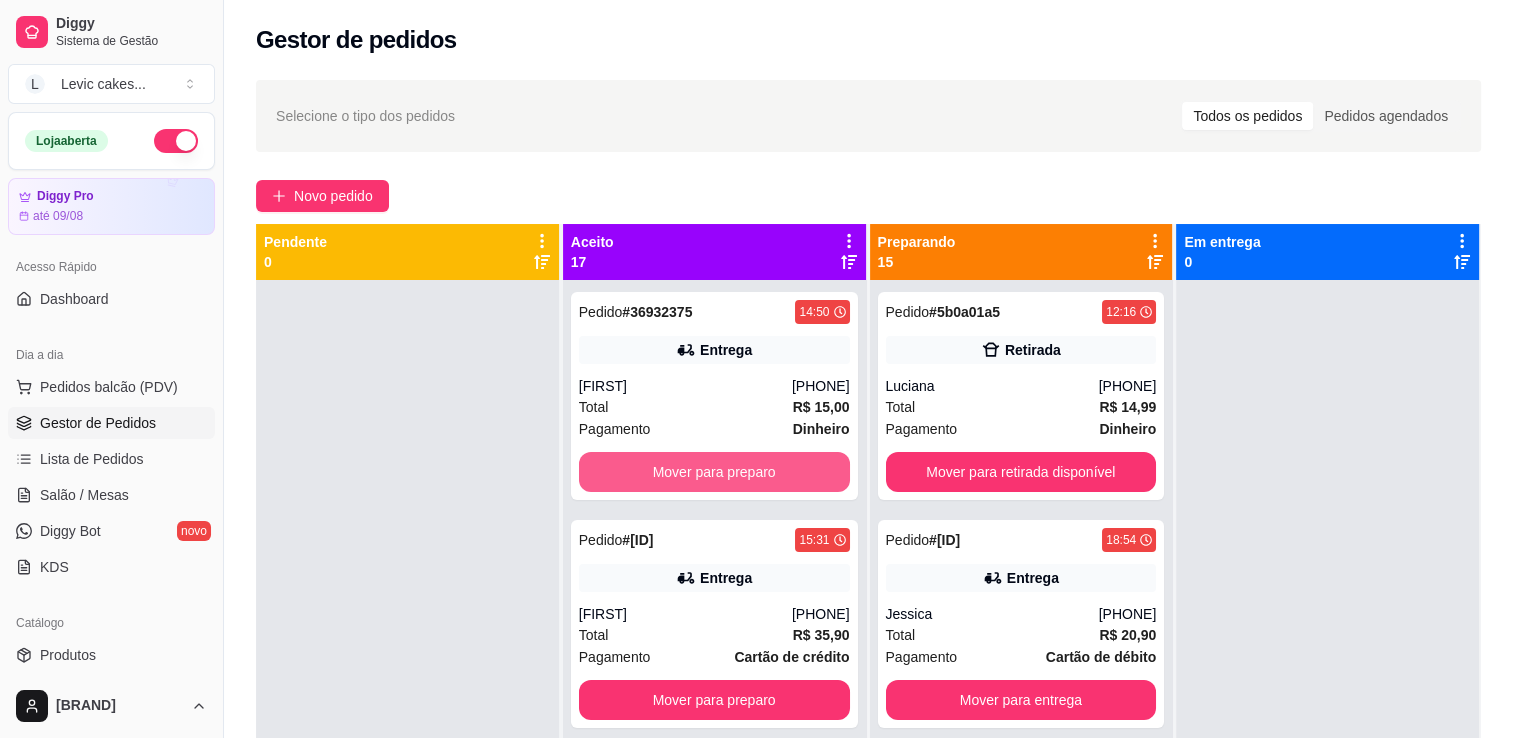 click on "Mover para preparo" at bounding box center [714, 472] 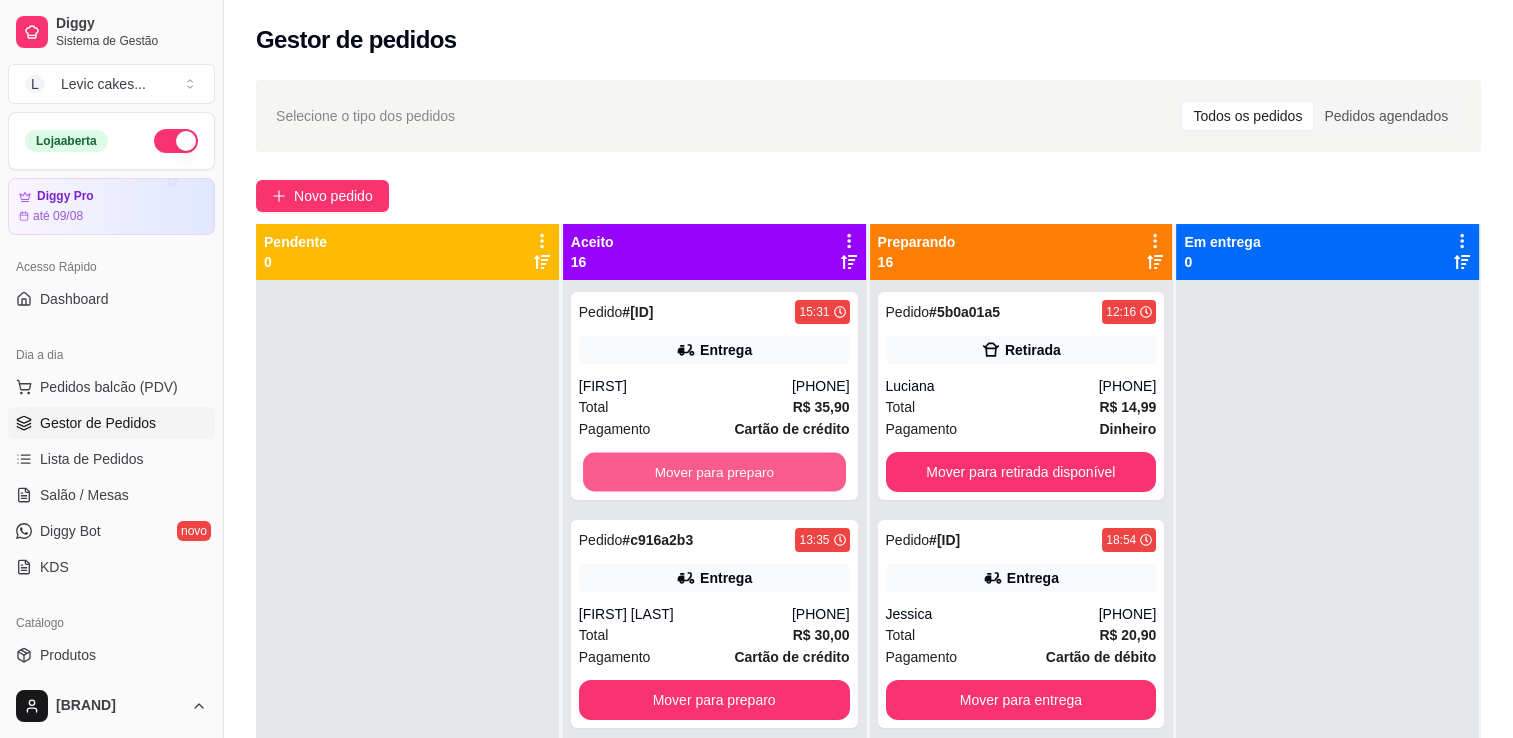 click on "Mover para preparo" at bounding box center (714, 472) 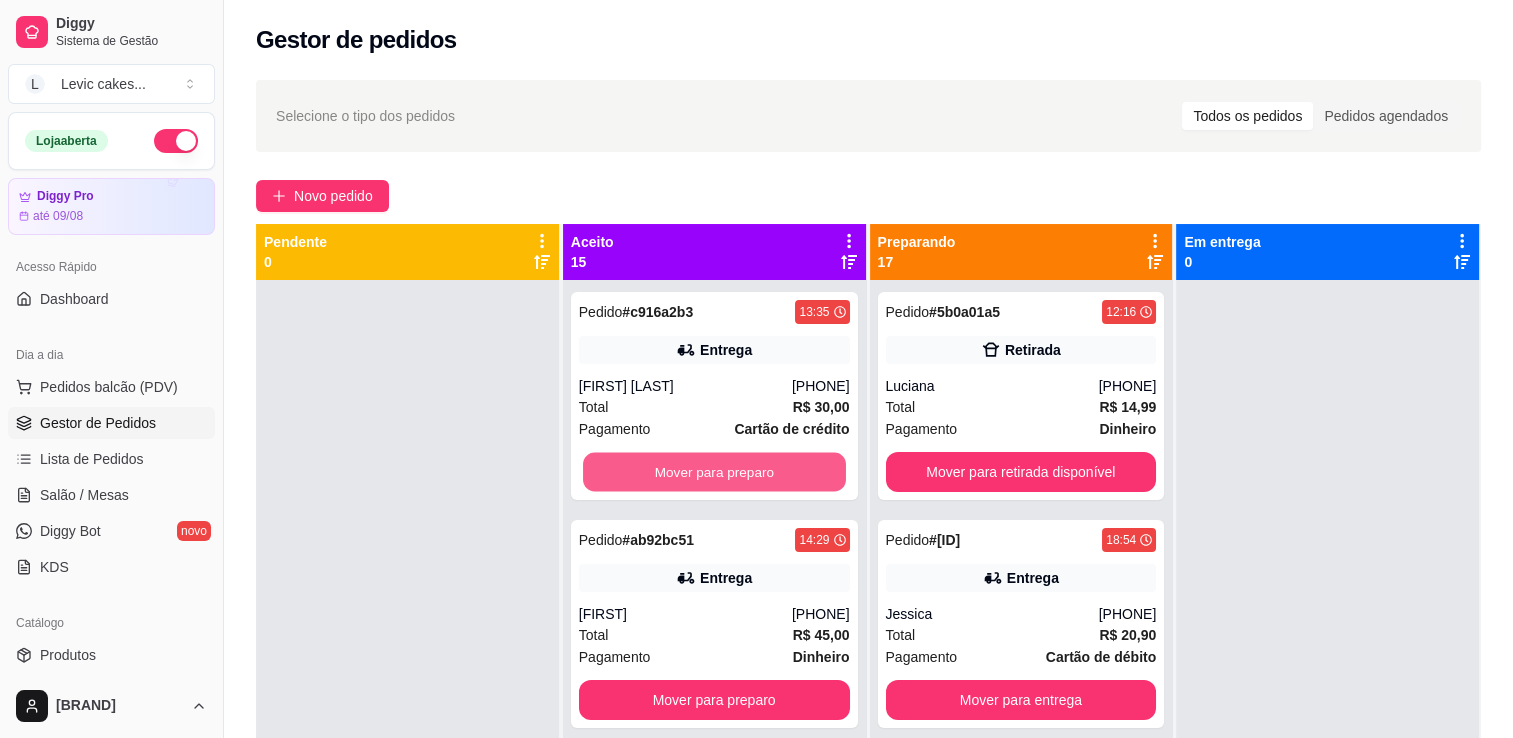 click on "Mover para preparo" at bounding box center (714, 472) 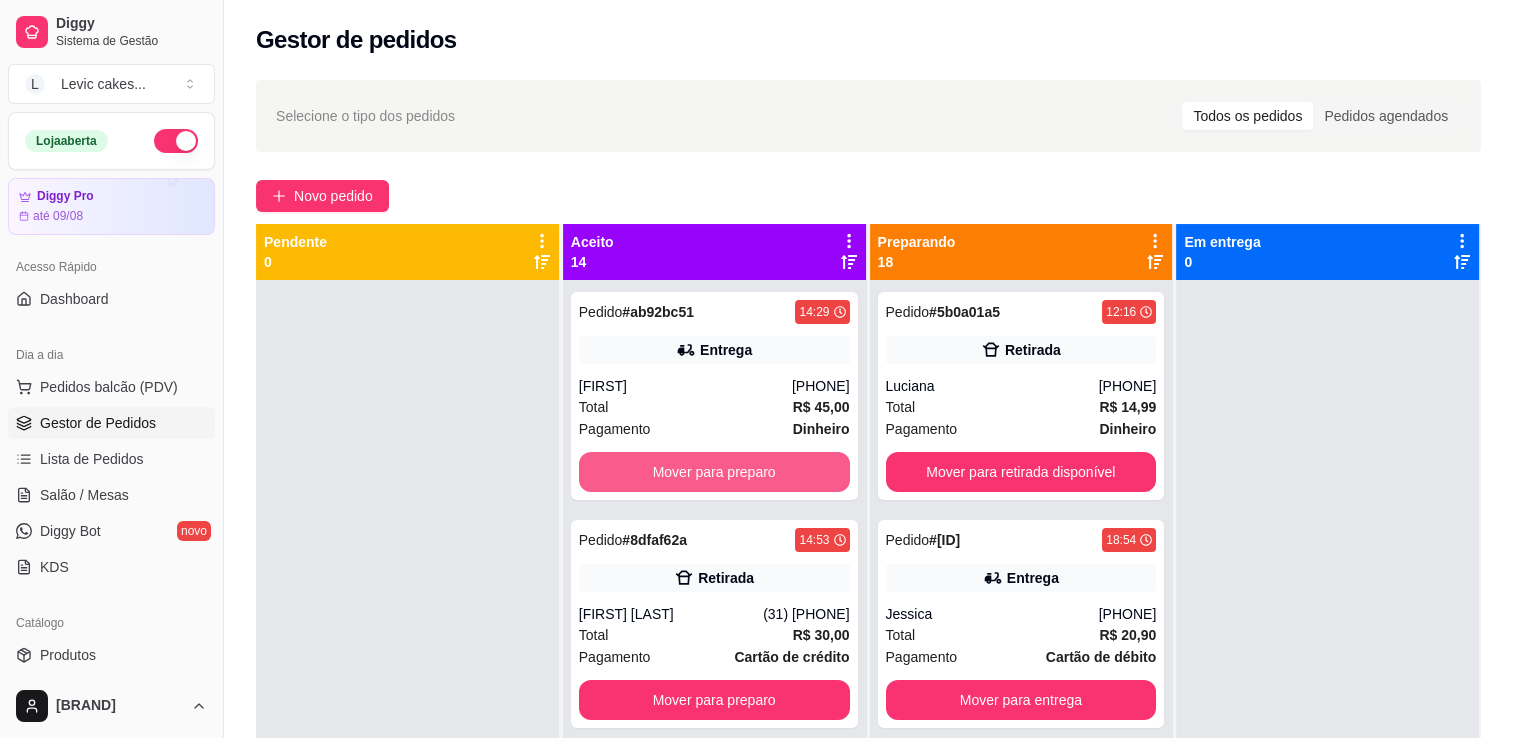 click on "Mover para preparo" at bounding box center [714, 472] 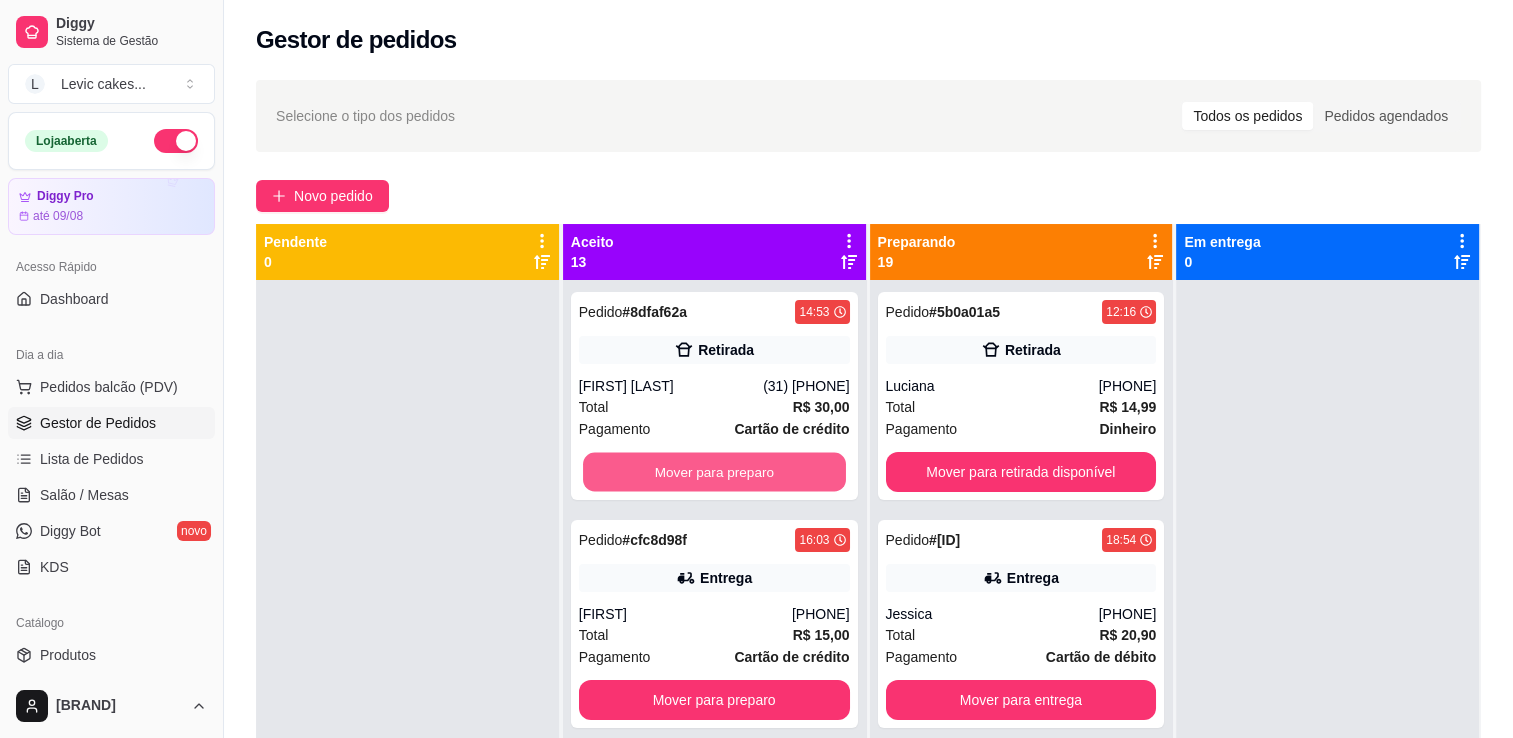 click on "Mover para preparo" at bounding box center [714, 472] 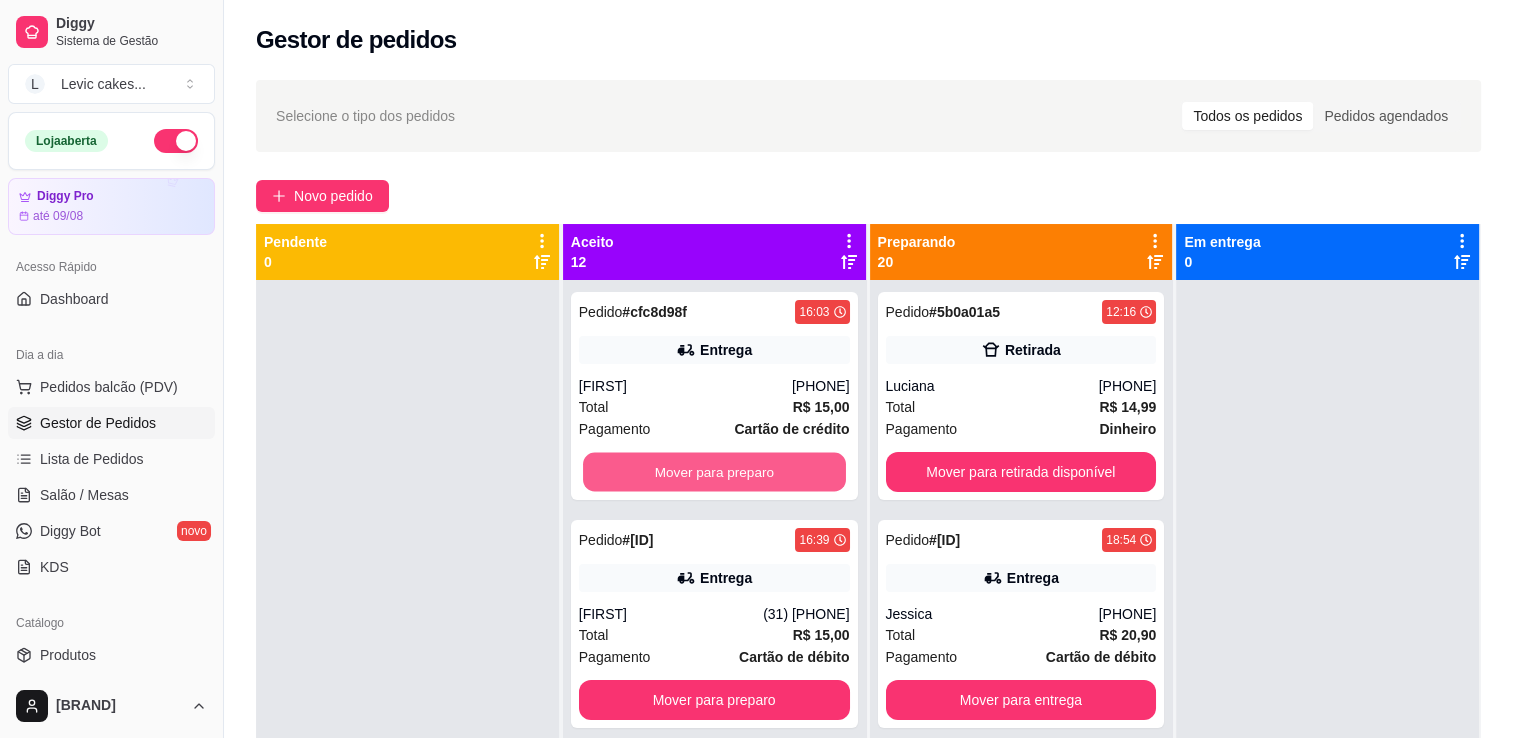 click on "Mover para preparo" at bounding box center [714, 472] 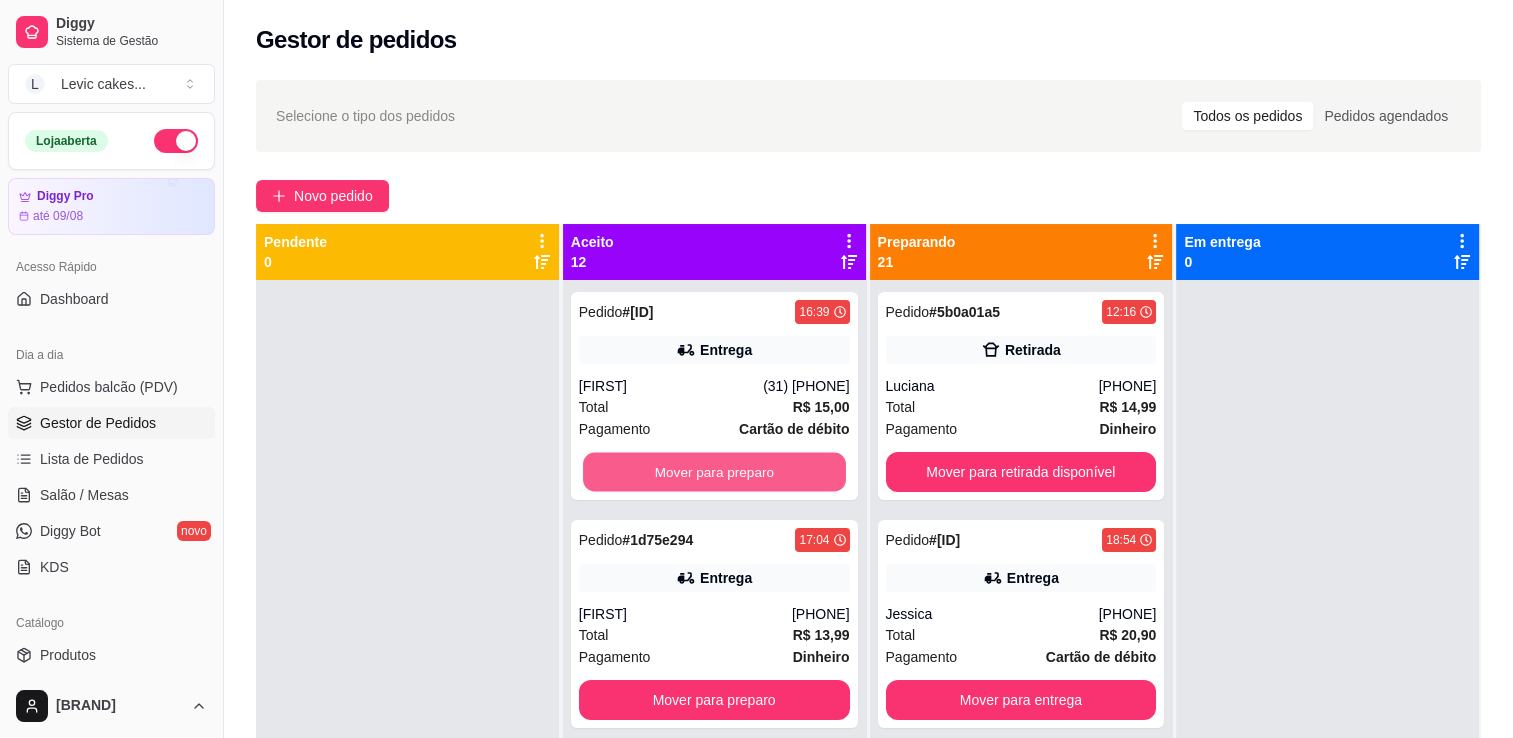 click on "Mover para preparo" at bounding box center (714, 472) 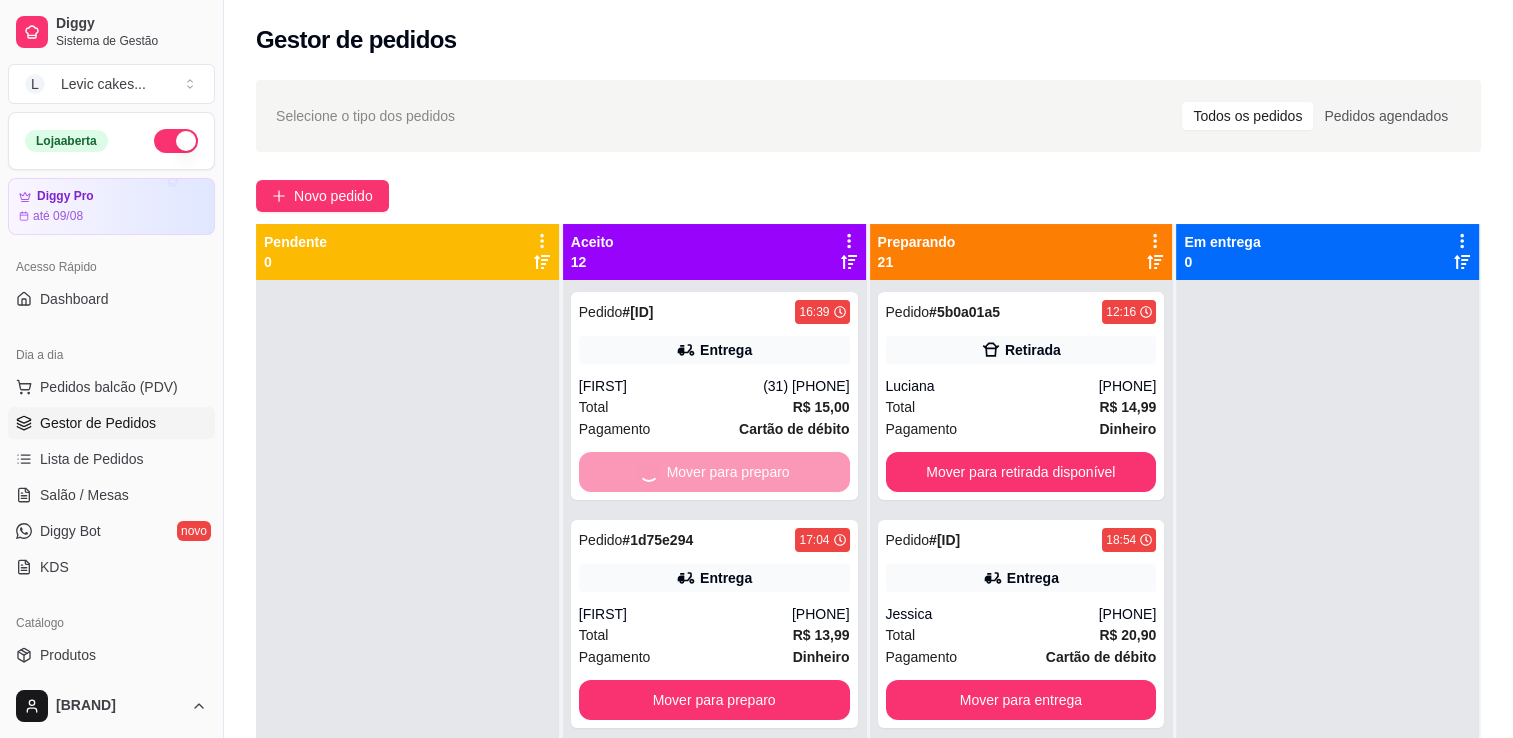 click on "Mover para preparo" at bounding box center (714, 472) 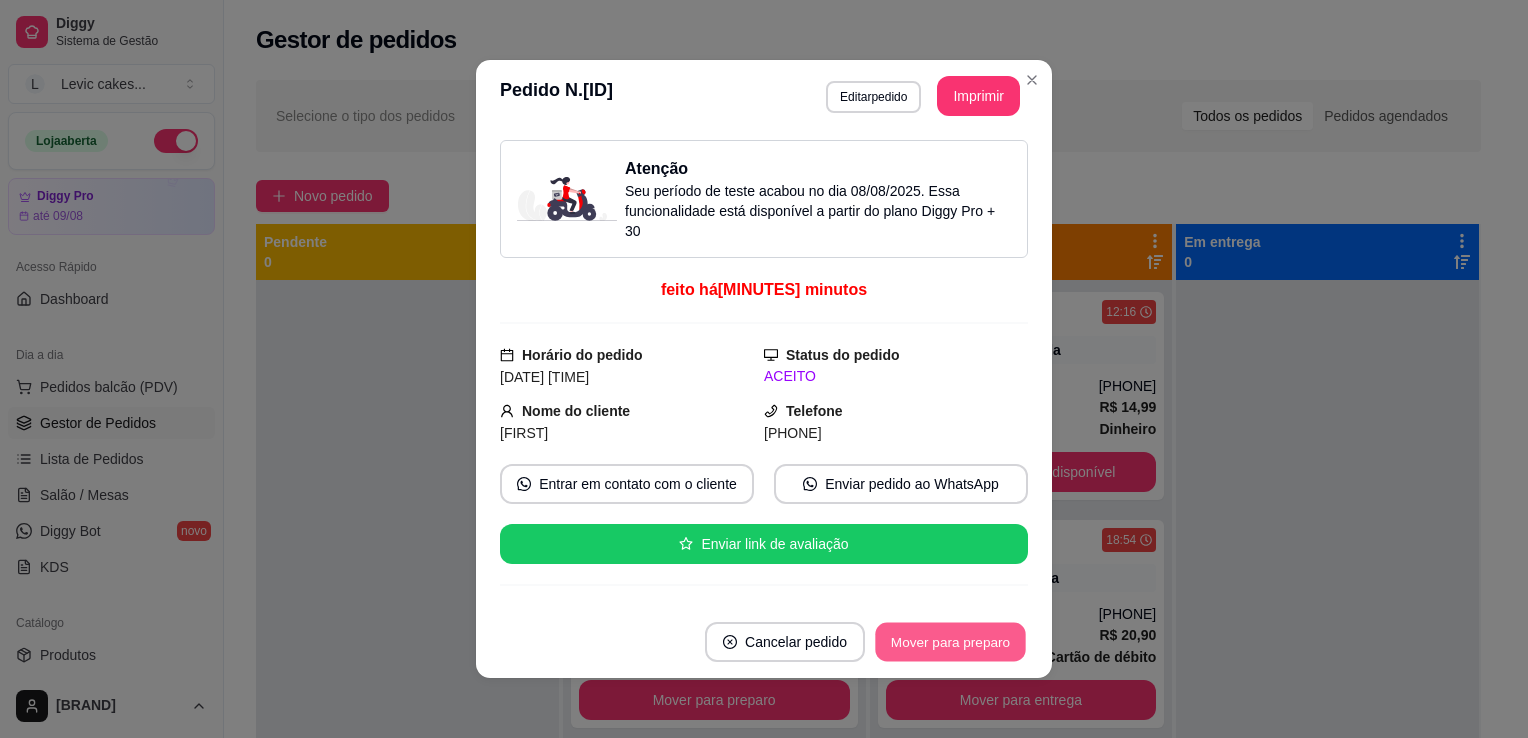 click on "Mover para preparo" at bounding box center [950, 642] 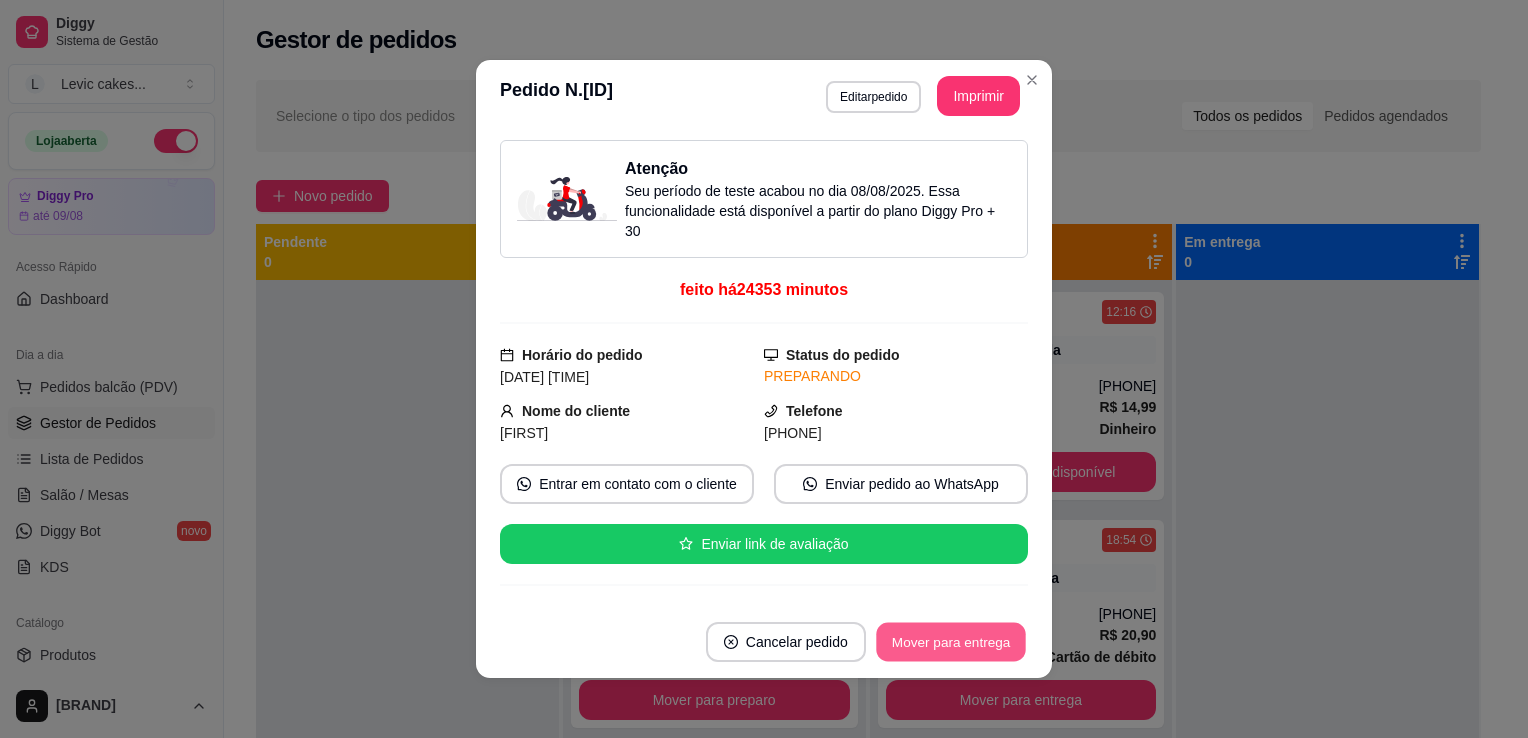 click on "Mover para entrega" at bounding box center [951, 642] 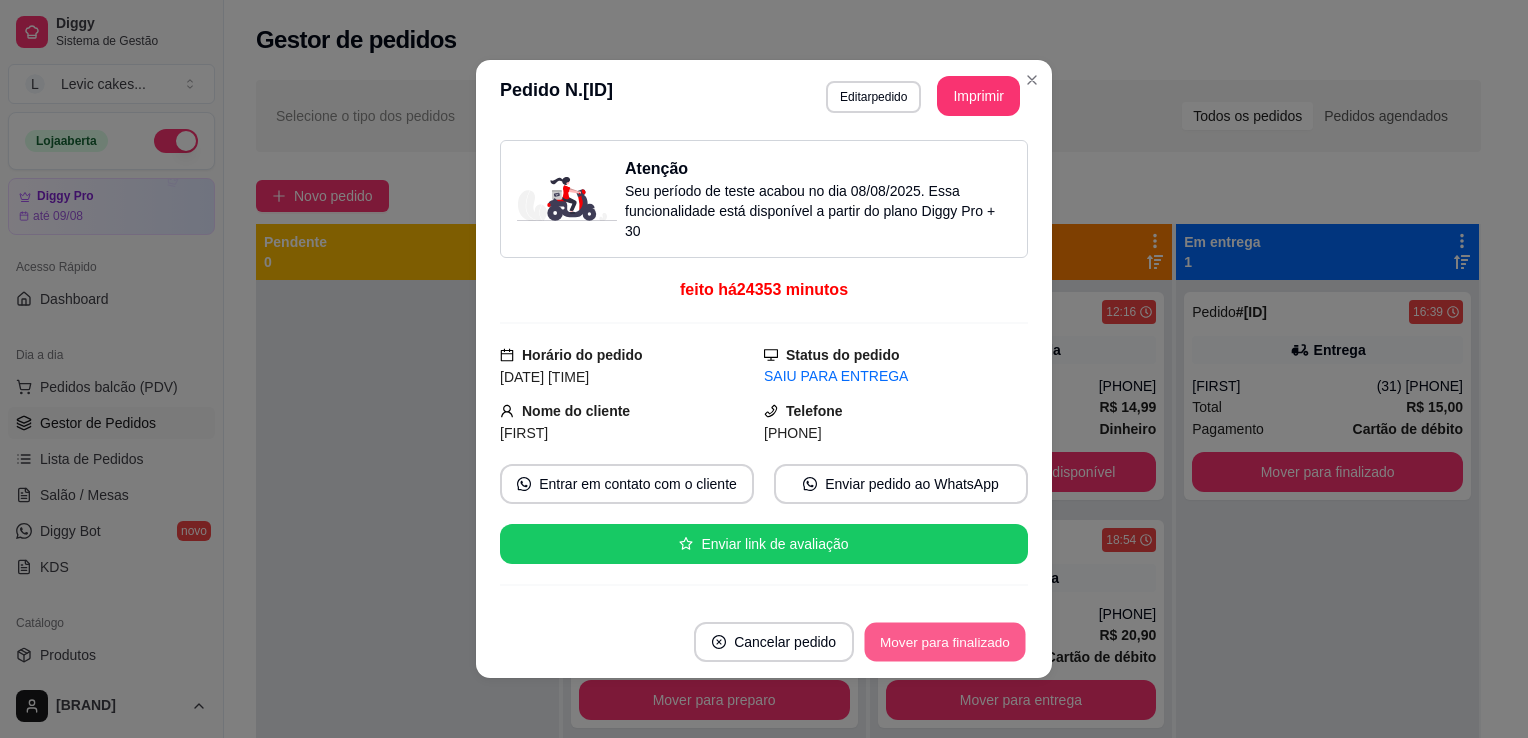 click on "Mover para finalizado" at bounding box center (945, 642) 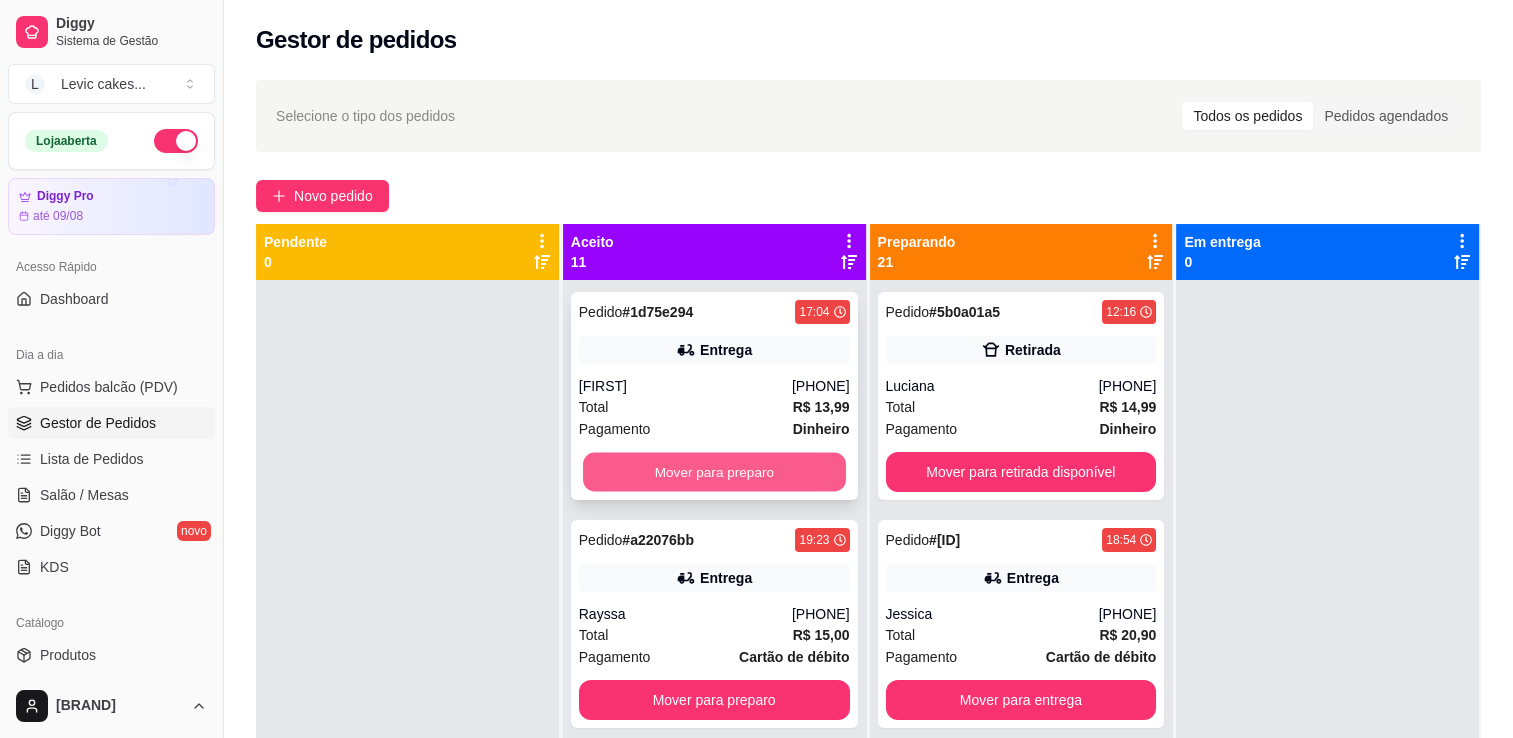 click on "Mover para preparo" at bounding box center [714, 472] 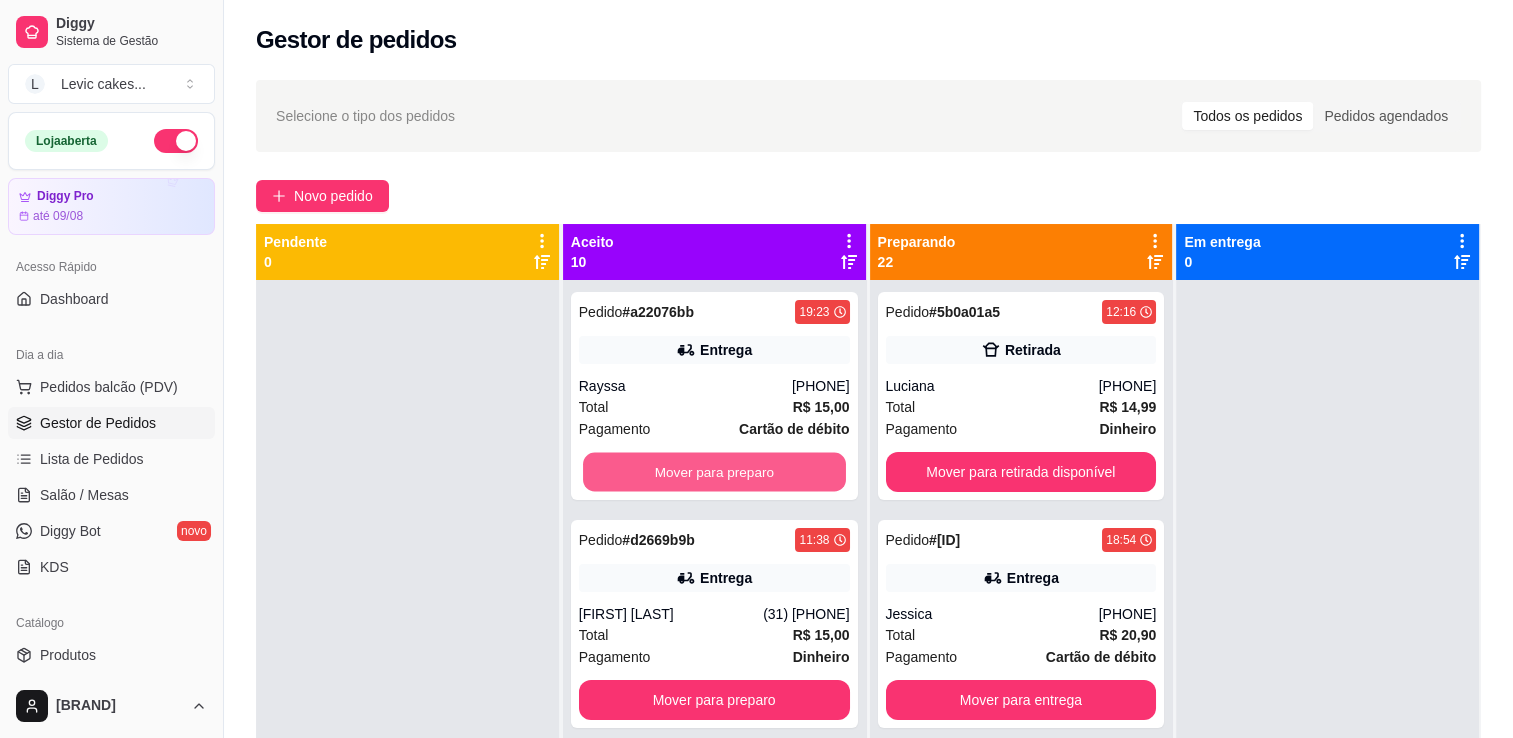 click on "Mover para preparo" at bounding box center [714, 472] 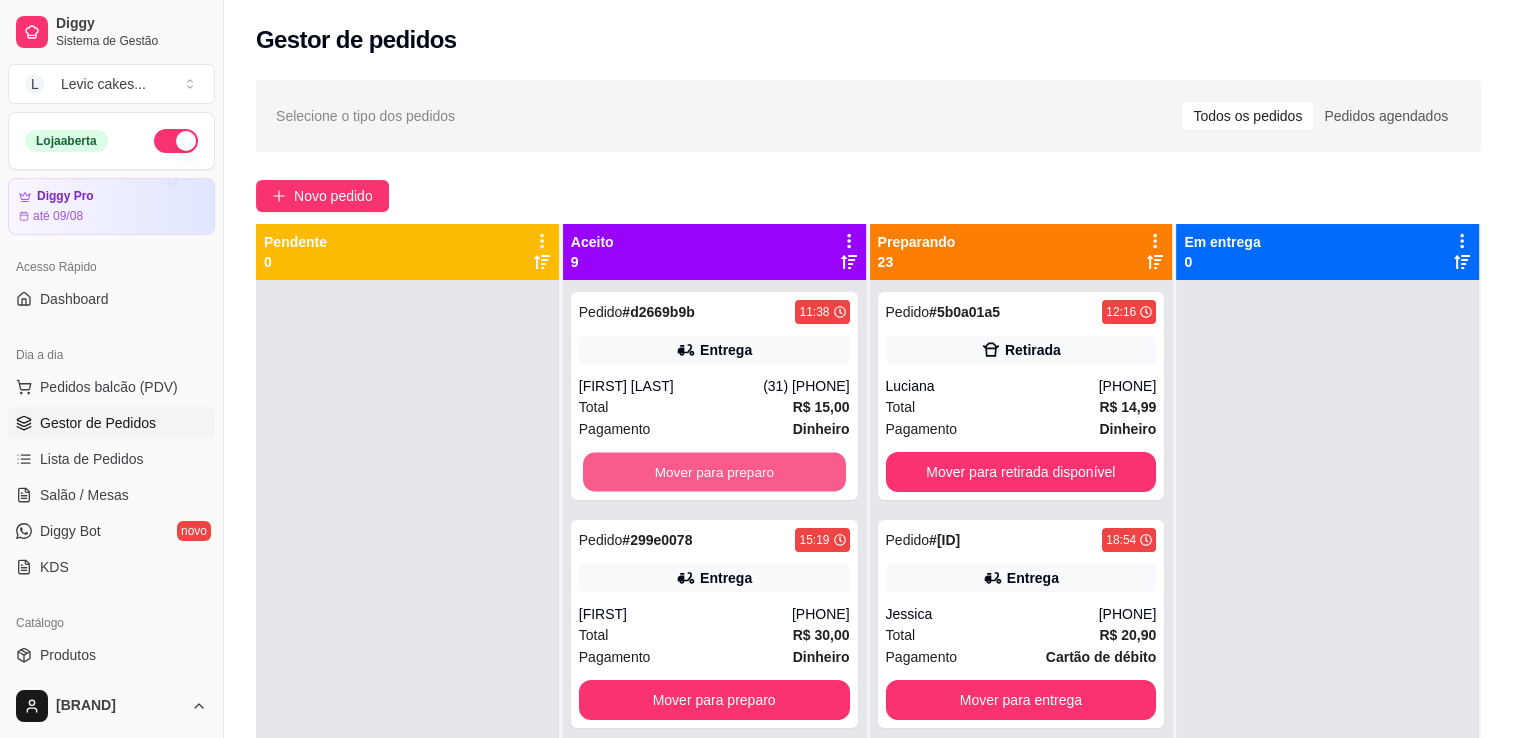 click on "Mover para preparo" at bounding box center [714, 472] 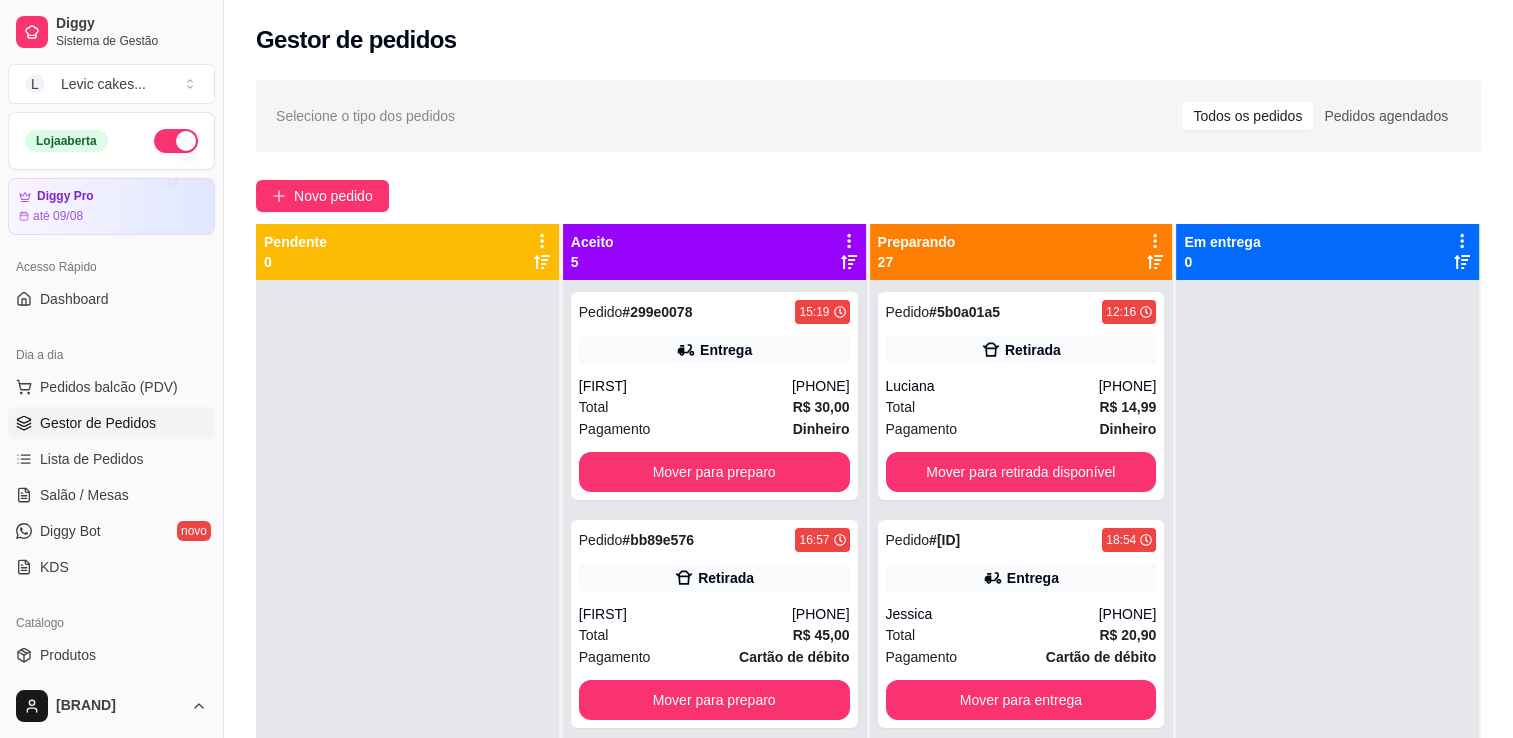 click 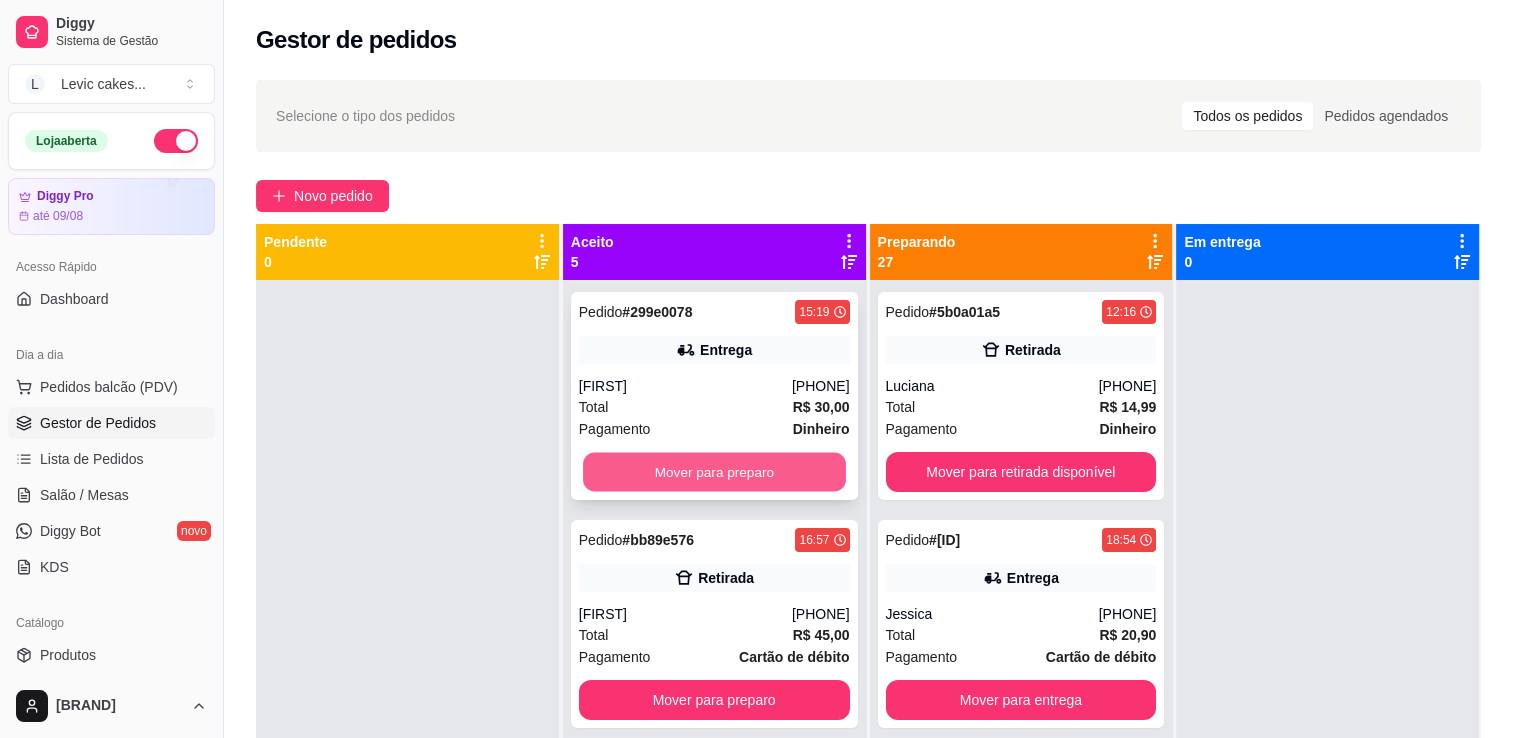 click on "Mover para preparo" at bounding box center (714, 472) 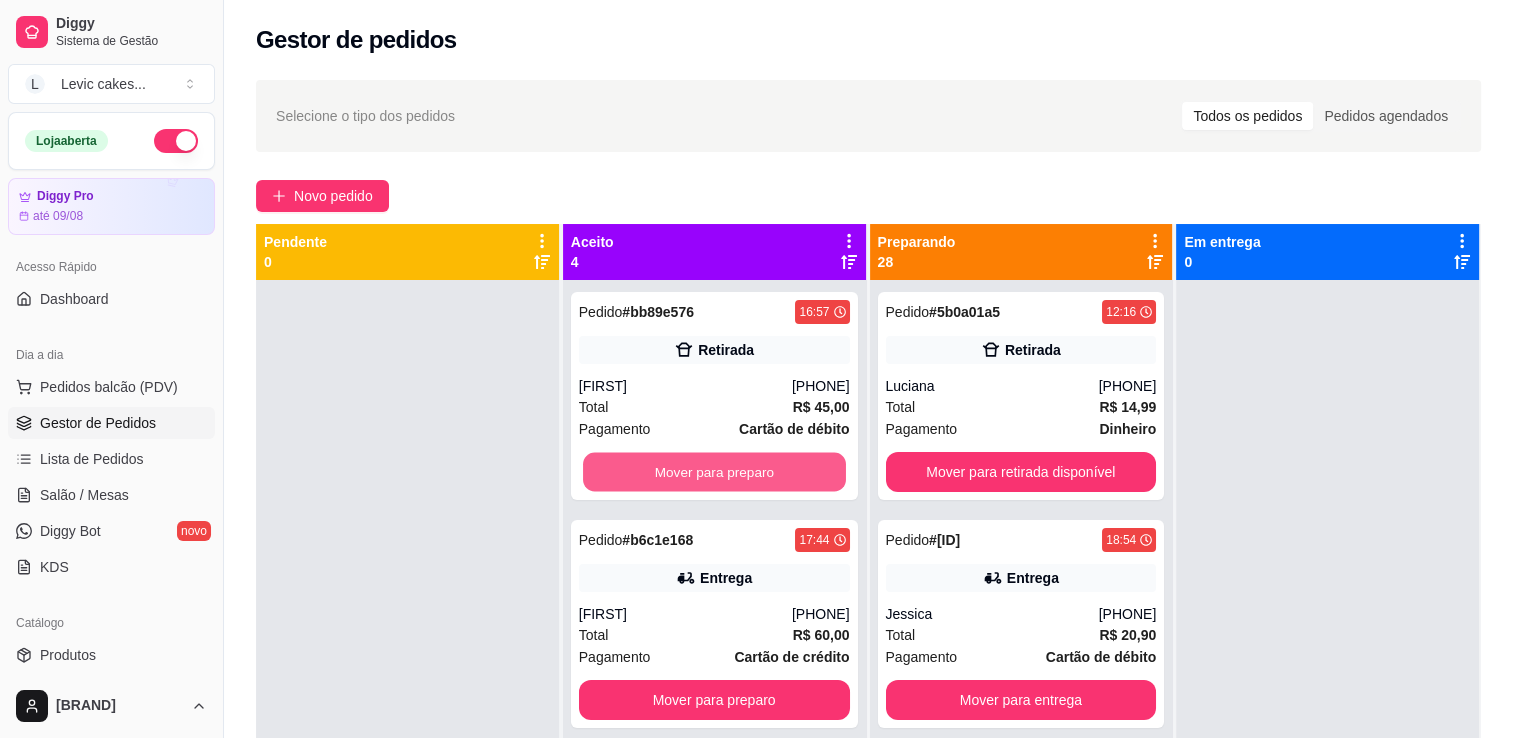 click on "Mover para preparo" at bounding box center (714, 472) 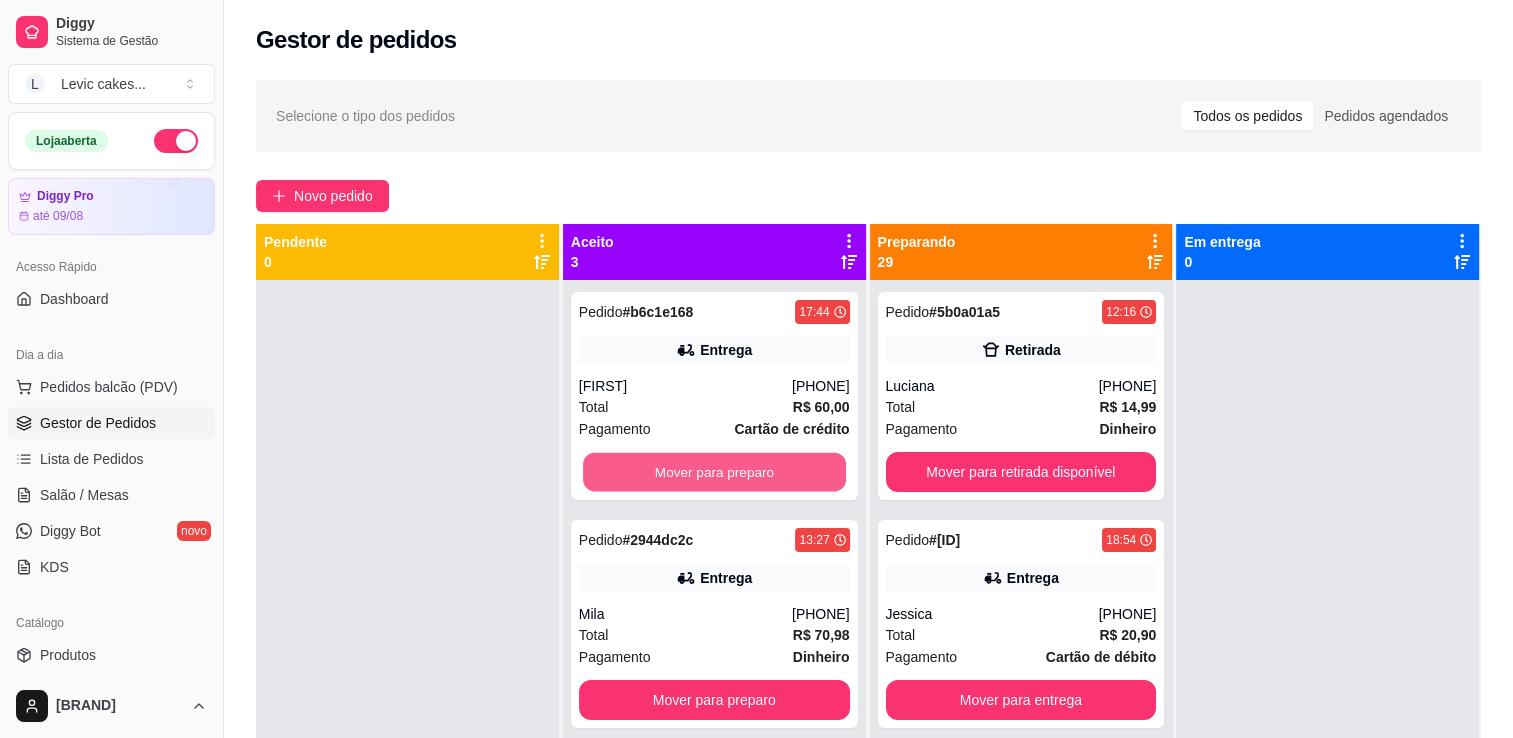 click on "Mover para preparo" at bounding box center (714, 472) 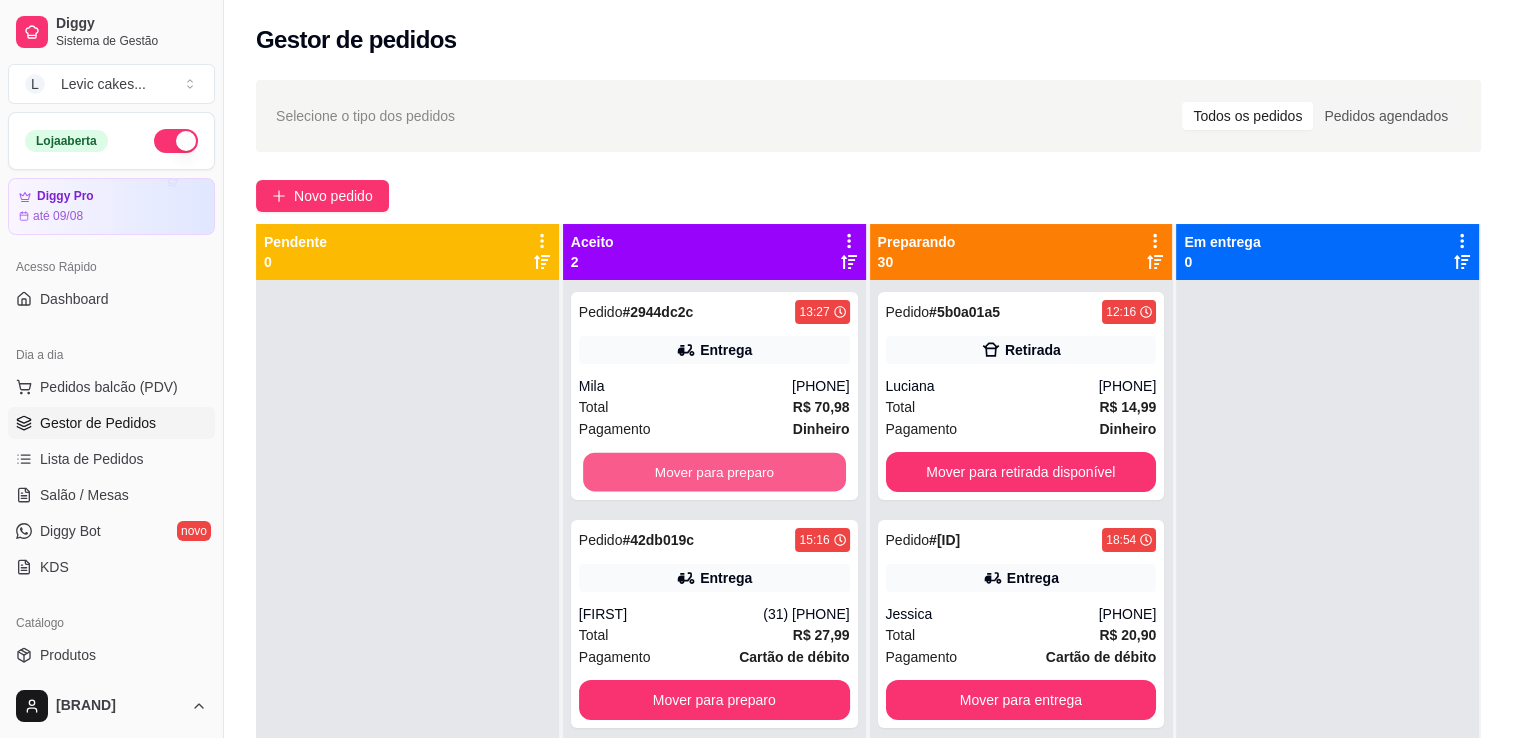 click on "Mover para preparo" at bounding box center (714, 472) 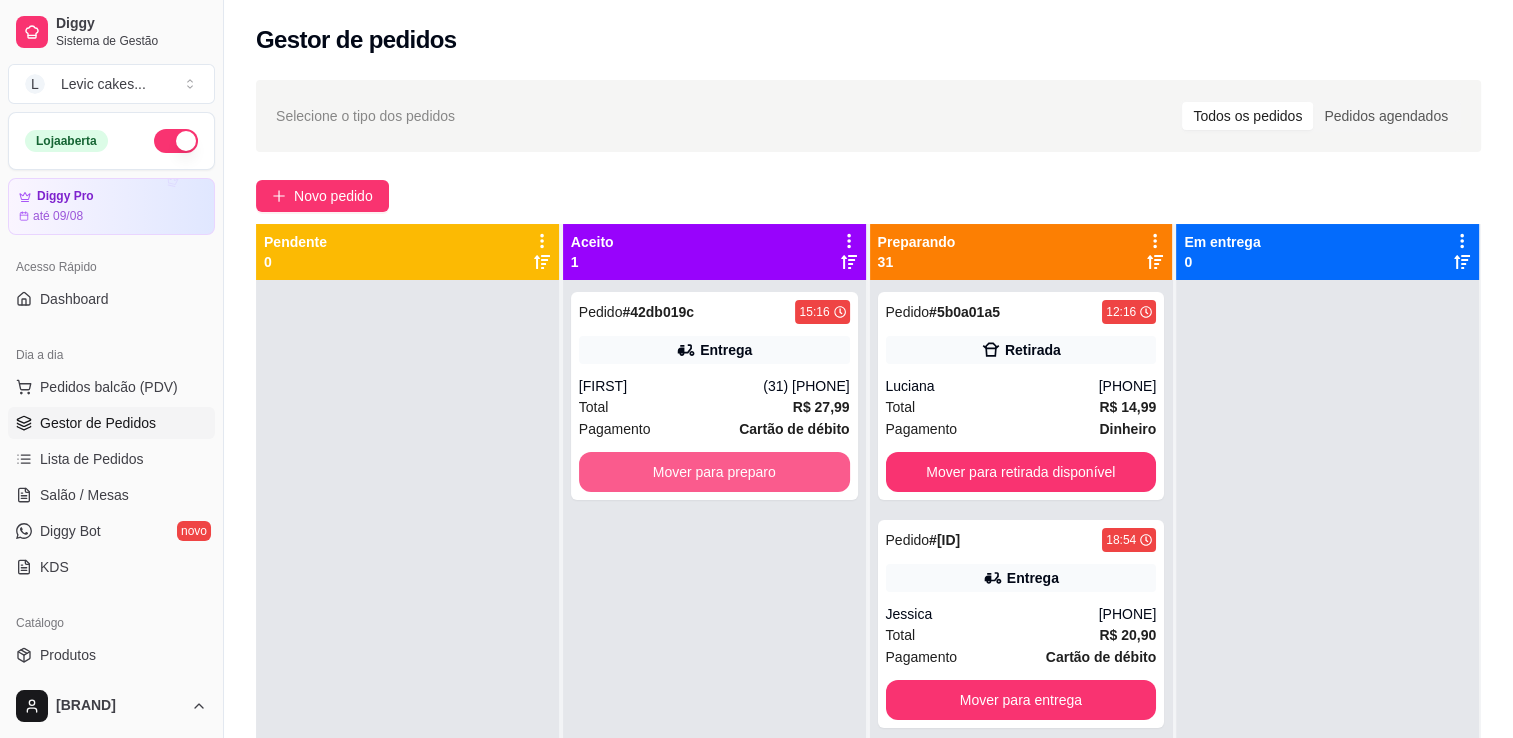 click on "Mover para preparo" at bounding box center (714, 472) 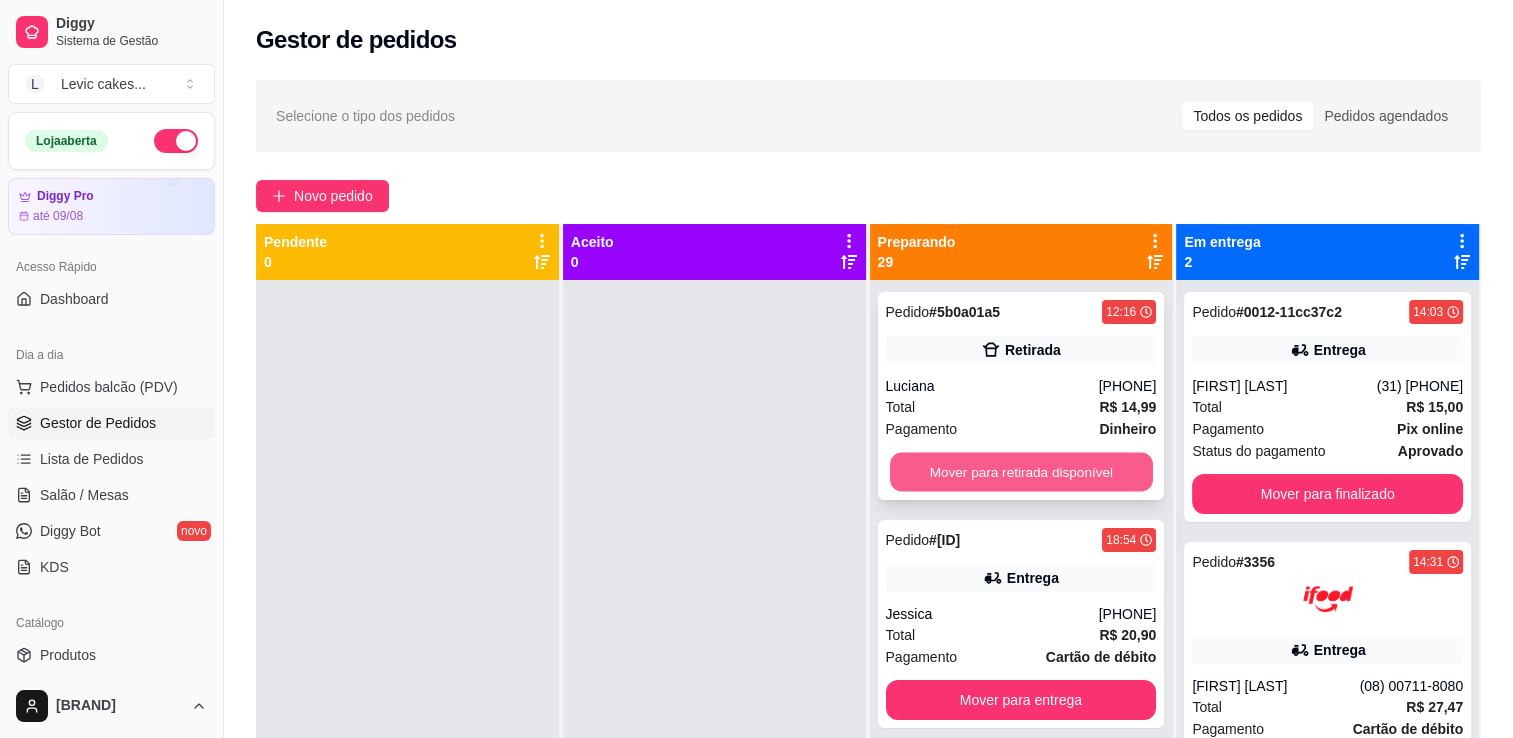 click on "Mover para retirada disponível" at bounding box center (1021, 472) 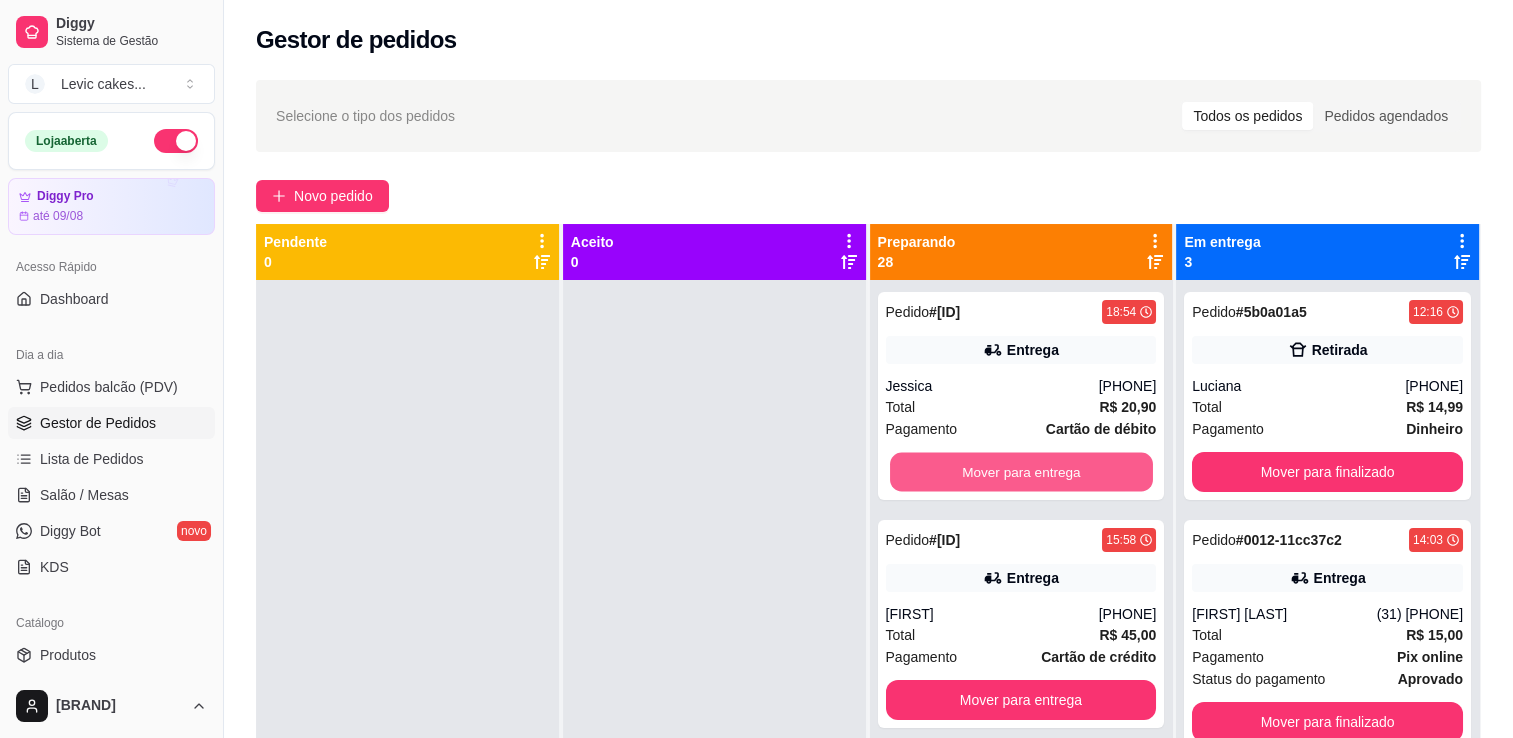 click on "Mover para entrega" at bounding box center (1021, 472) 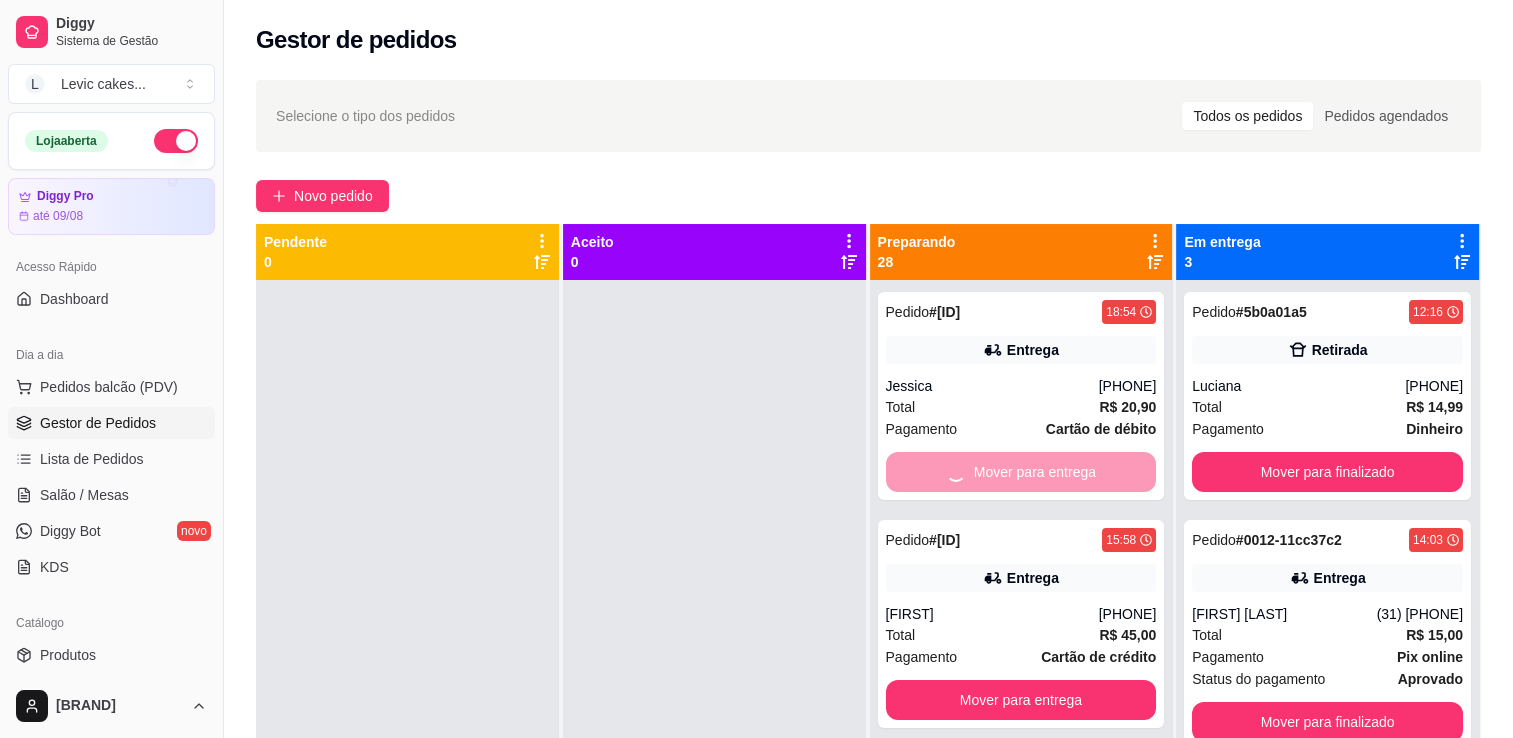 click on "Mover para entrega" at bounding box center (1021, 472) 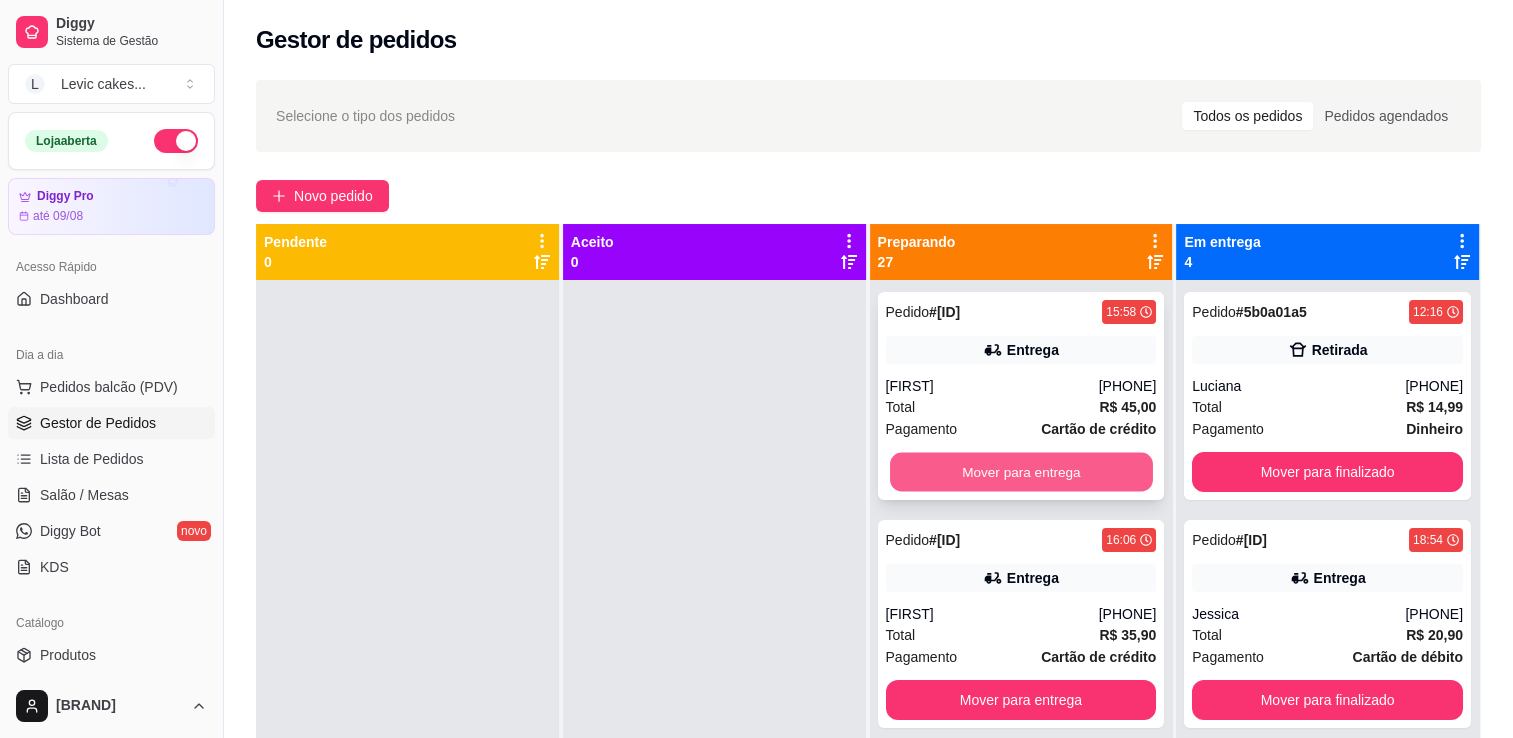 click on "Mover para entrega" at bounding box center (1021, 472) 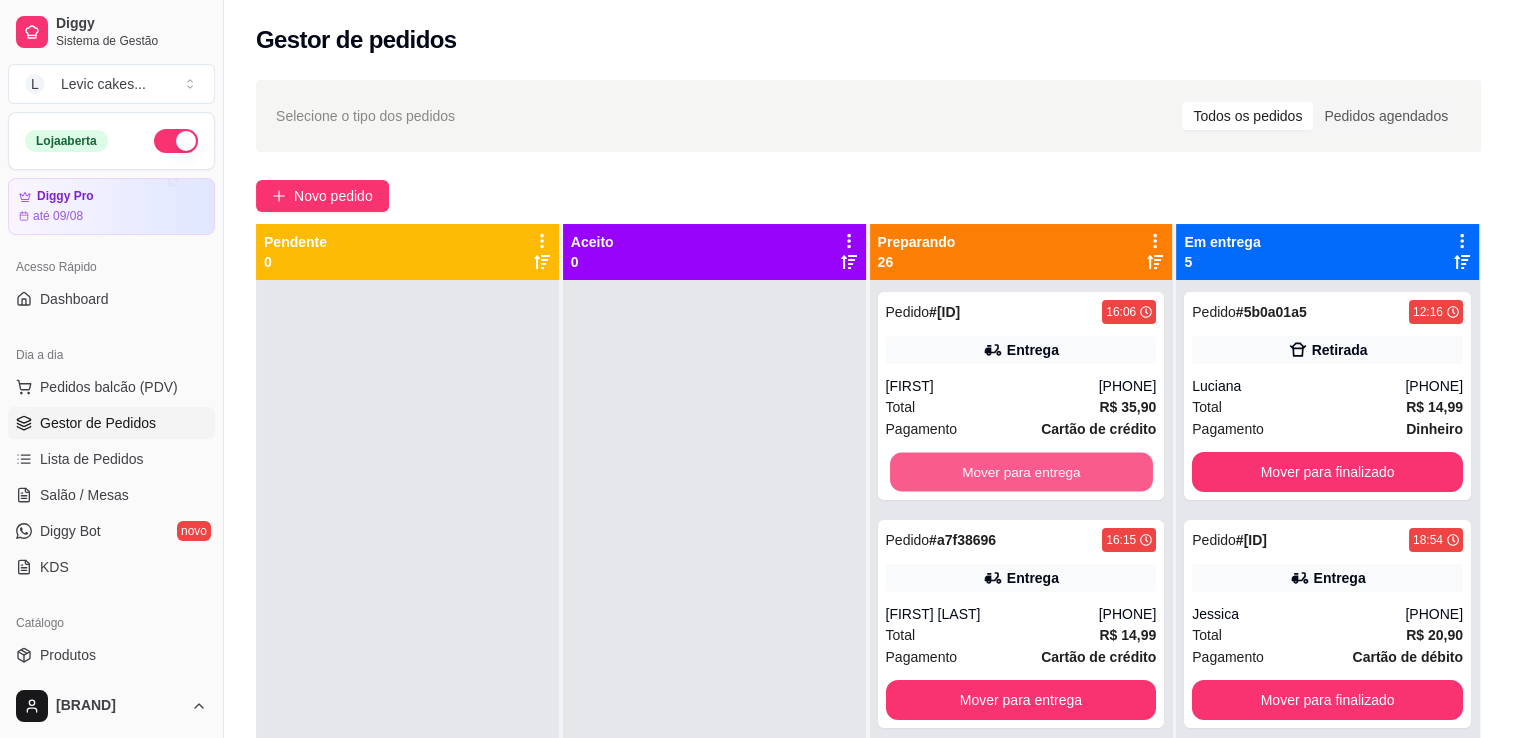 click on "Mover para entrega" at bounding box center [1021, 472] 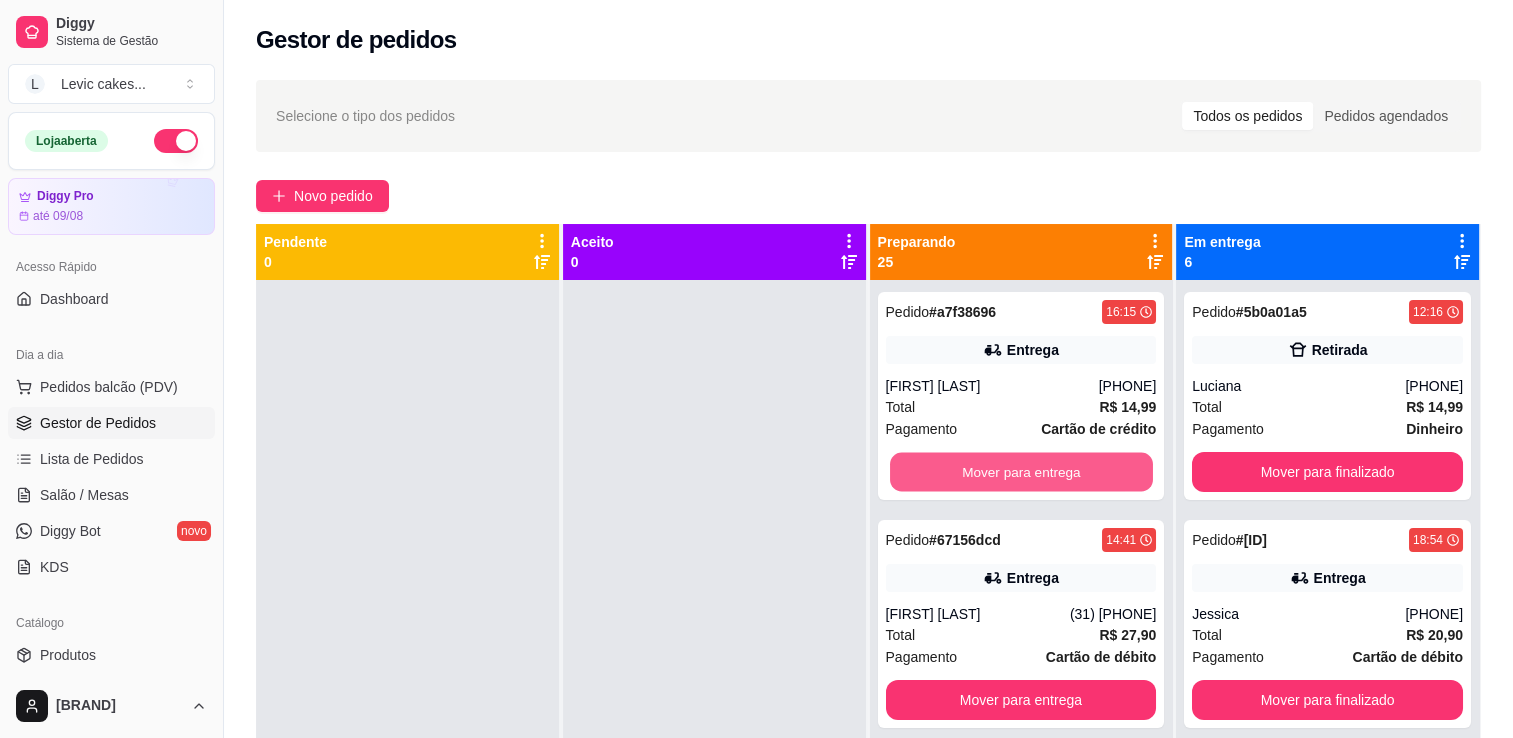 click on "Mover para entrega" at bounding box center (1021, 472) 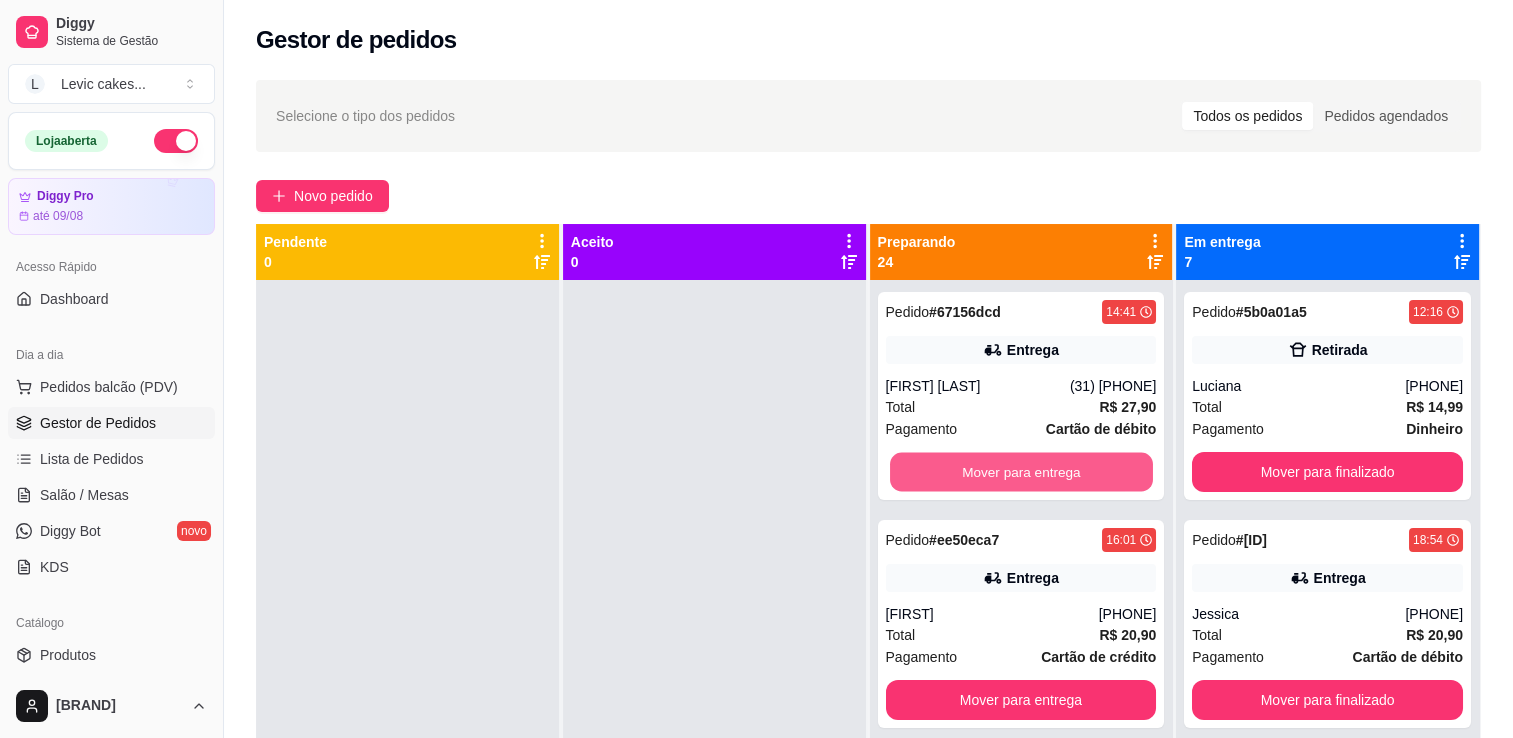 click on "Mover para entrega" at bounding box center (1021, 472) 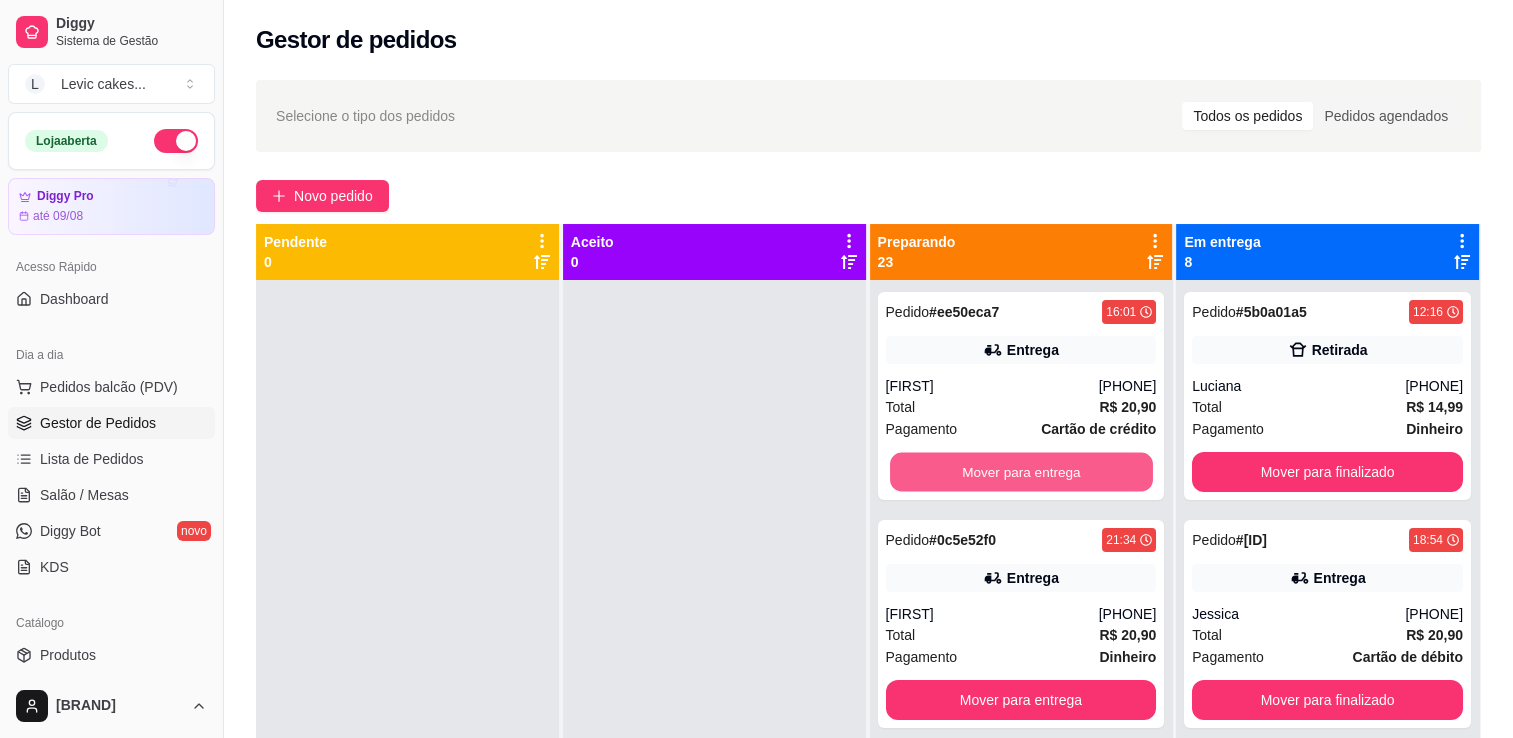 click on "Mover para entrega" at bounding box center (1021, 472) 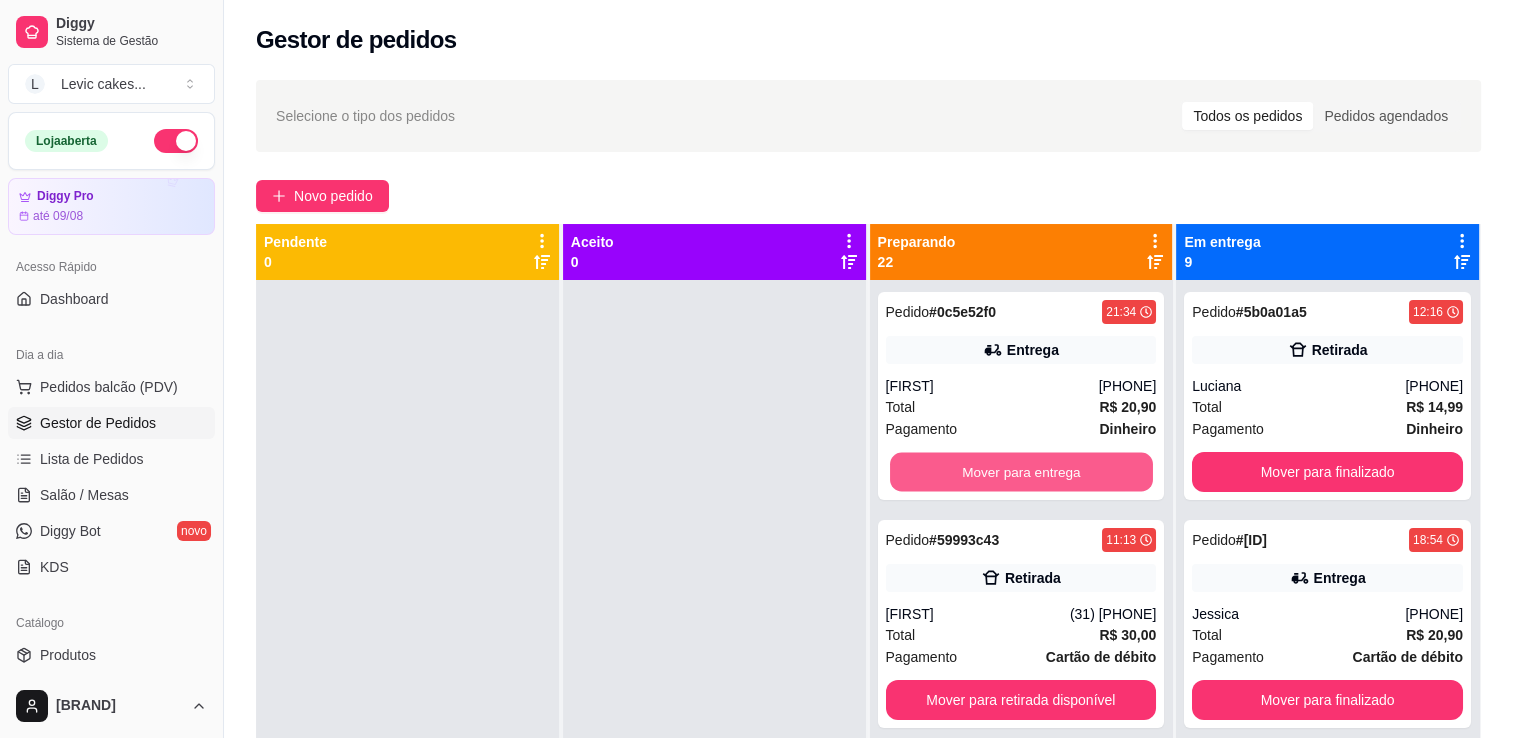 click on "Mover para entrega" at bounding box center [1021, 472] 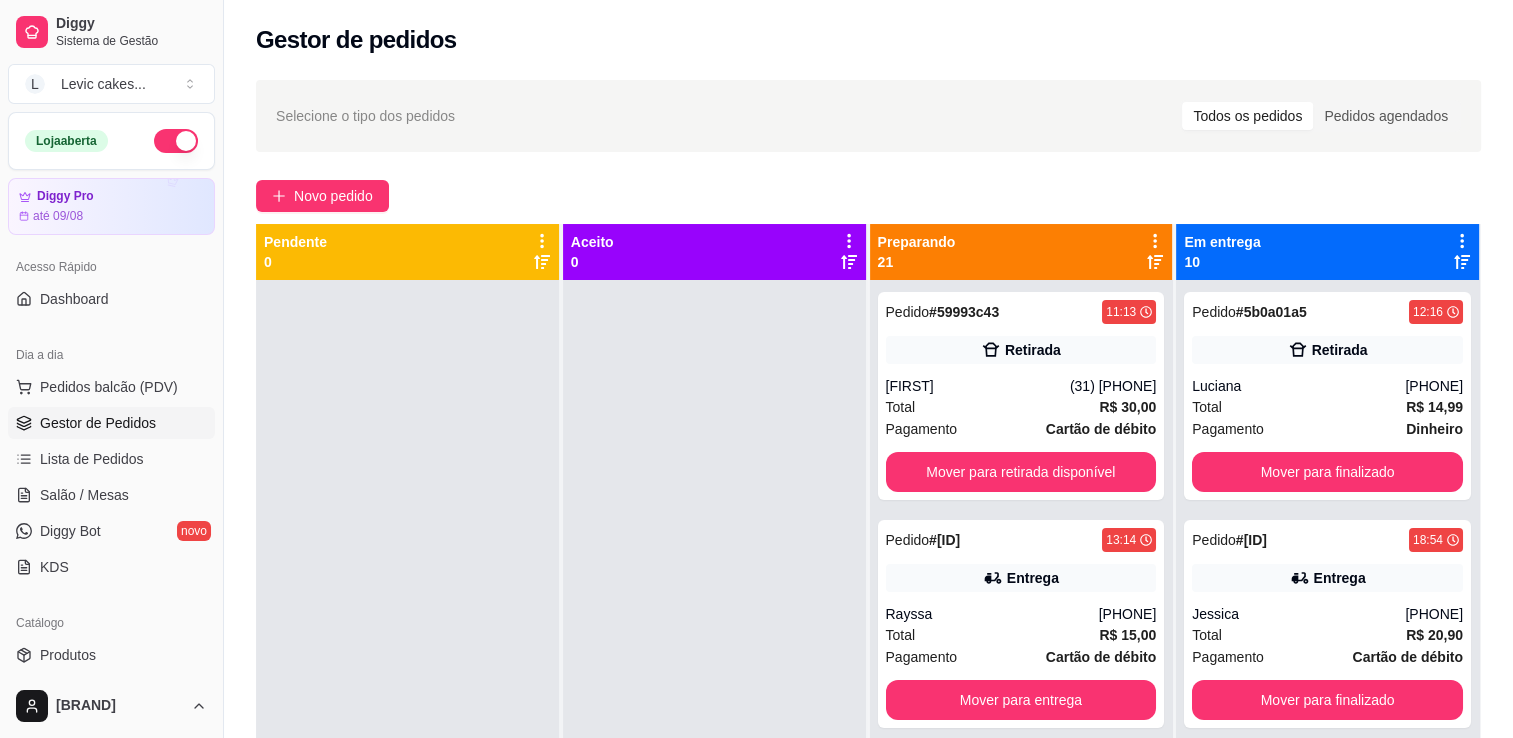 click 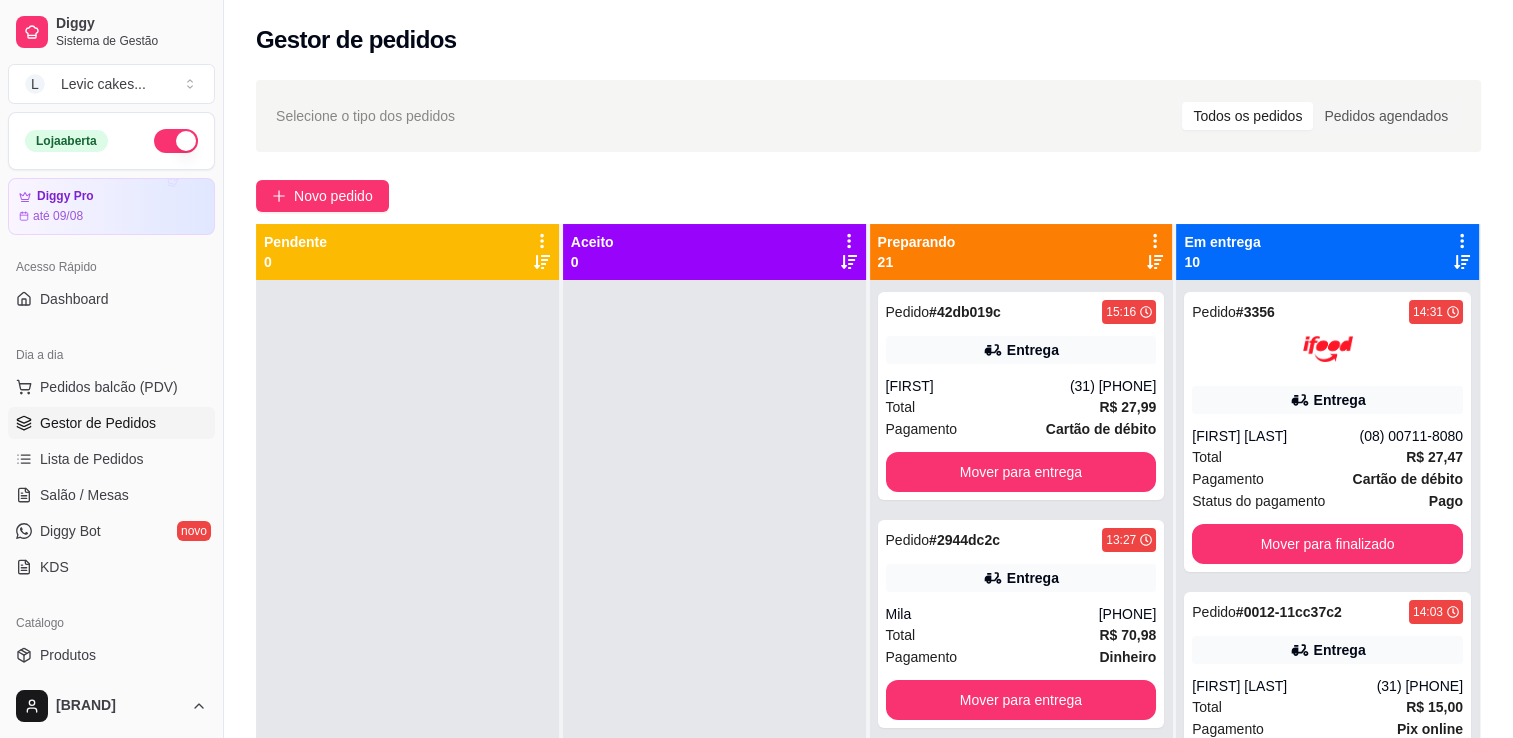 click 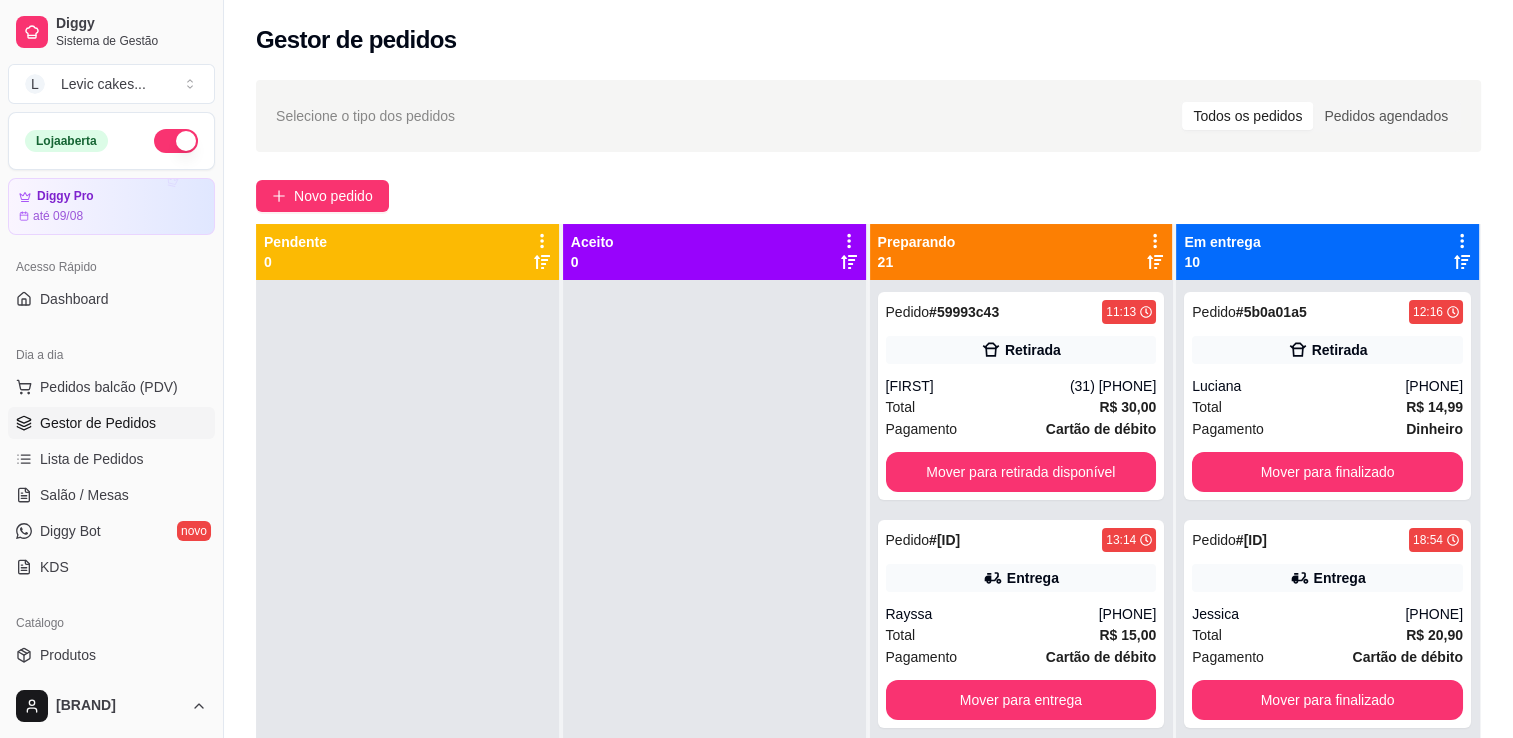 click 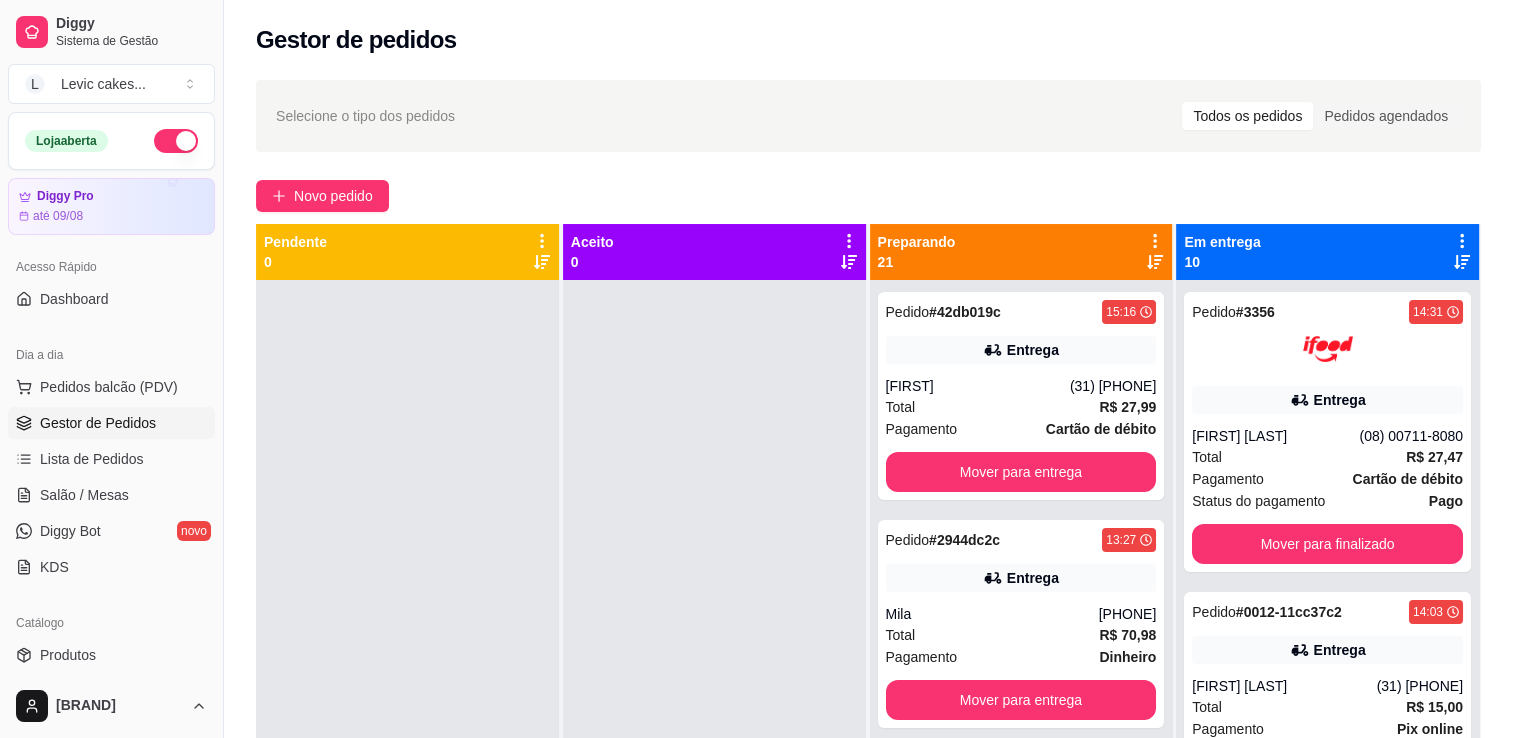 click 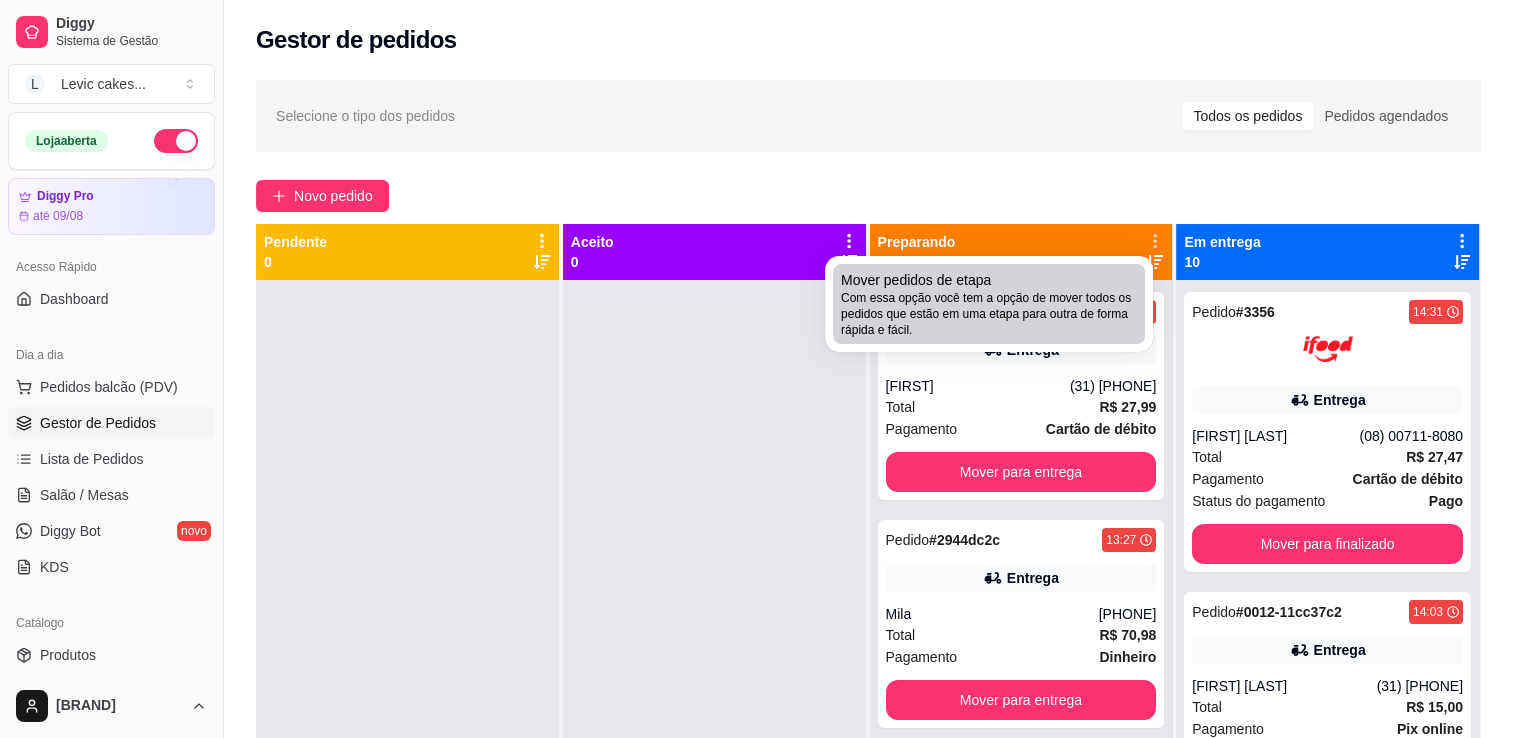 click on "Mover pedidos de etapa Com essa opção você tem a opção de mover todos os pedidos que estão em uma etapa para outra de forma rápida e fácil." at bounding box center (989, 304) 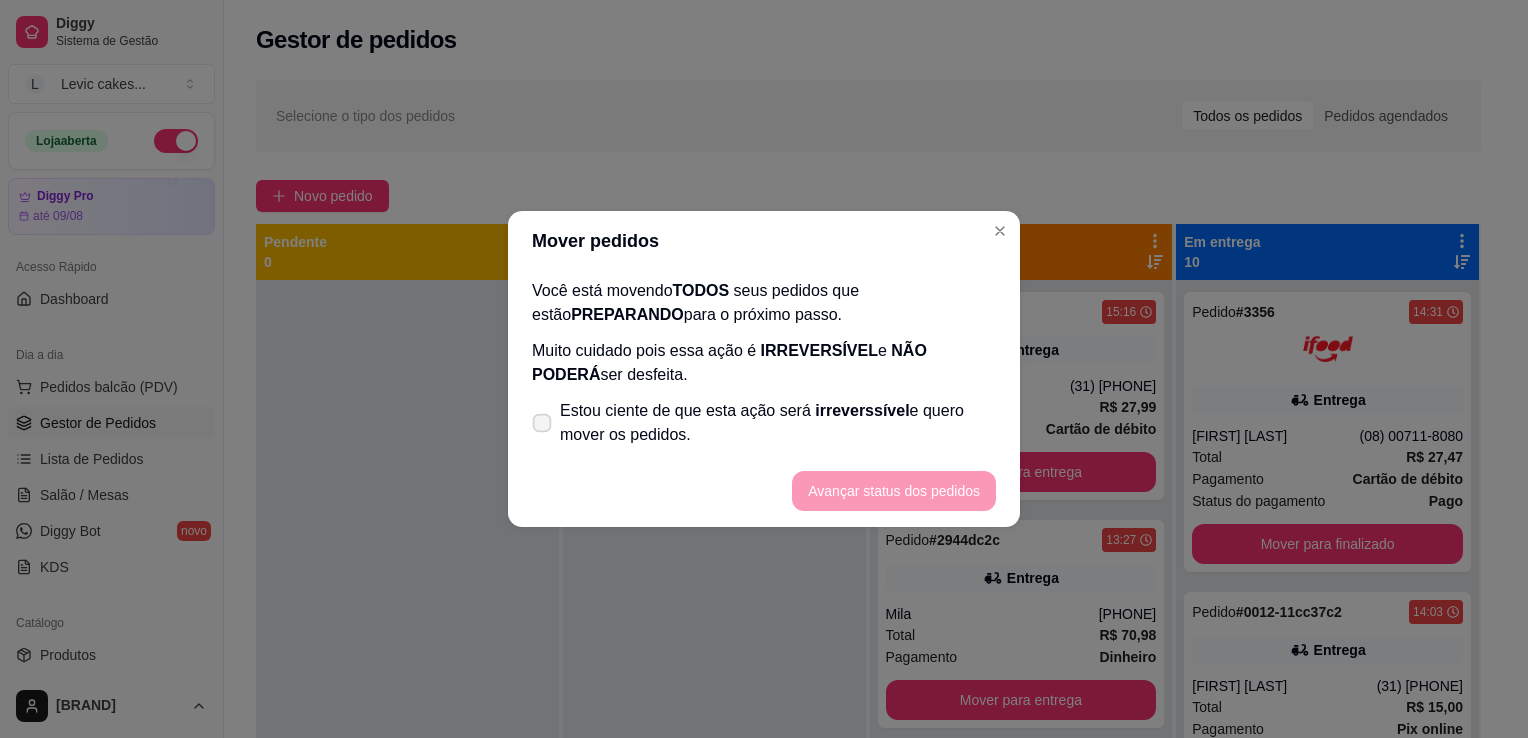 click 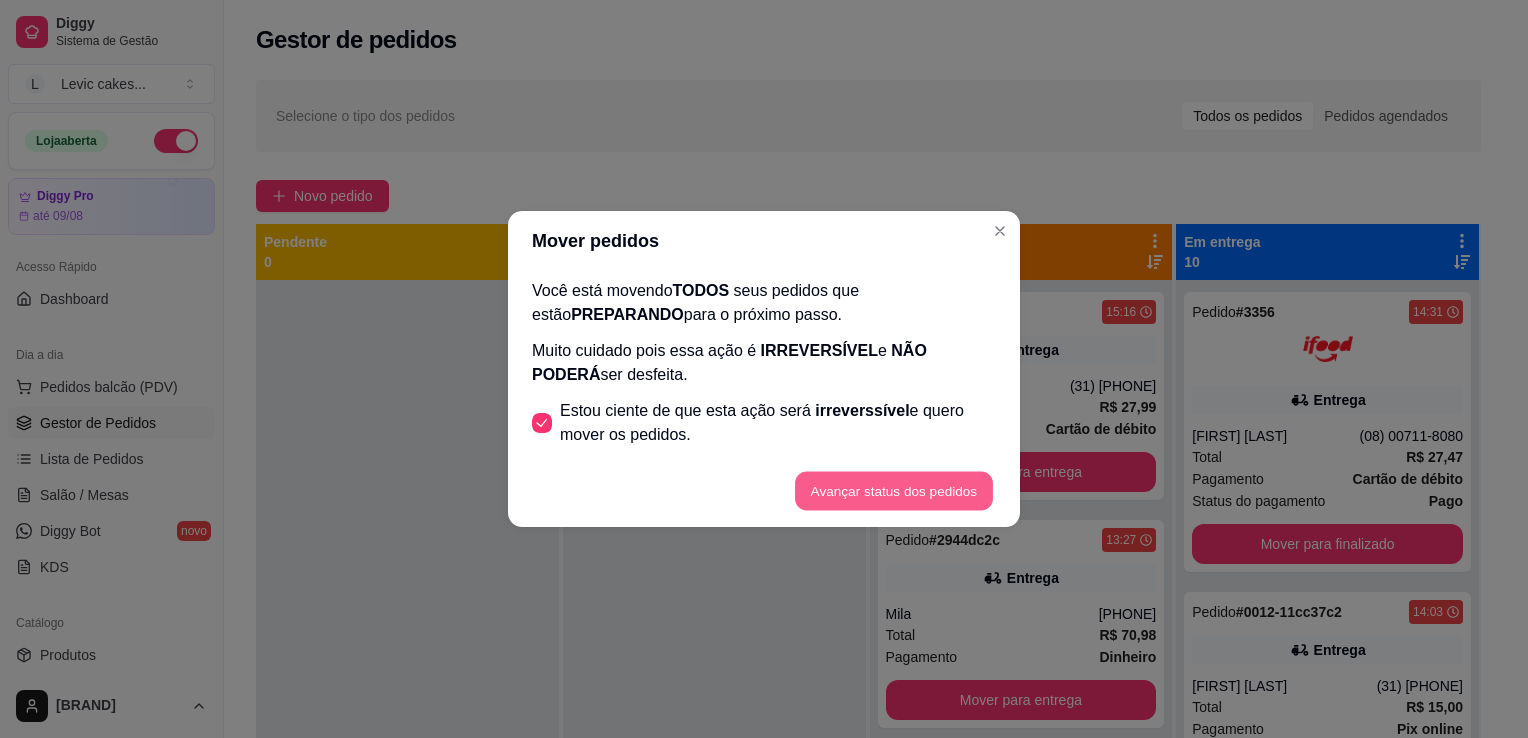 click on "Avançar status dos pedidos" at bounding box center (894, 491) 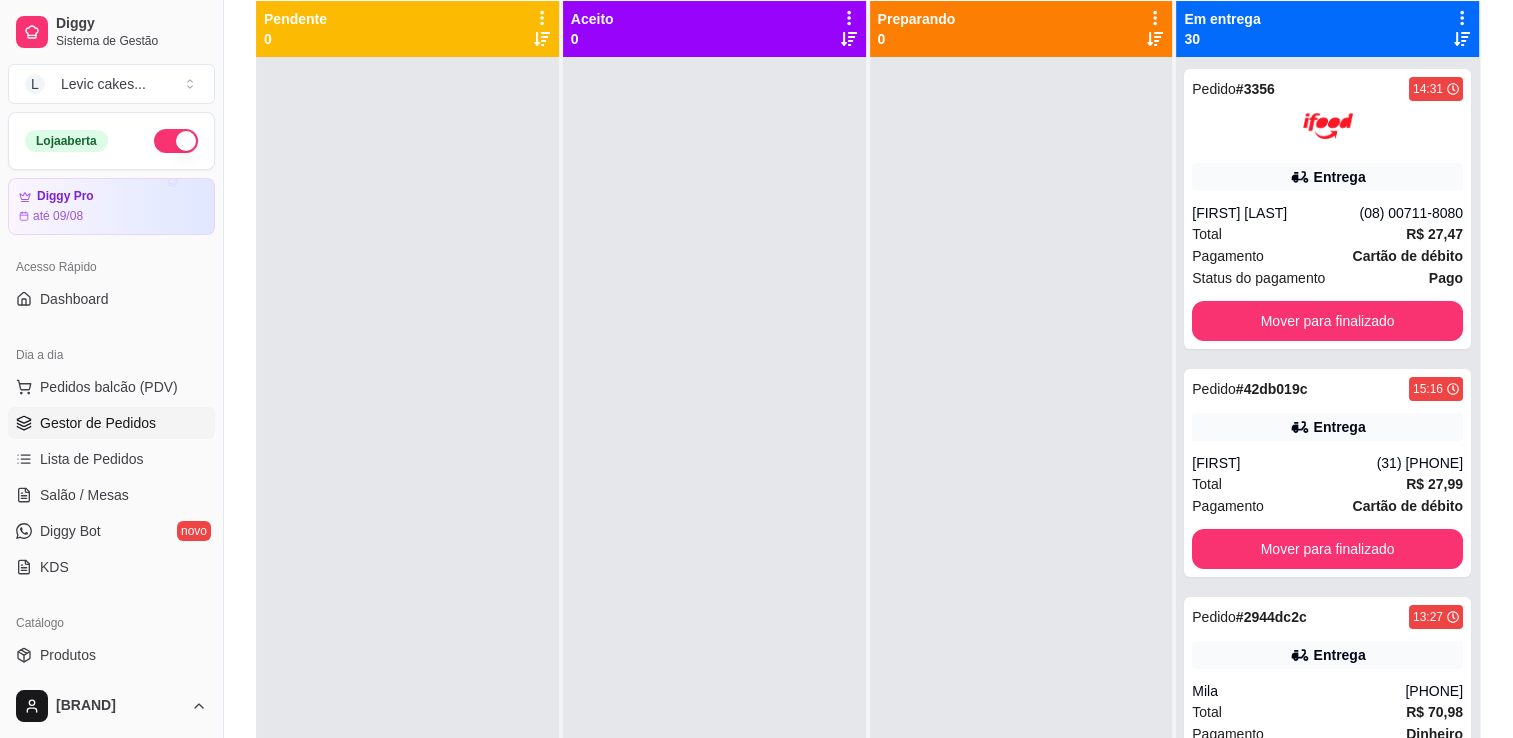 scroll, scrollTop: 304, scrollLeft: 0, axis: vertical 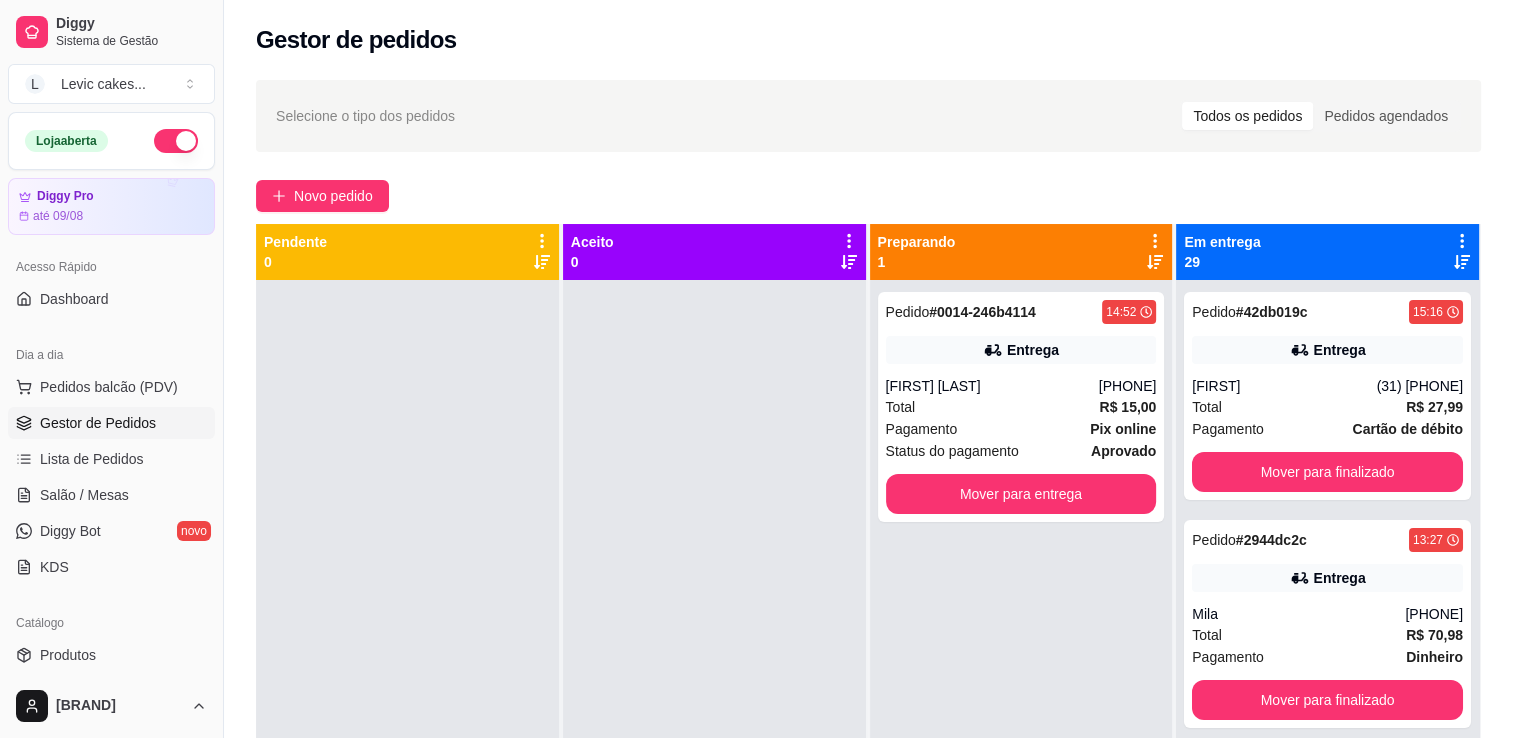 click 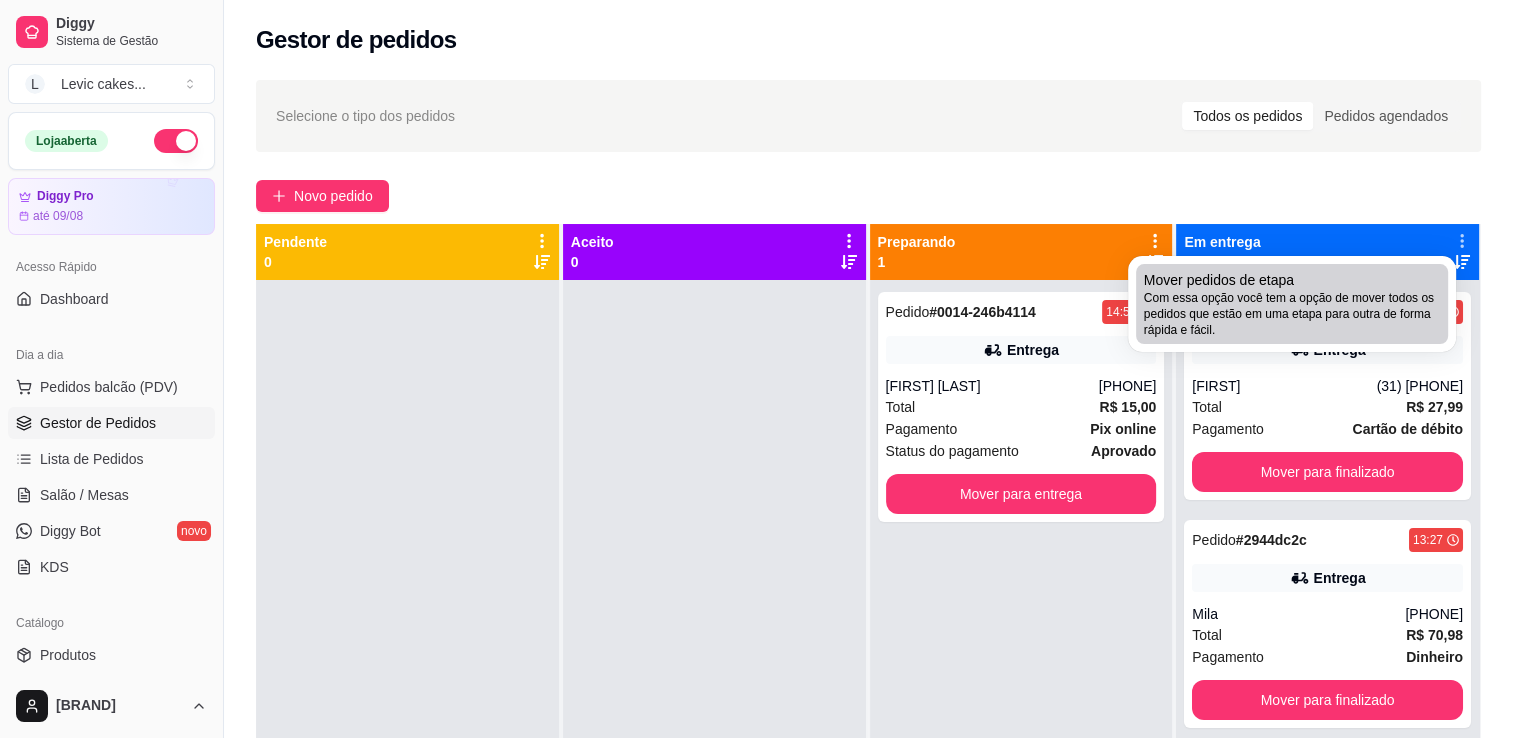 click on "Com essa opção você tem a opção de mover todos os pedidos que estão em uma etapa para outra de forma rápida e fácil." at bounding box center [1292, 314] 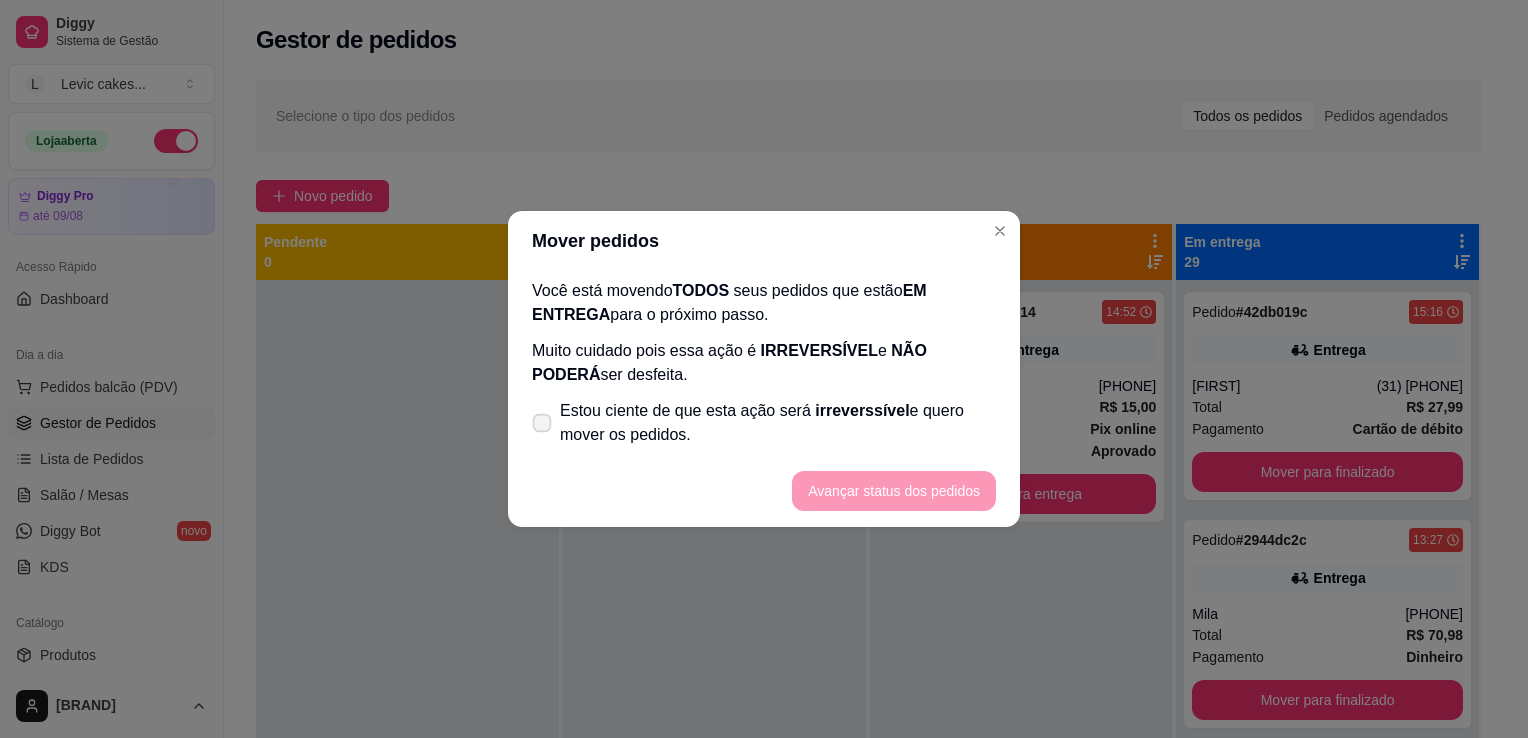 click 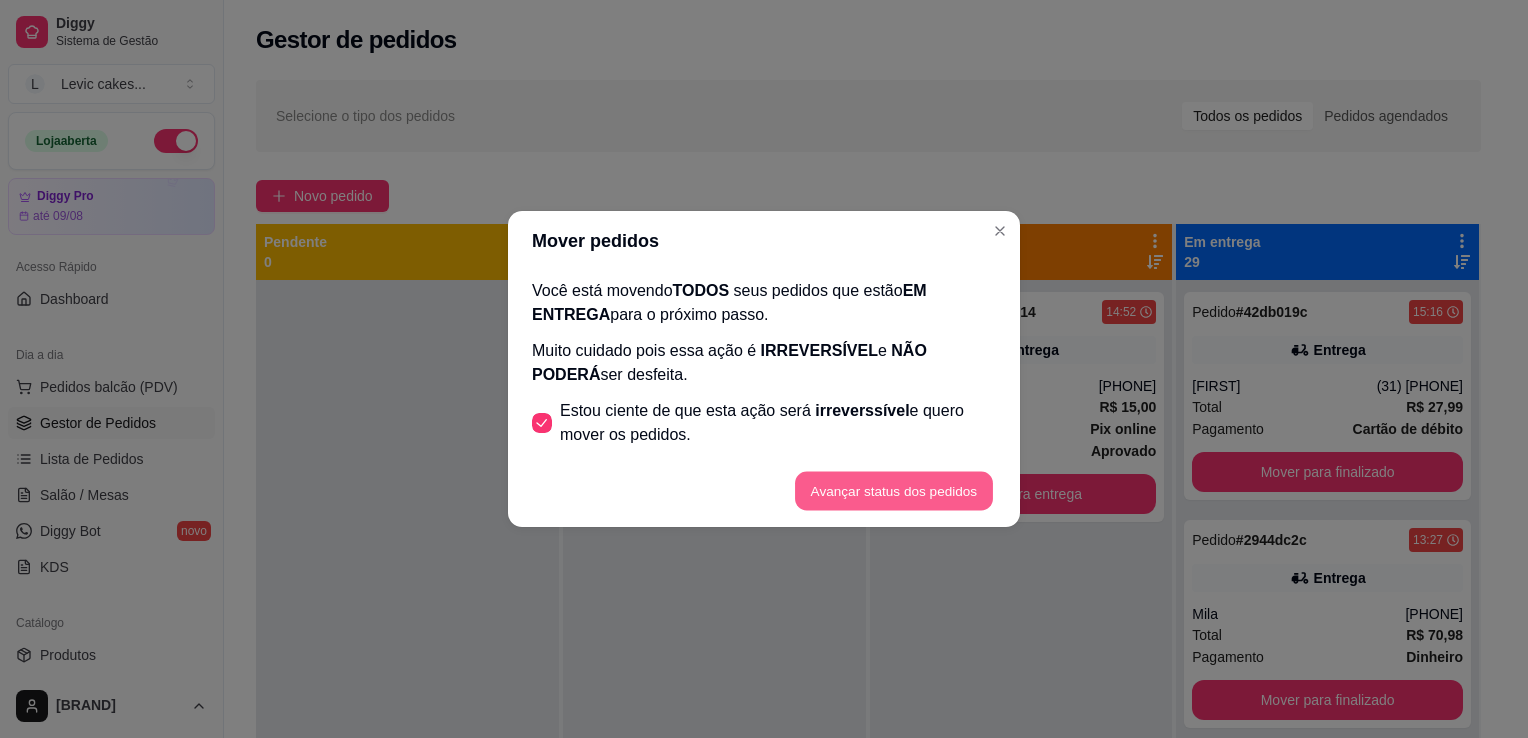 click on "Avançar status dos pedidos" at bounding box center (894, 491) 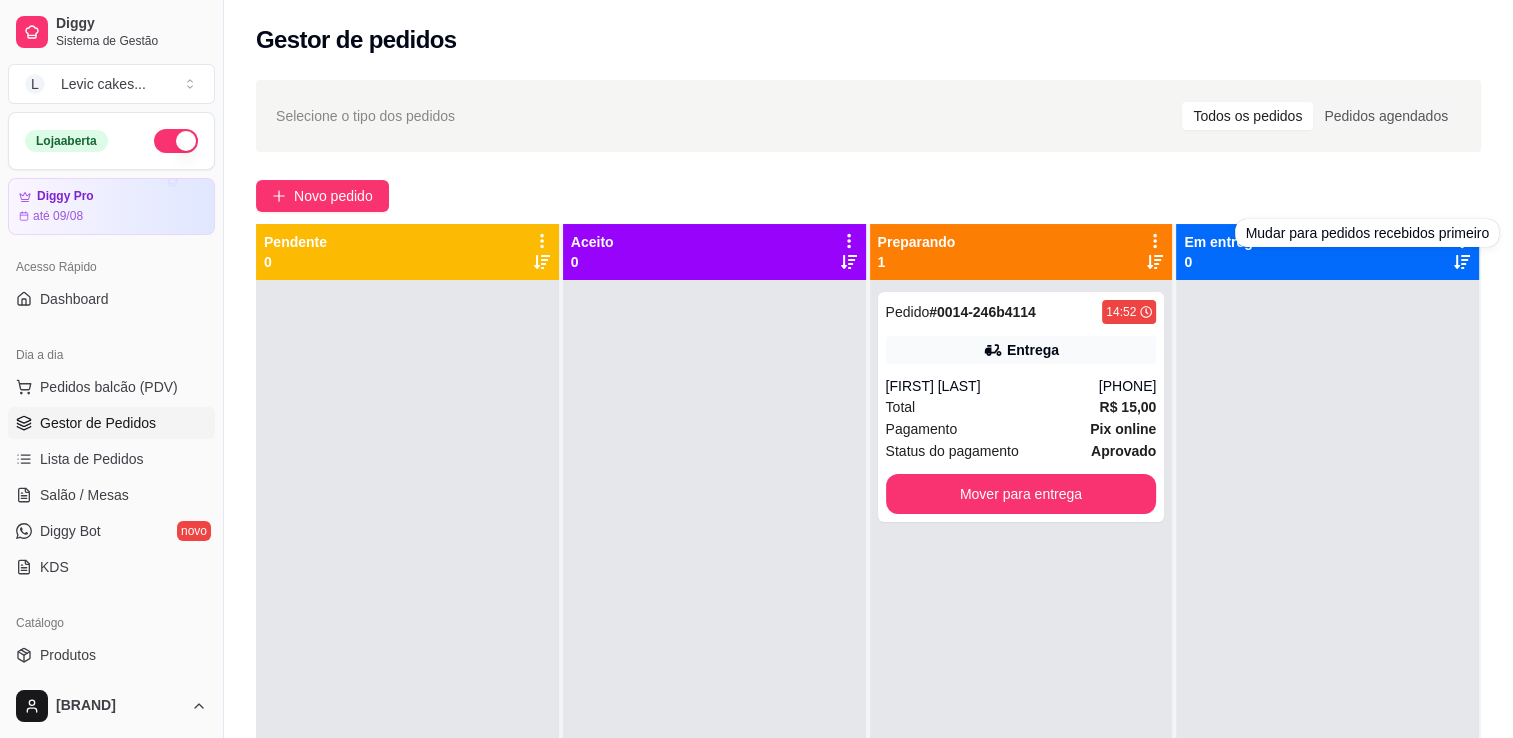click 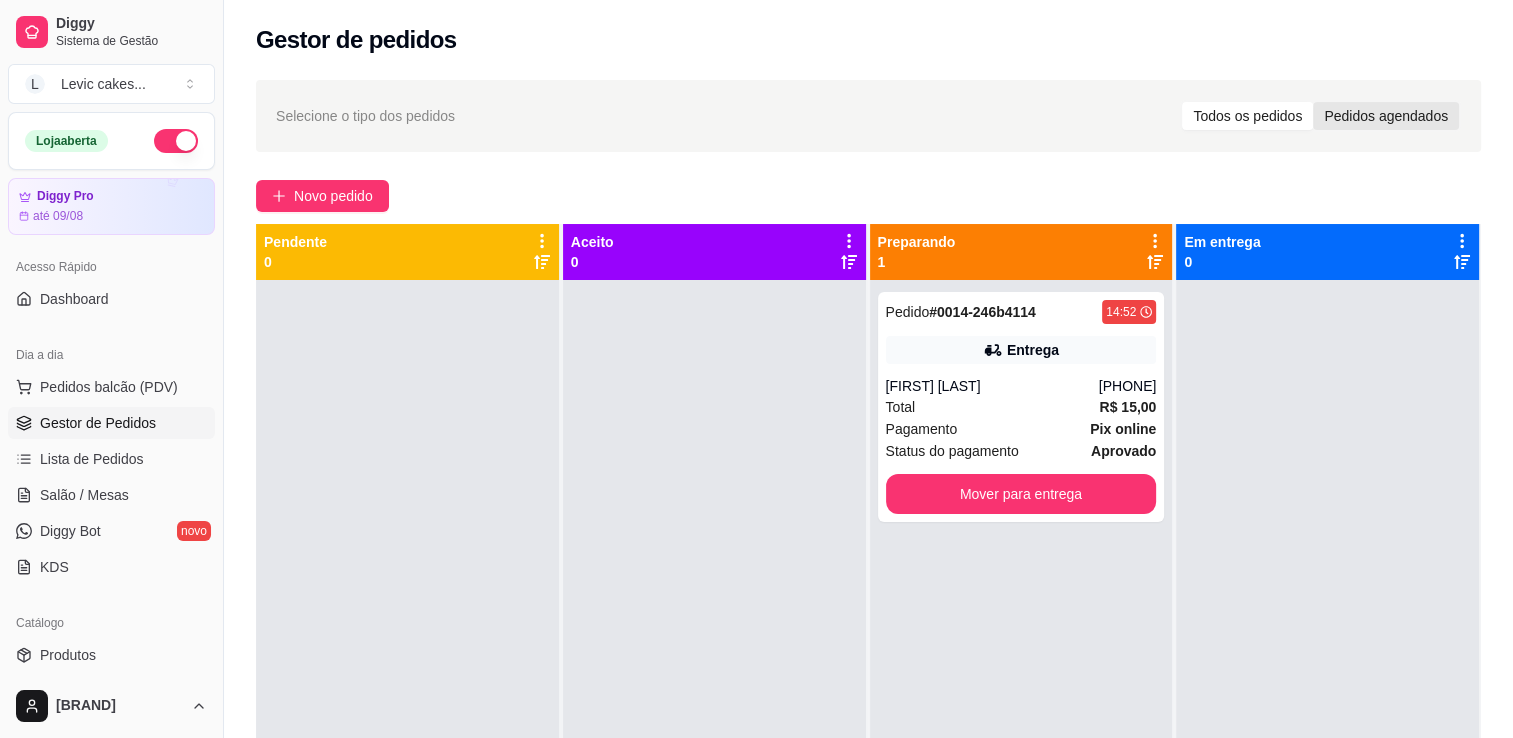 click on "Pedidos agendados" at bounding box center [1386, 116] 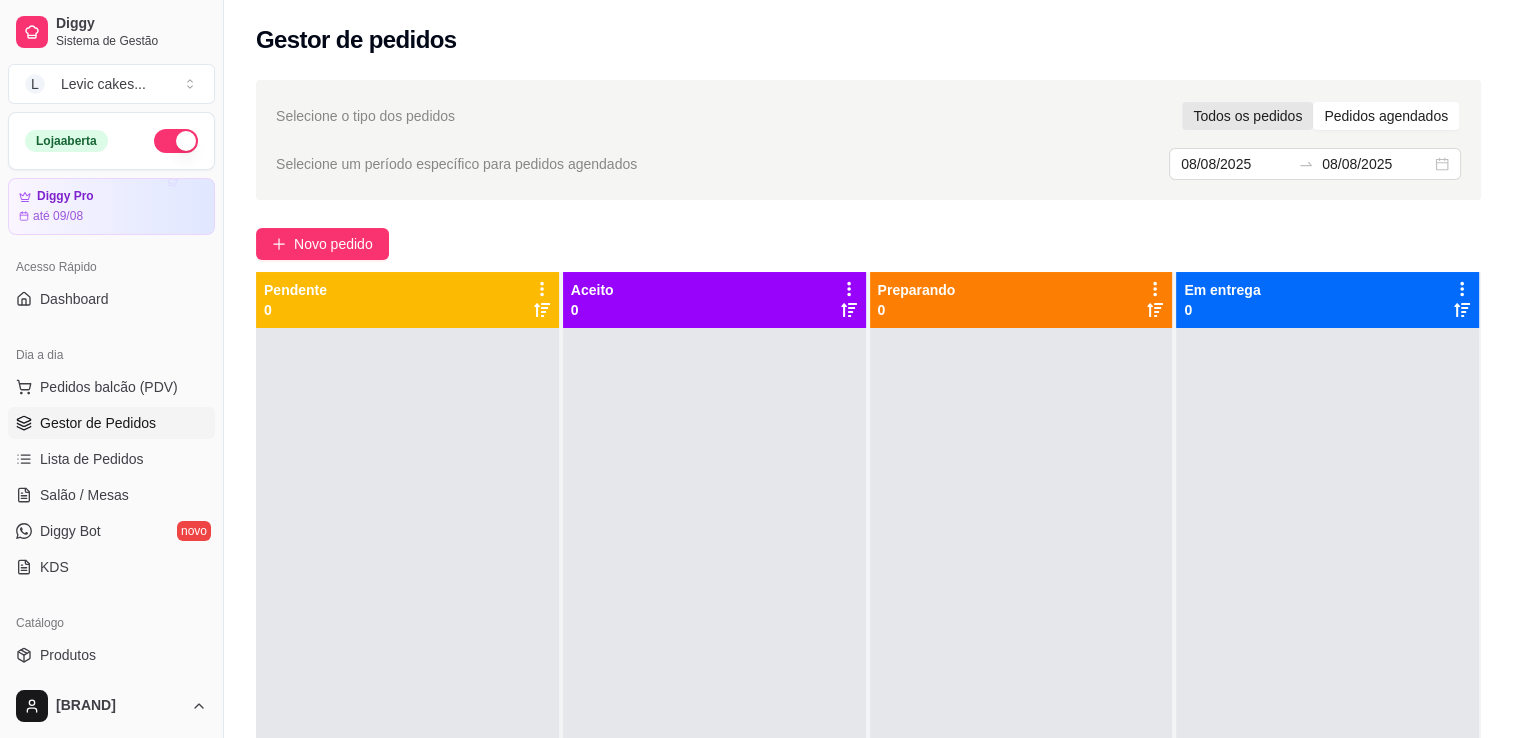 click on "Todos os pedidos" at bounding box center [1247, 116] 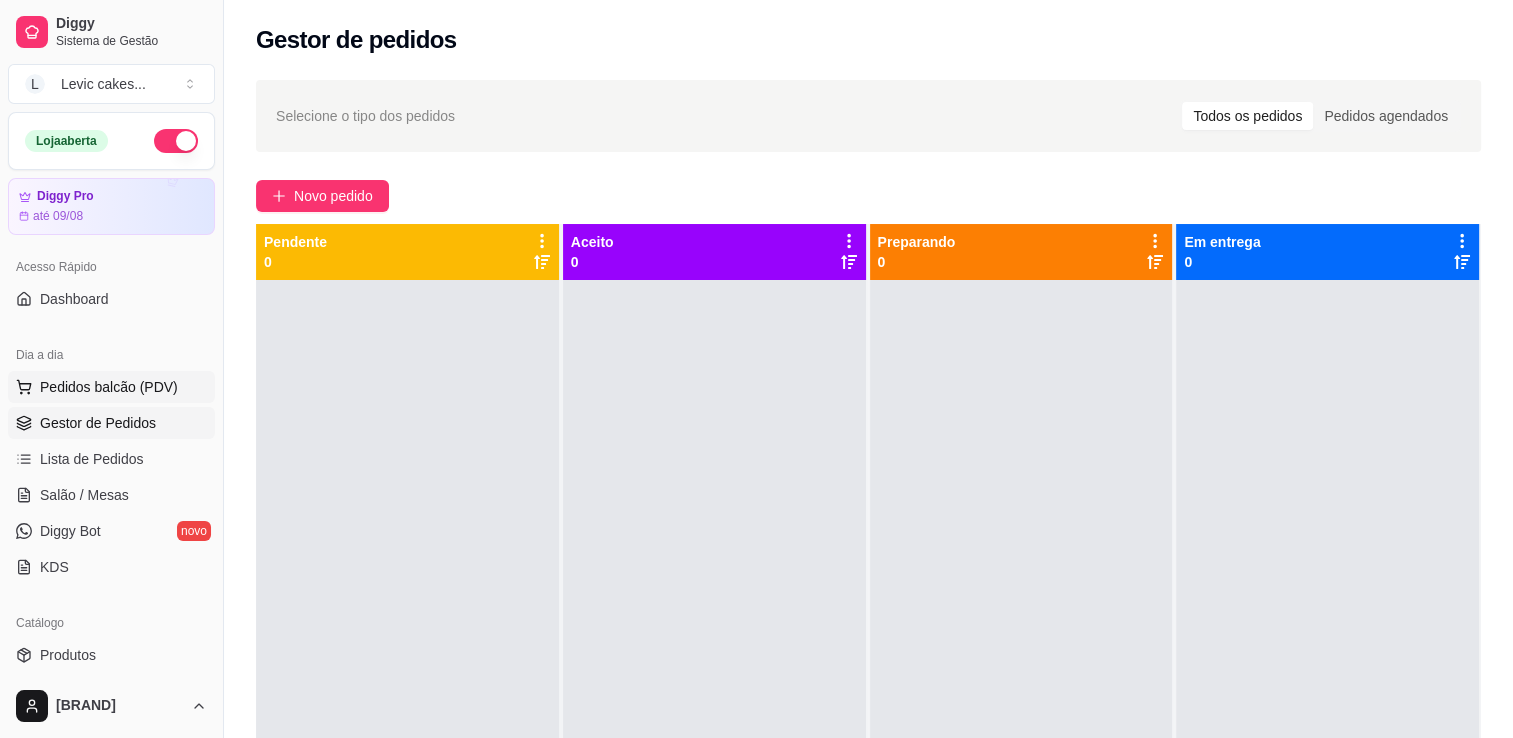 click on "Pedidos balcão (PDV)" at bounding box center (109, 387) 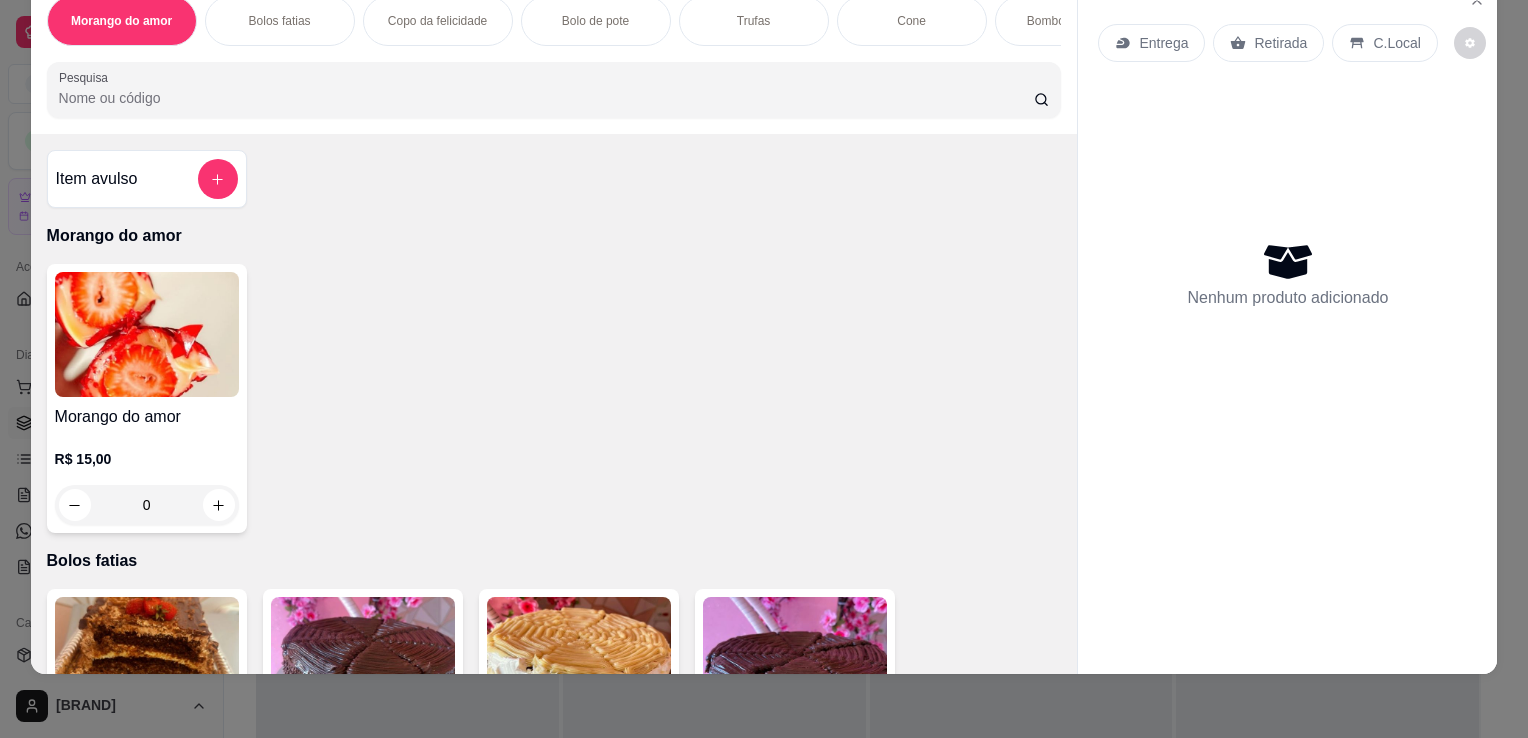 scroll, scrollTop: 49, scrollLeft: 0, axis: vertical 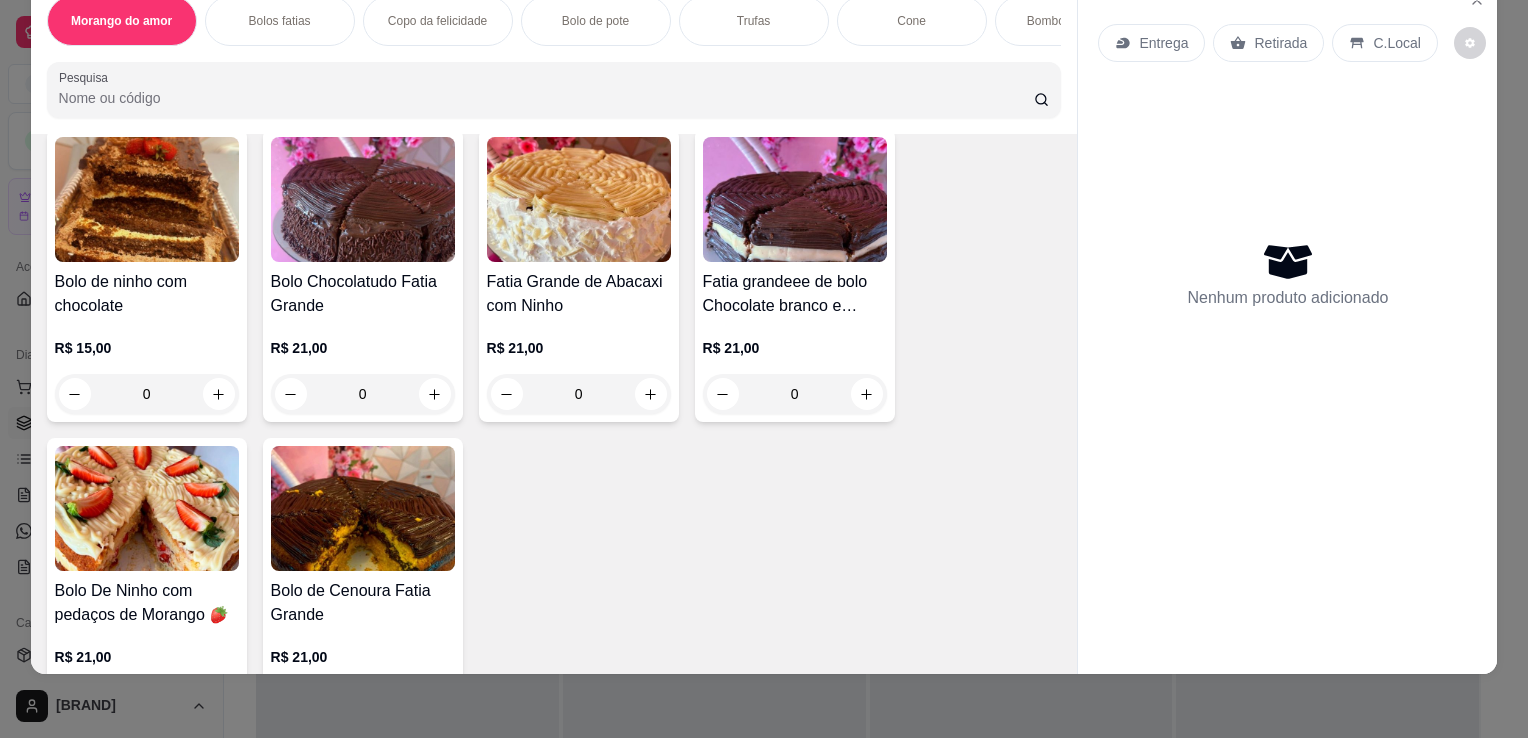 click at bounding box center (147, 508) 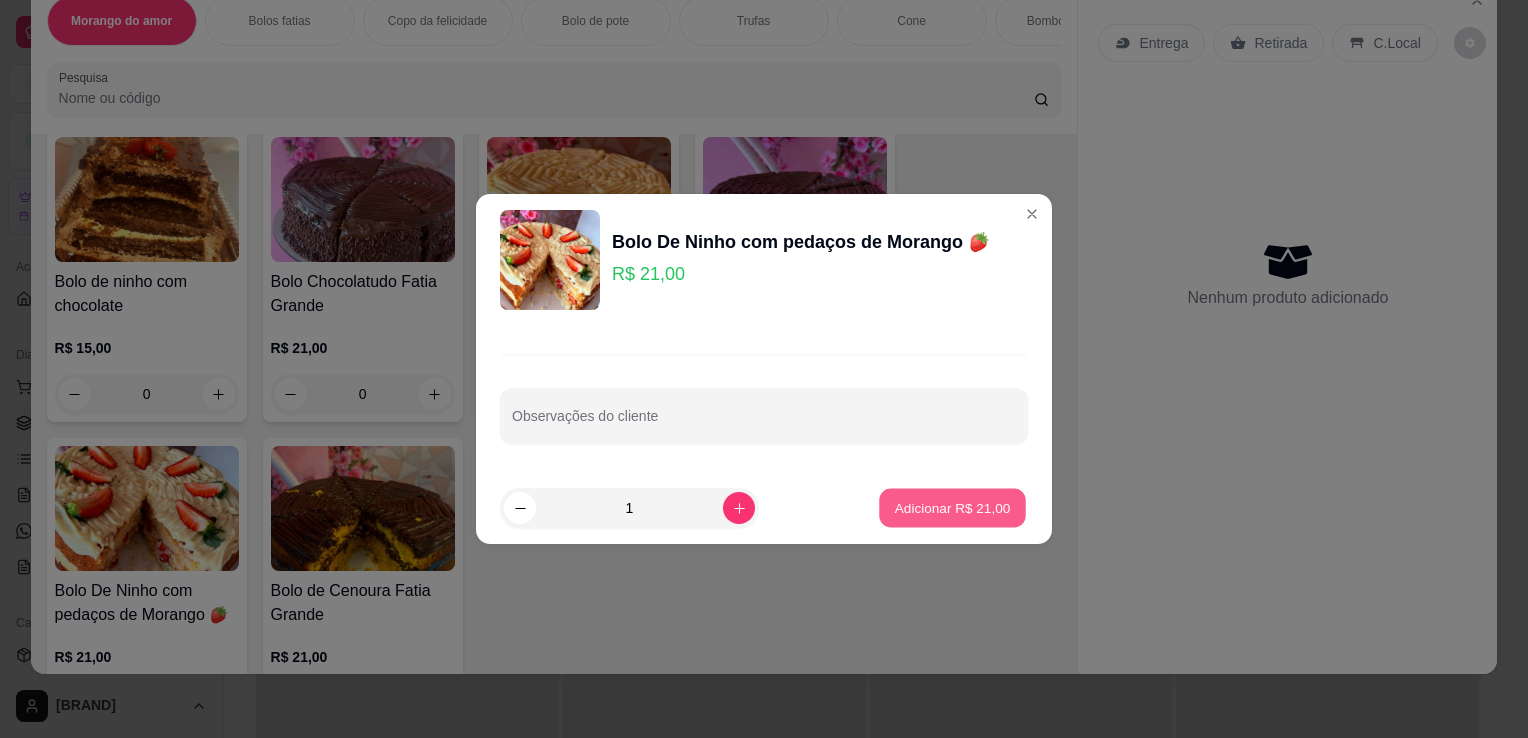 click on "Adicionar   R$ 21,00" at bounding box center [953, 507] 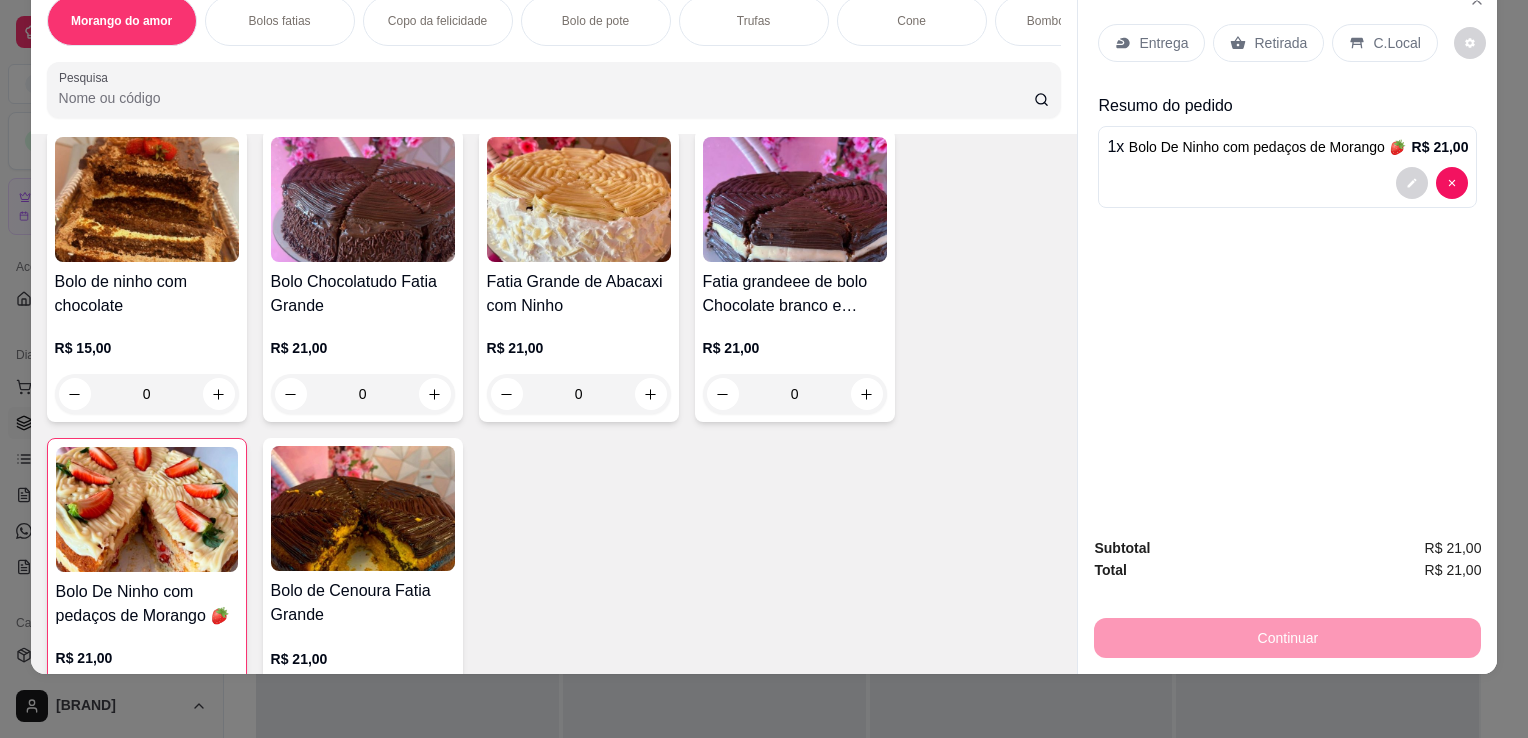 click on "Continuar" at bounding box center (1287, 635) 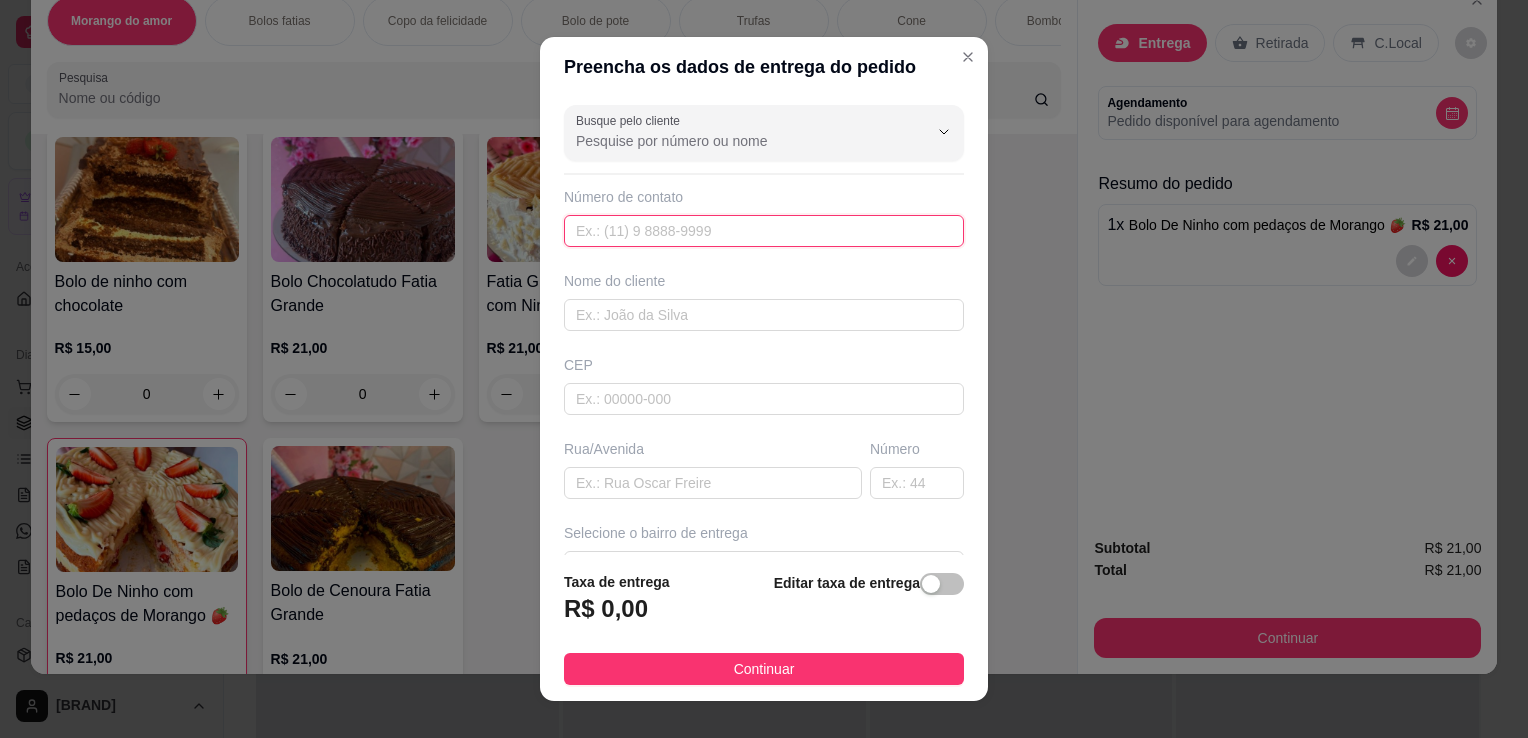 click at bounding box center [764, 231] 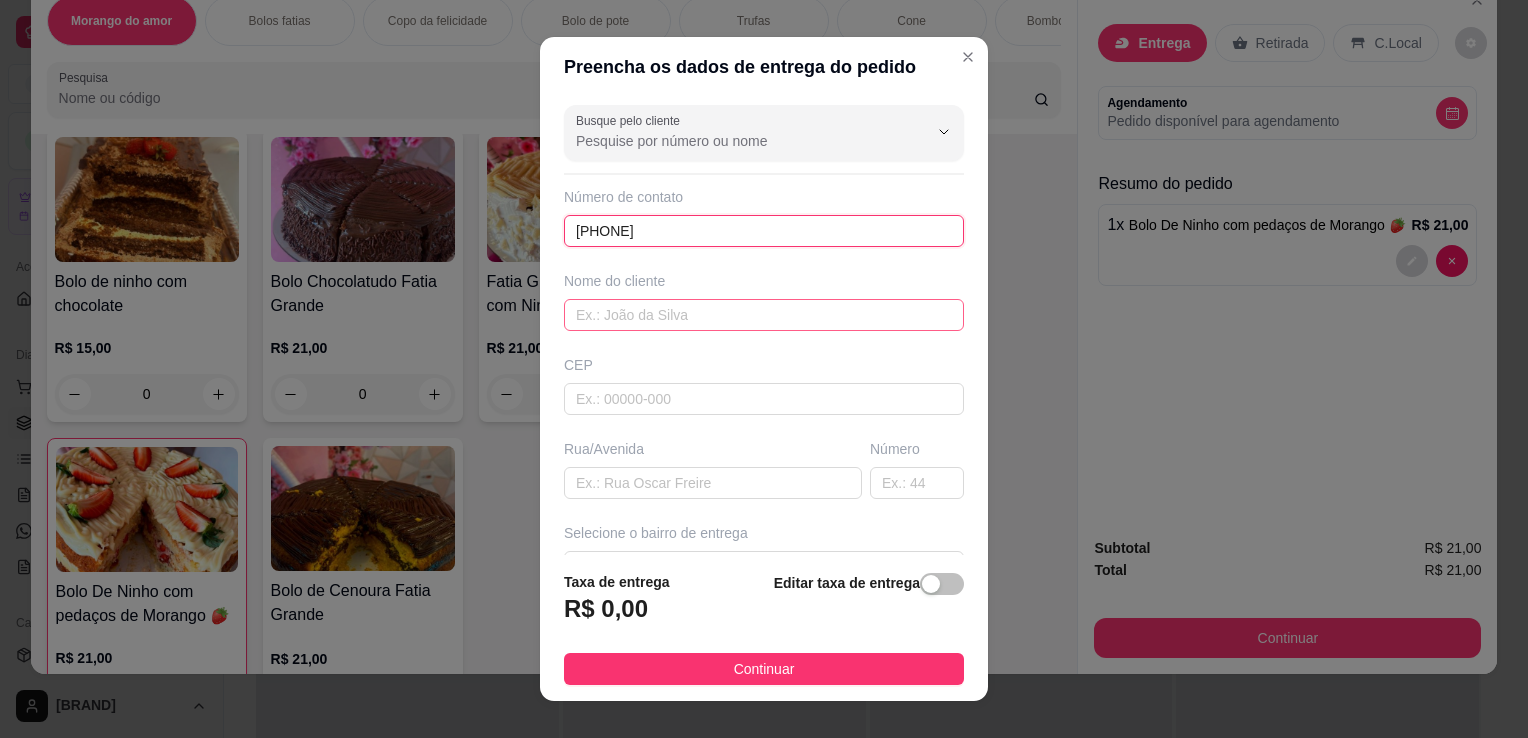 type on "[PHONE]" 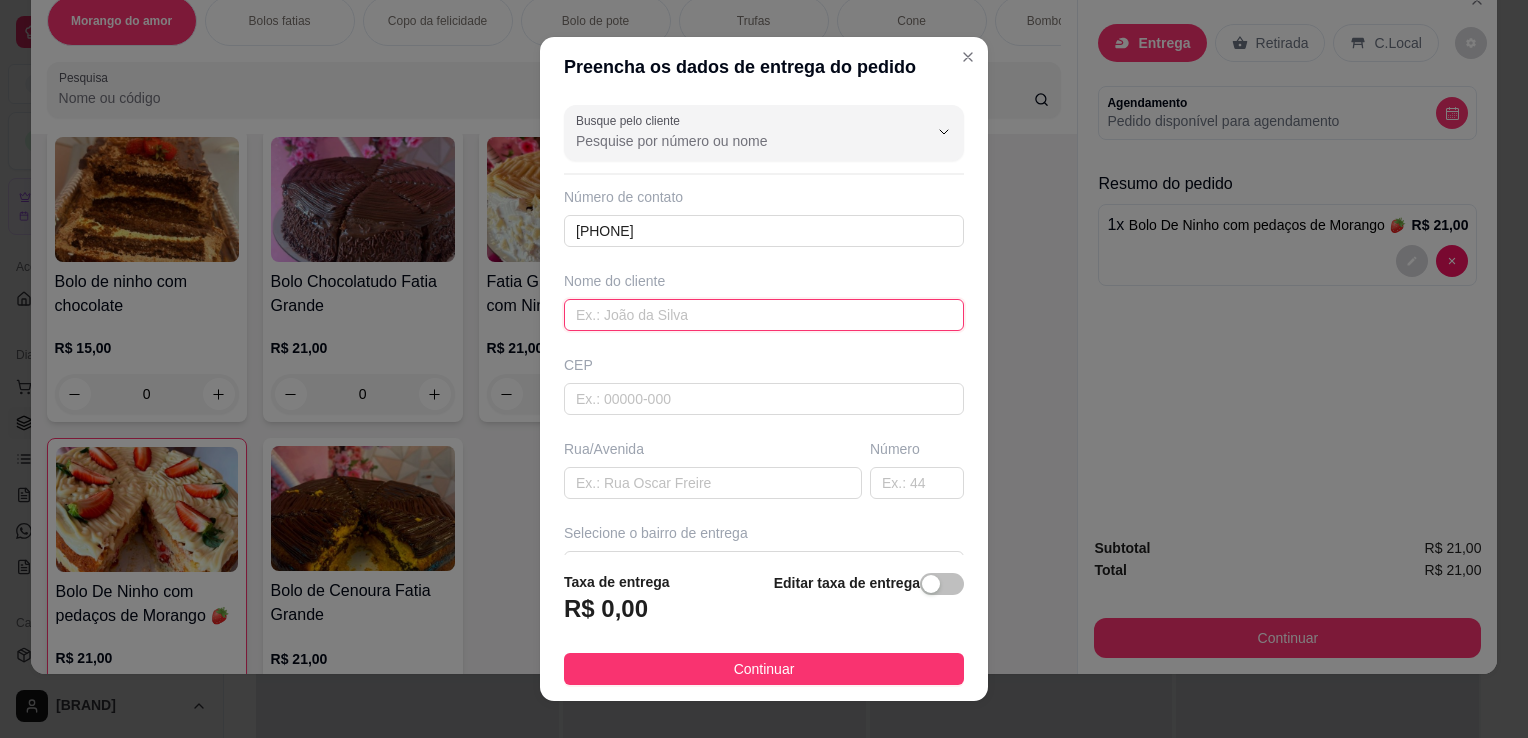 click at bounding box center [764, 315] 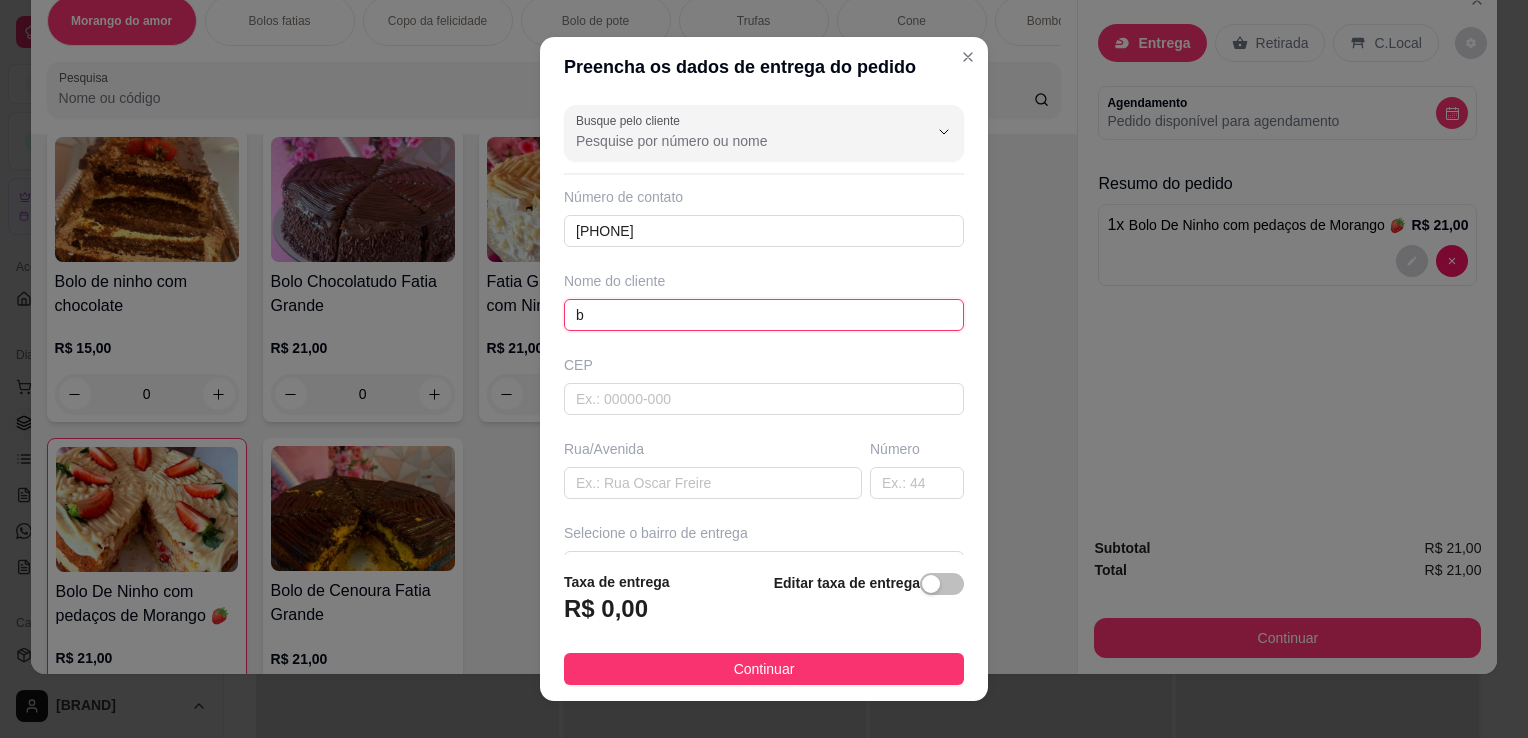 type on "b" 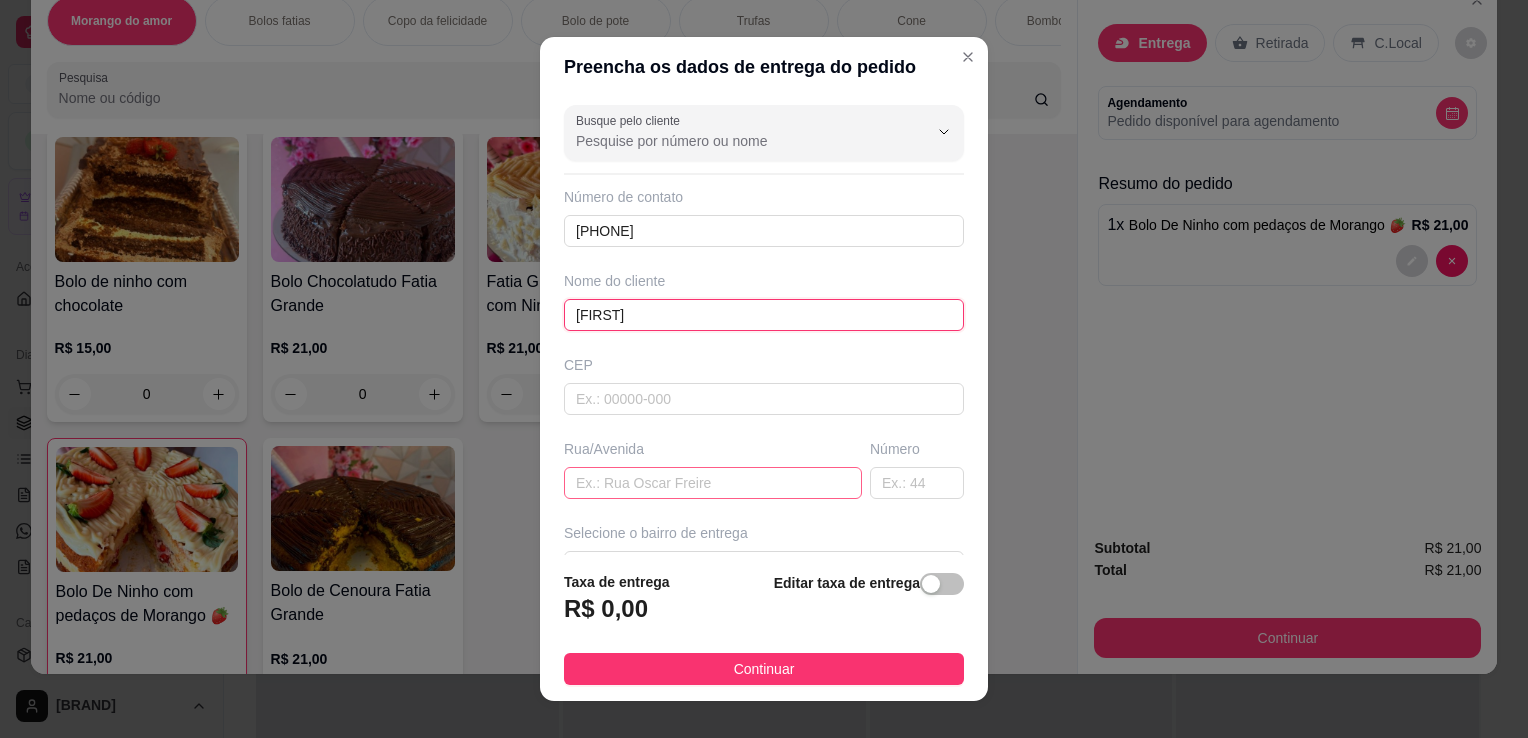 type on "[FIRST]" 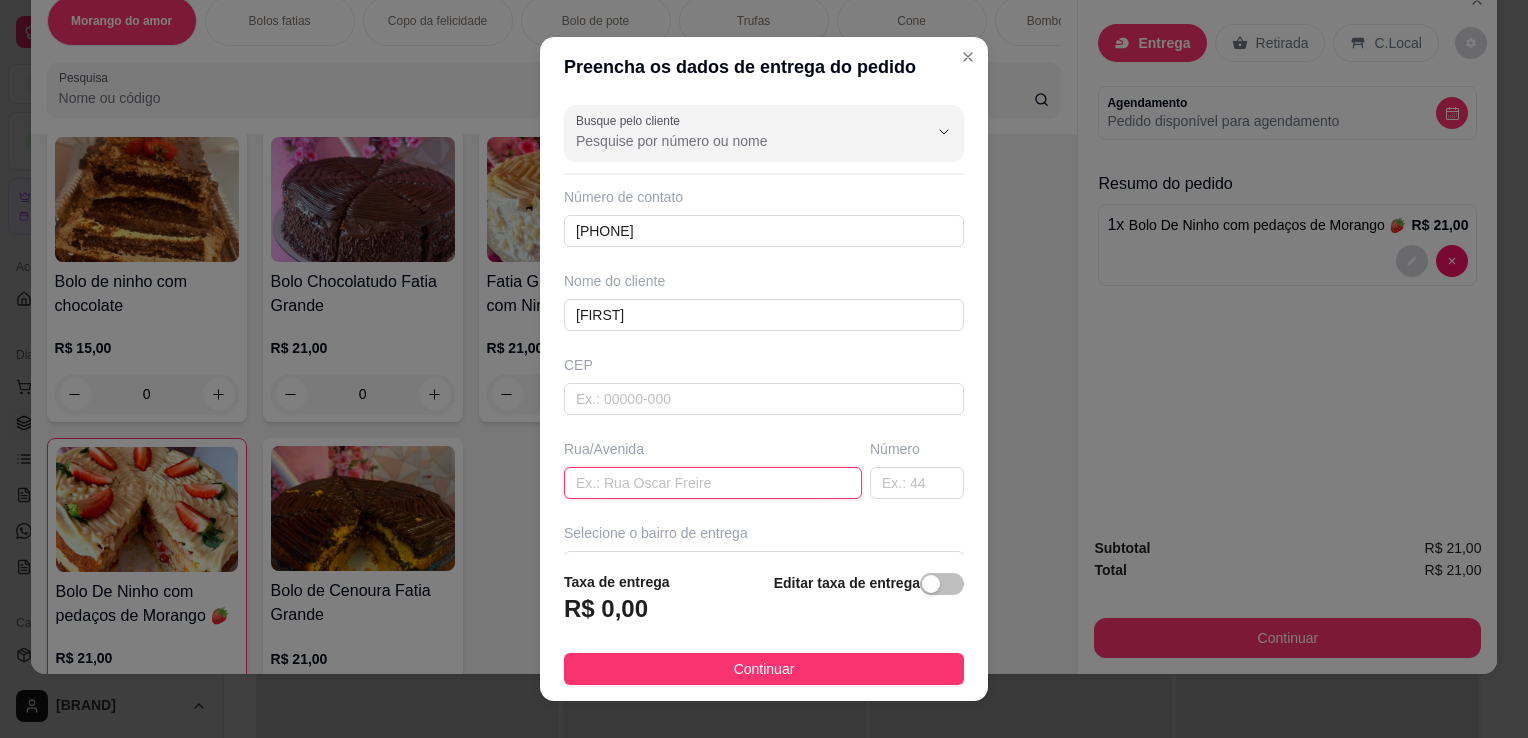 click at bounding box center (713, 483) 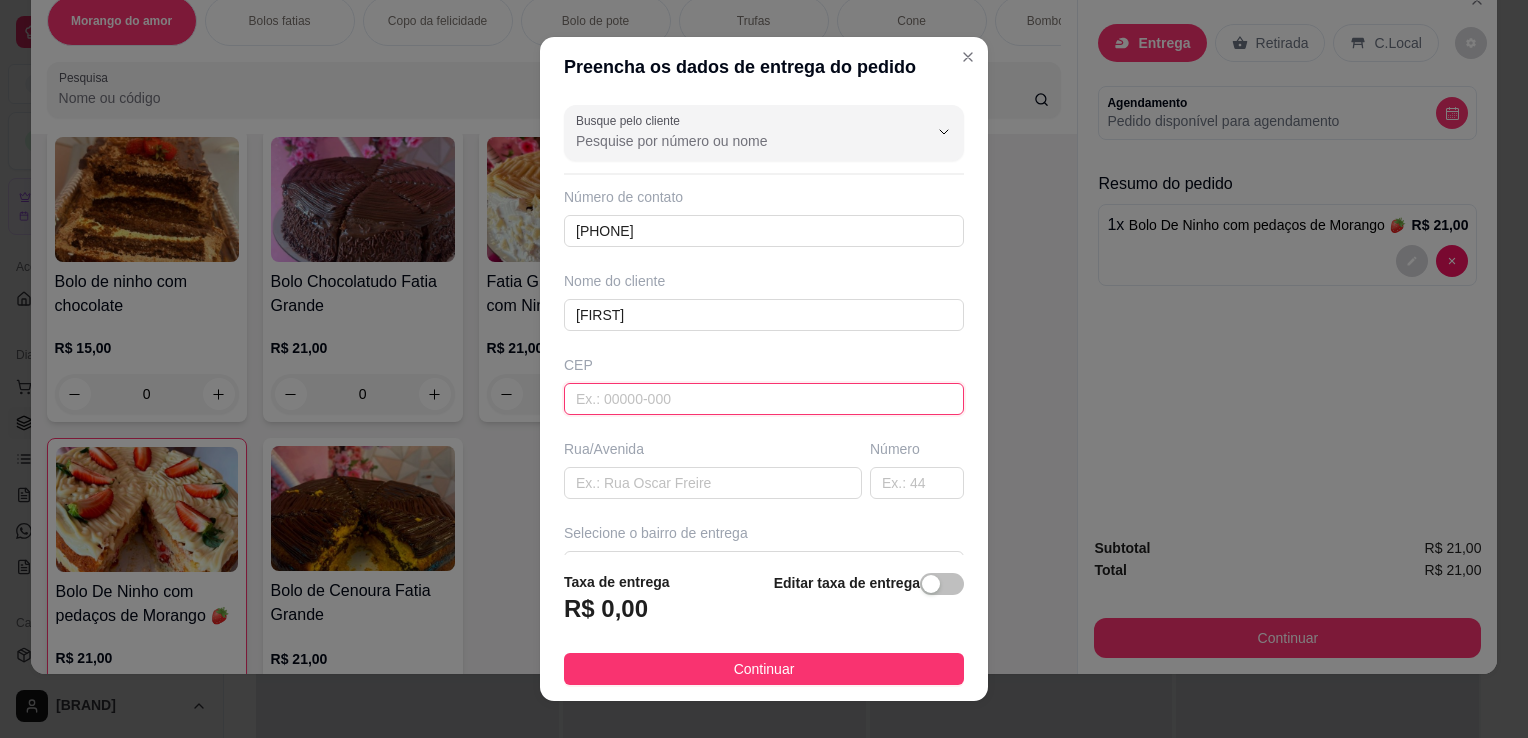 click at bounding box center [764, 399] 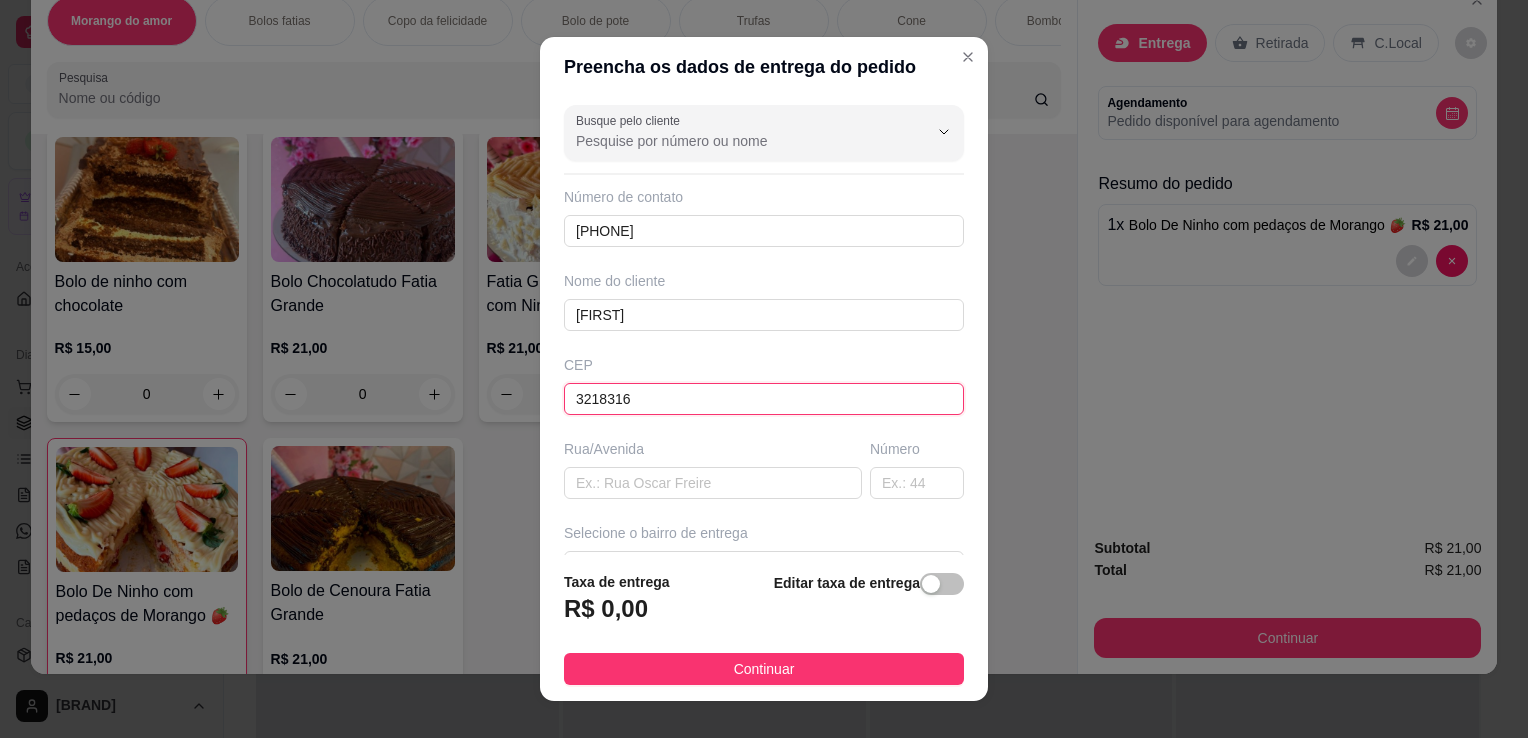 type on "[POSTAL_CODE]" 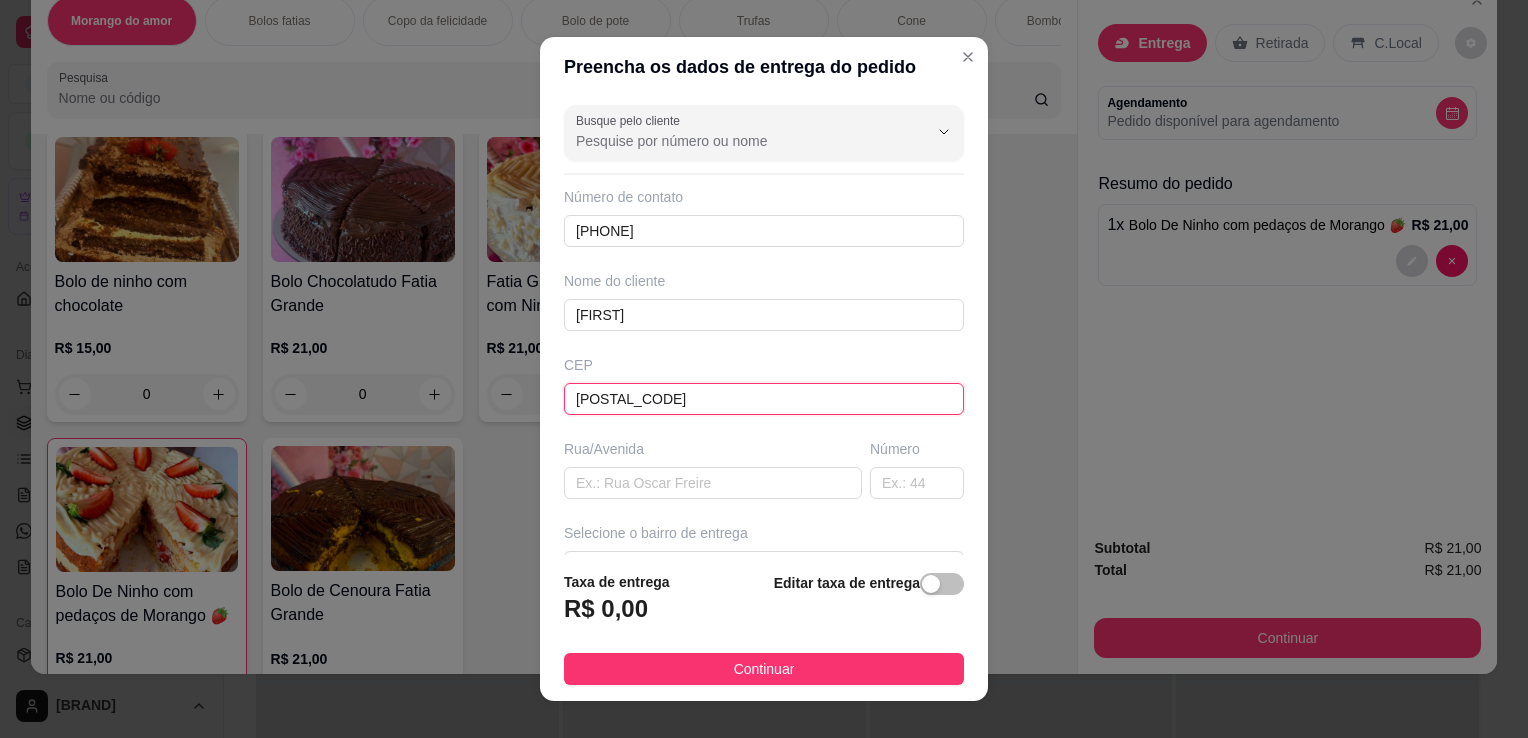 type on "[STREET]" 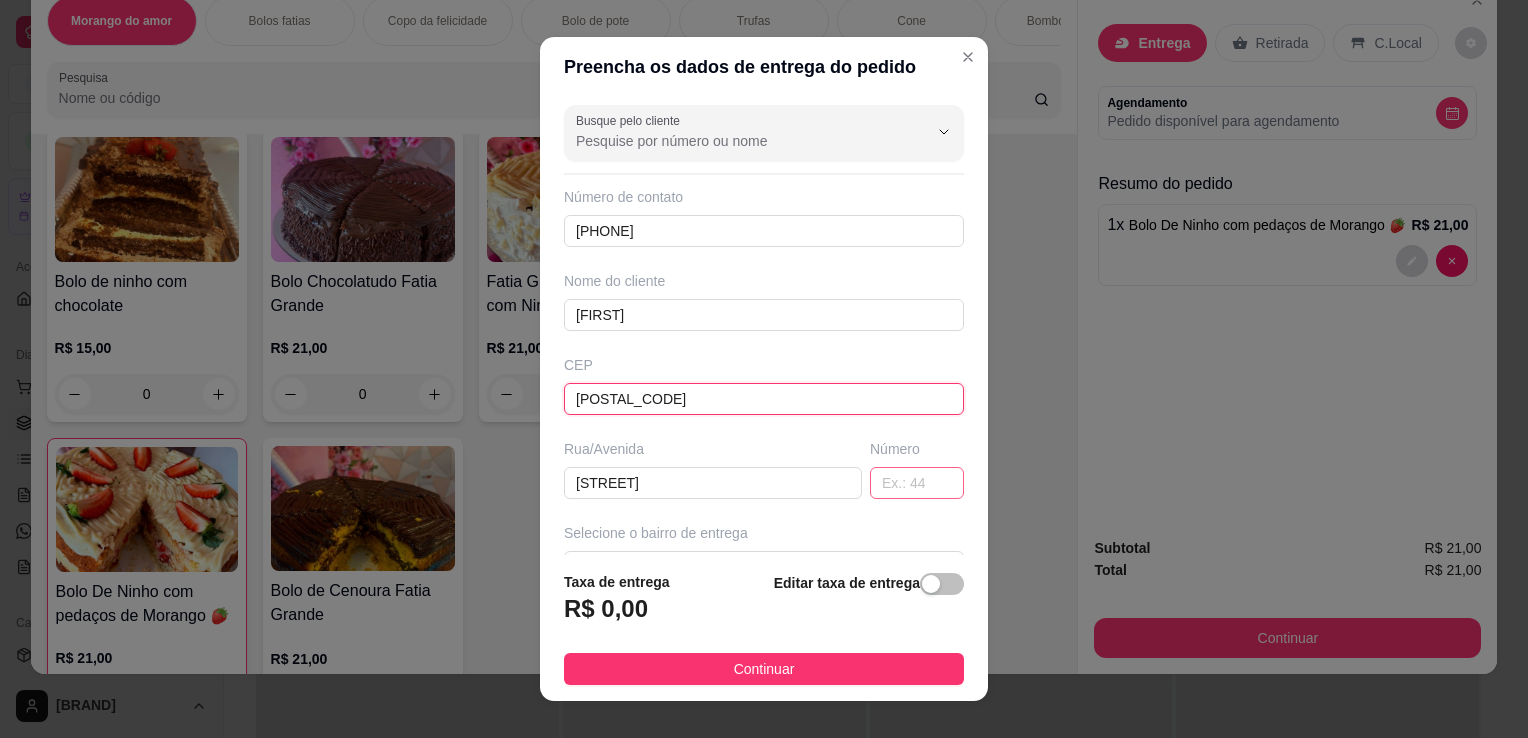 type on "[POSTAL_CODE]" 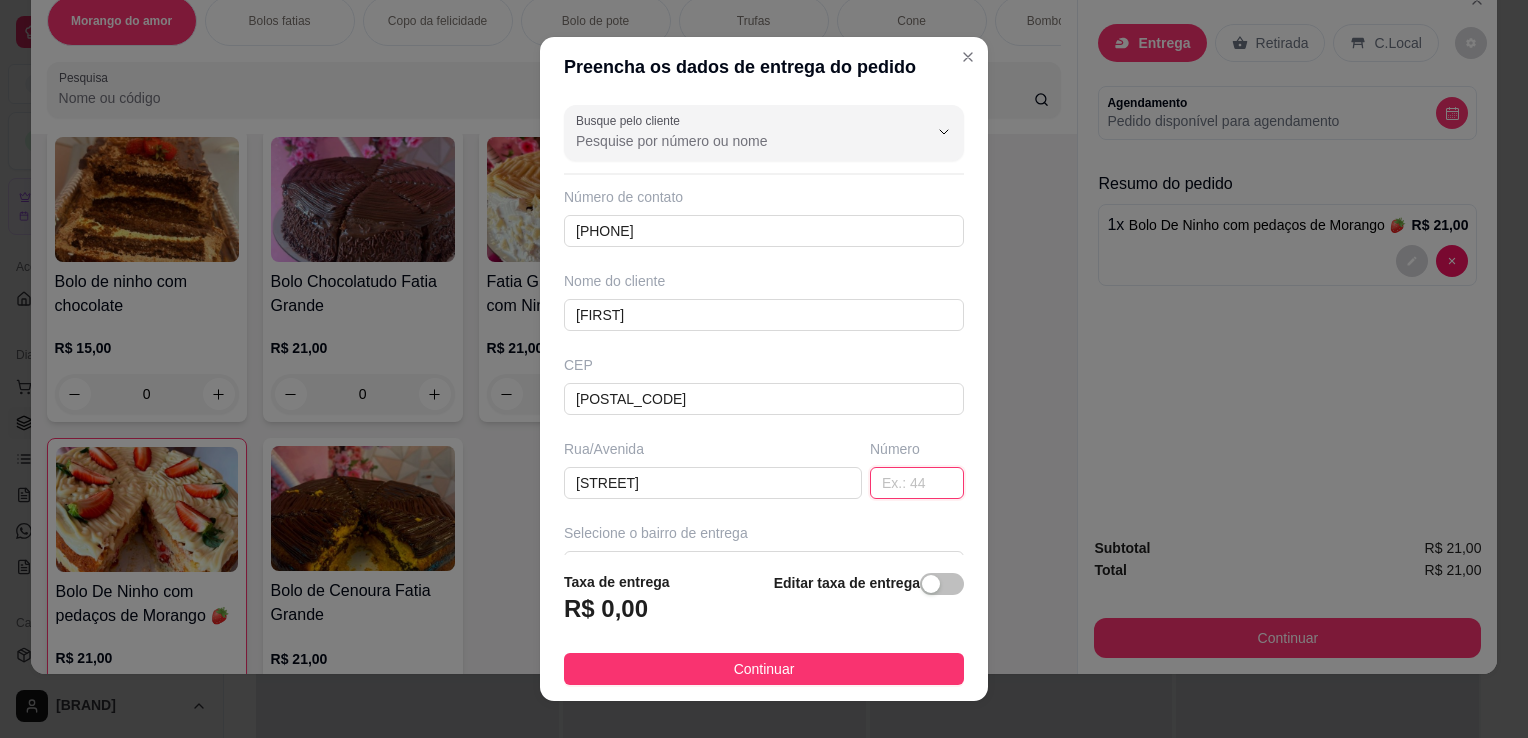 click at bounding box center (917, 483) 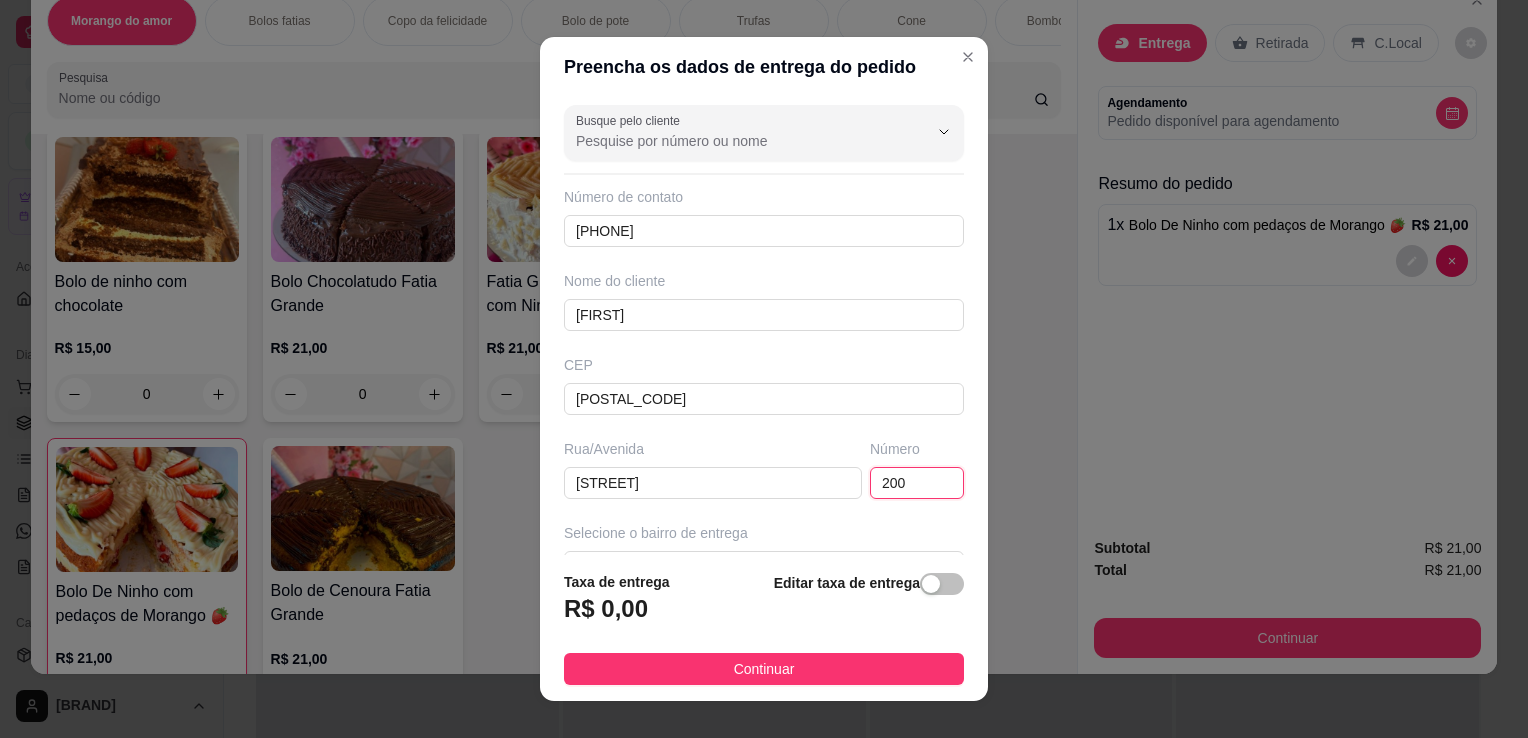 type on "200" 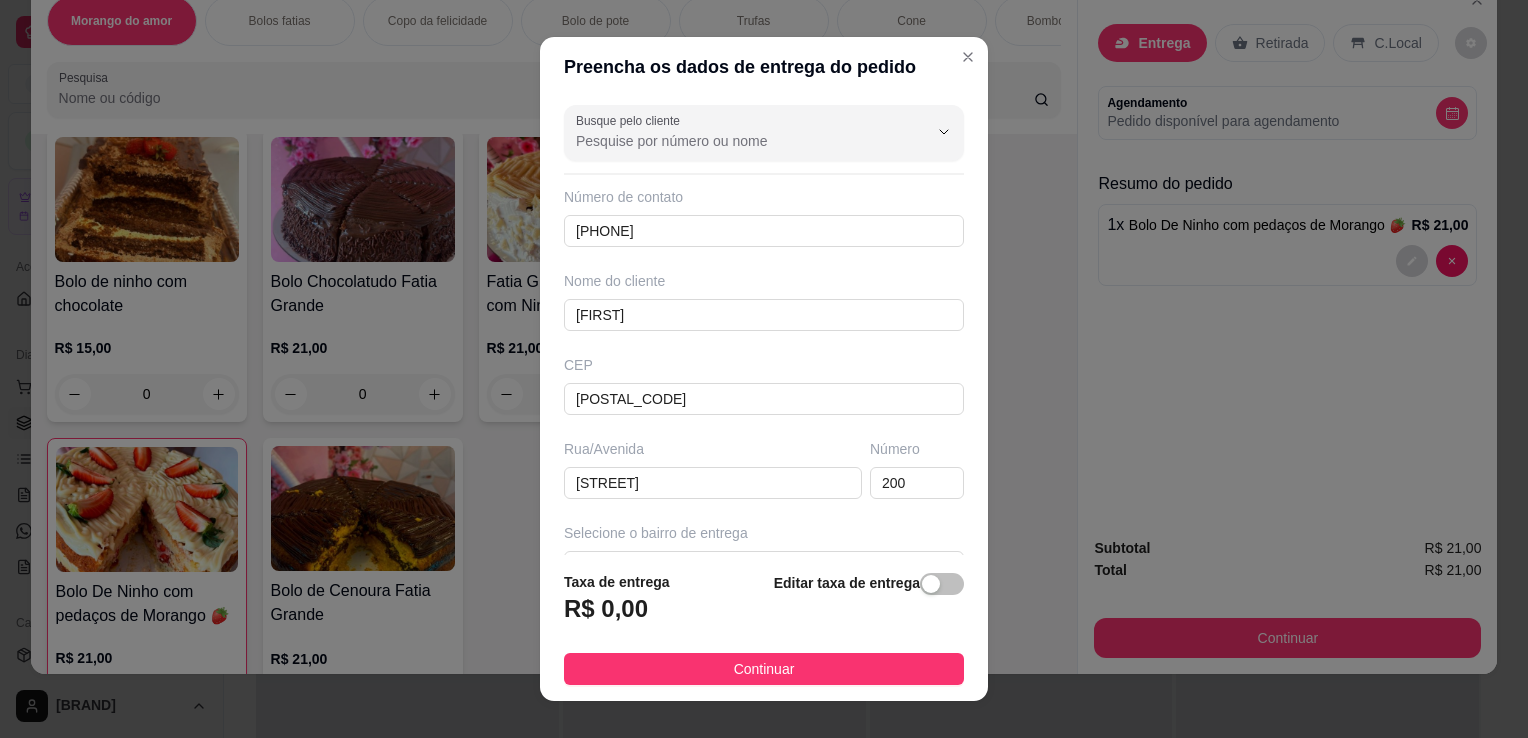 click on "Selecione o bairro de entrega" at bounding box center [764, 533] 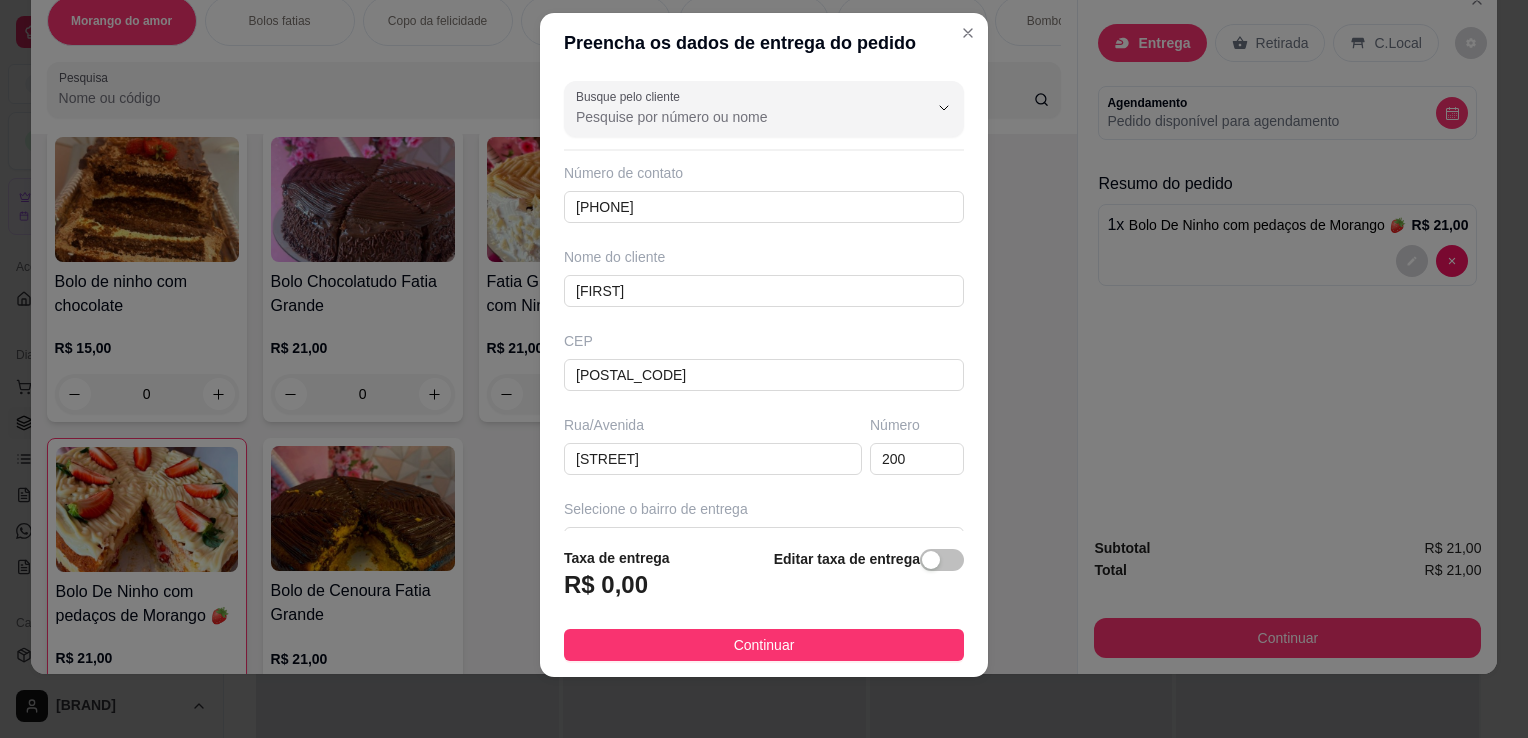 scroll, scrollTop: 27, scrollLeft: 0, axis: vertical 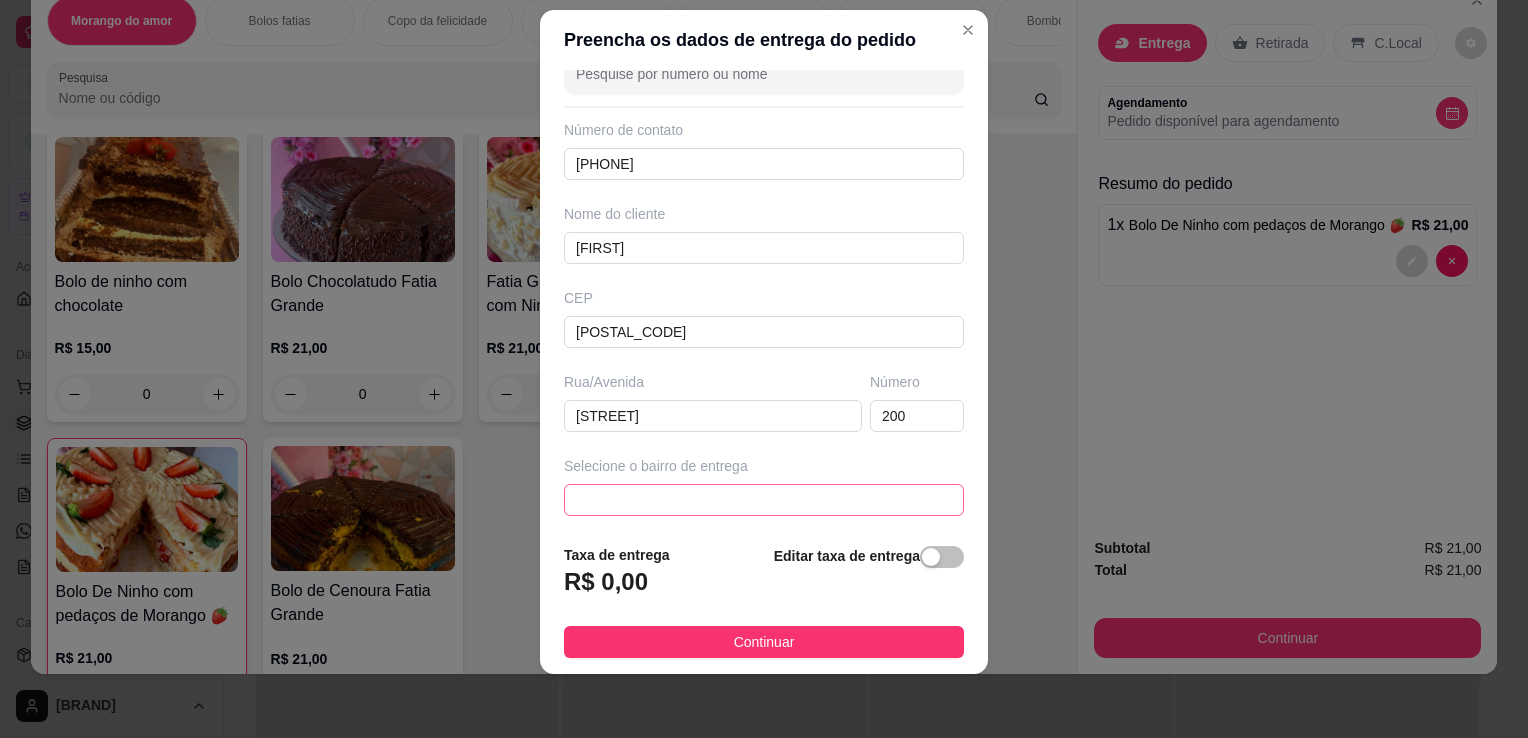 click at bounding box center (764, 500) 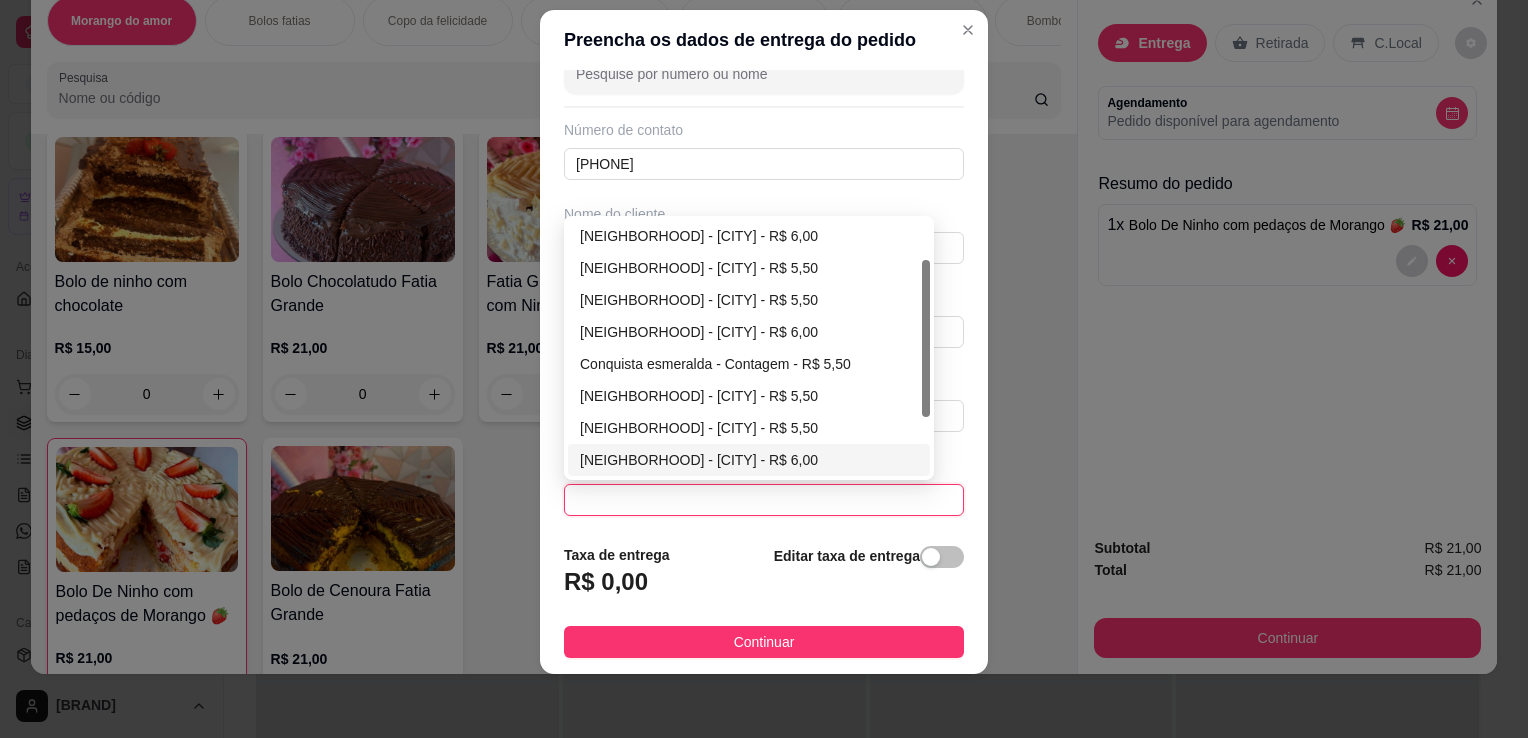 scroll, scrollTop: 96, scrollLeft: 0, axis: vertical 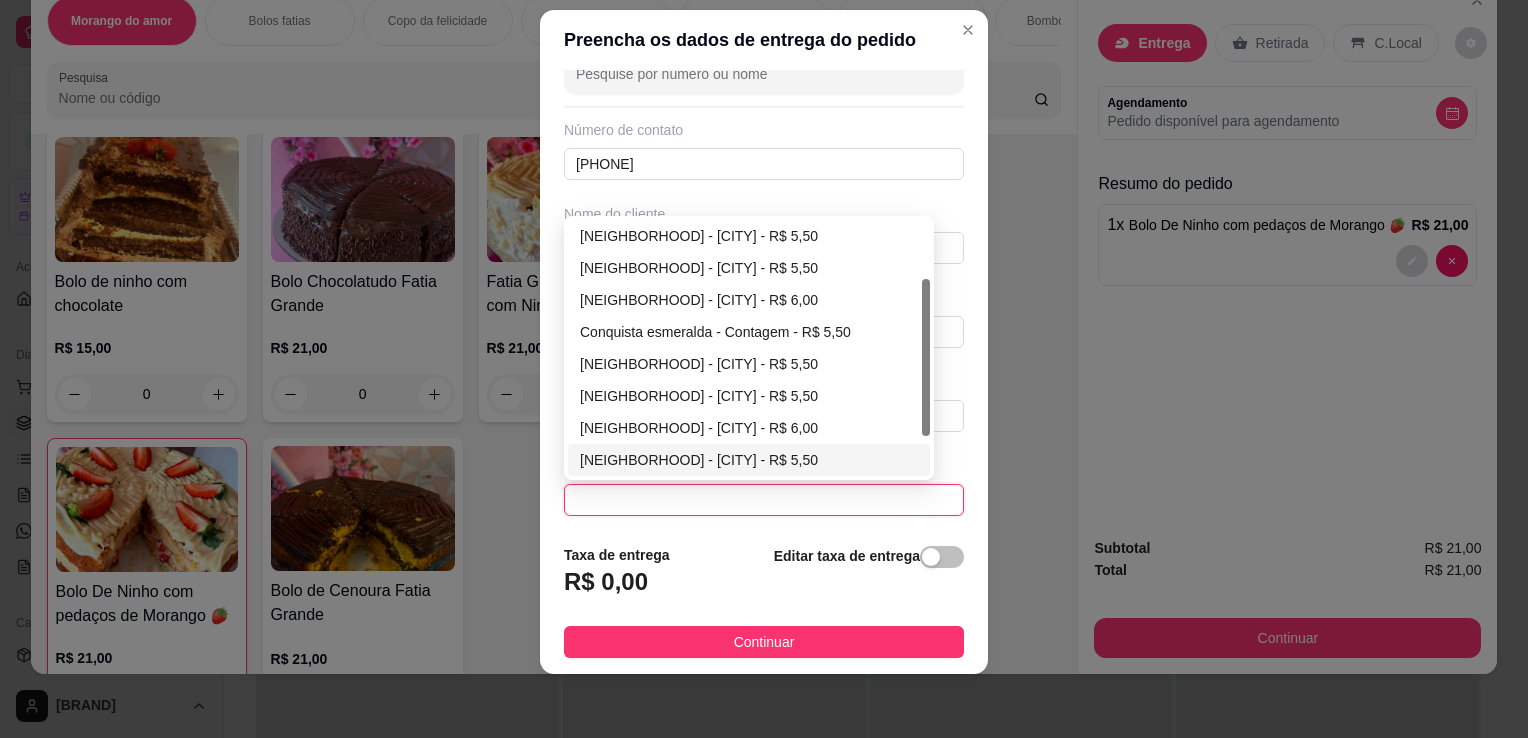 click on "[NEIGHBORHOOD] - [CITY] - R$ 5,50" at bounding box center (749, 460) 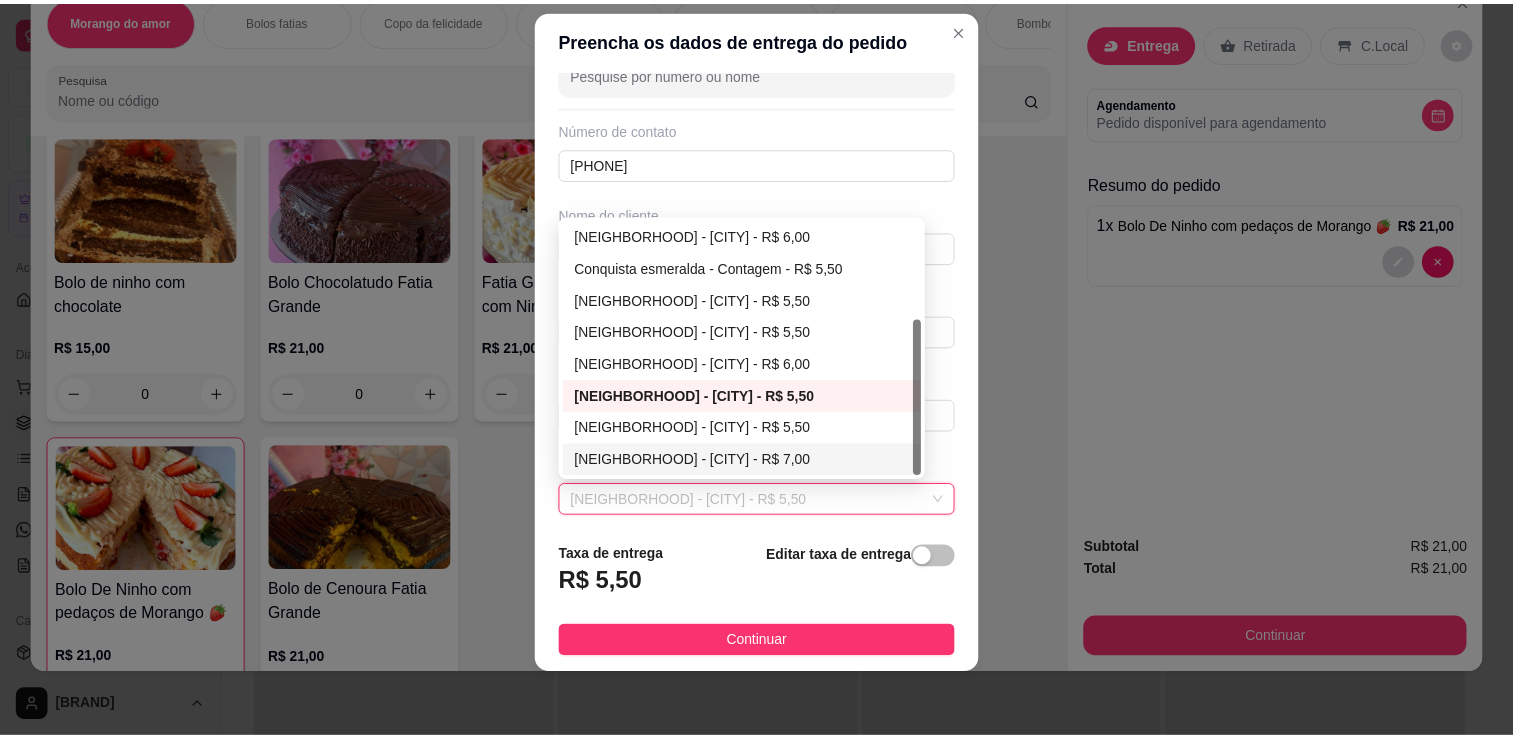 scroll, scrollTop: 0, scrollLeft: 0, axis: both 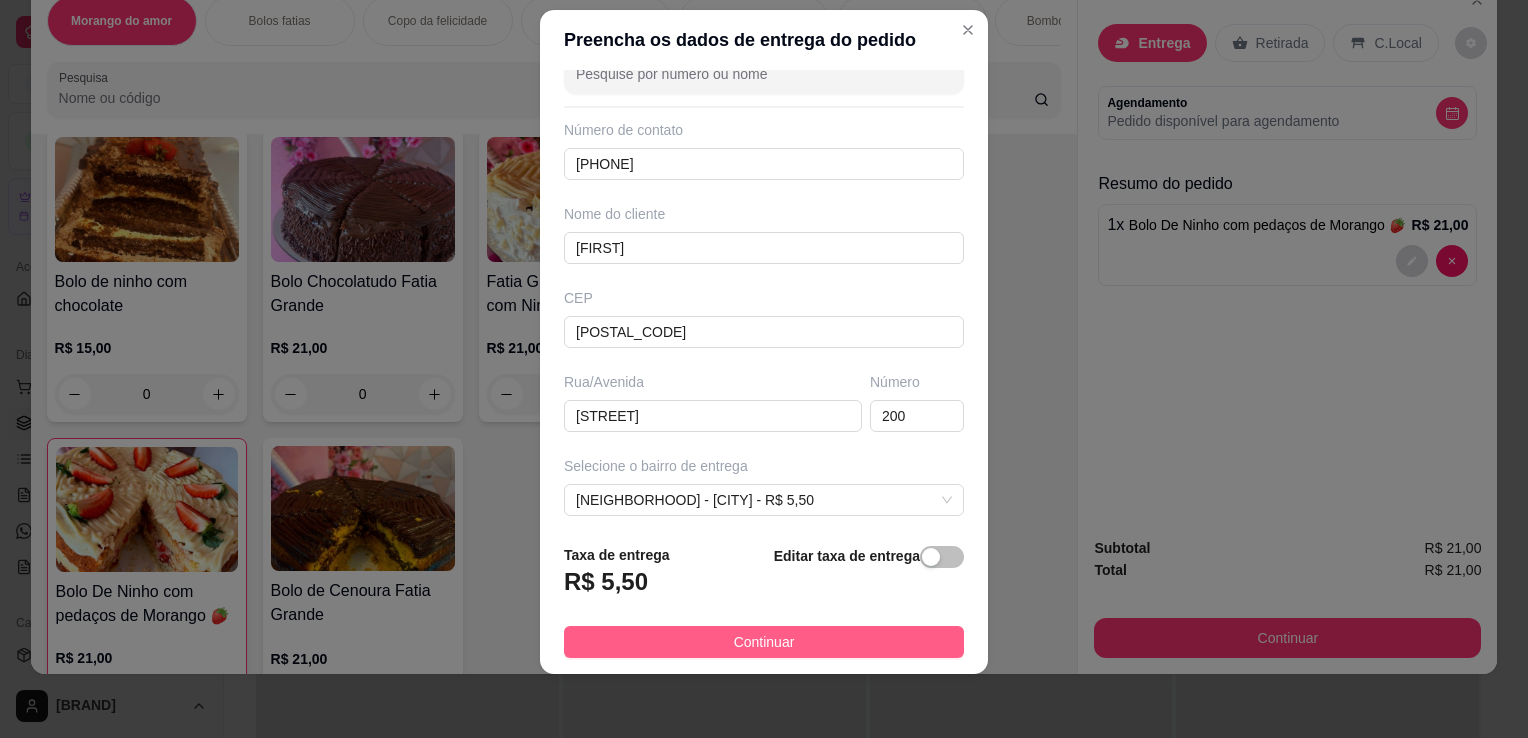 click on "Continuar" at bounding box center (764, 642) 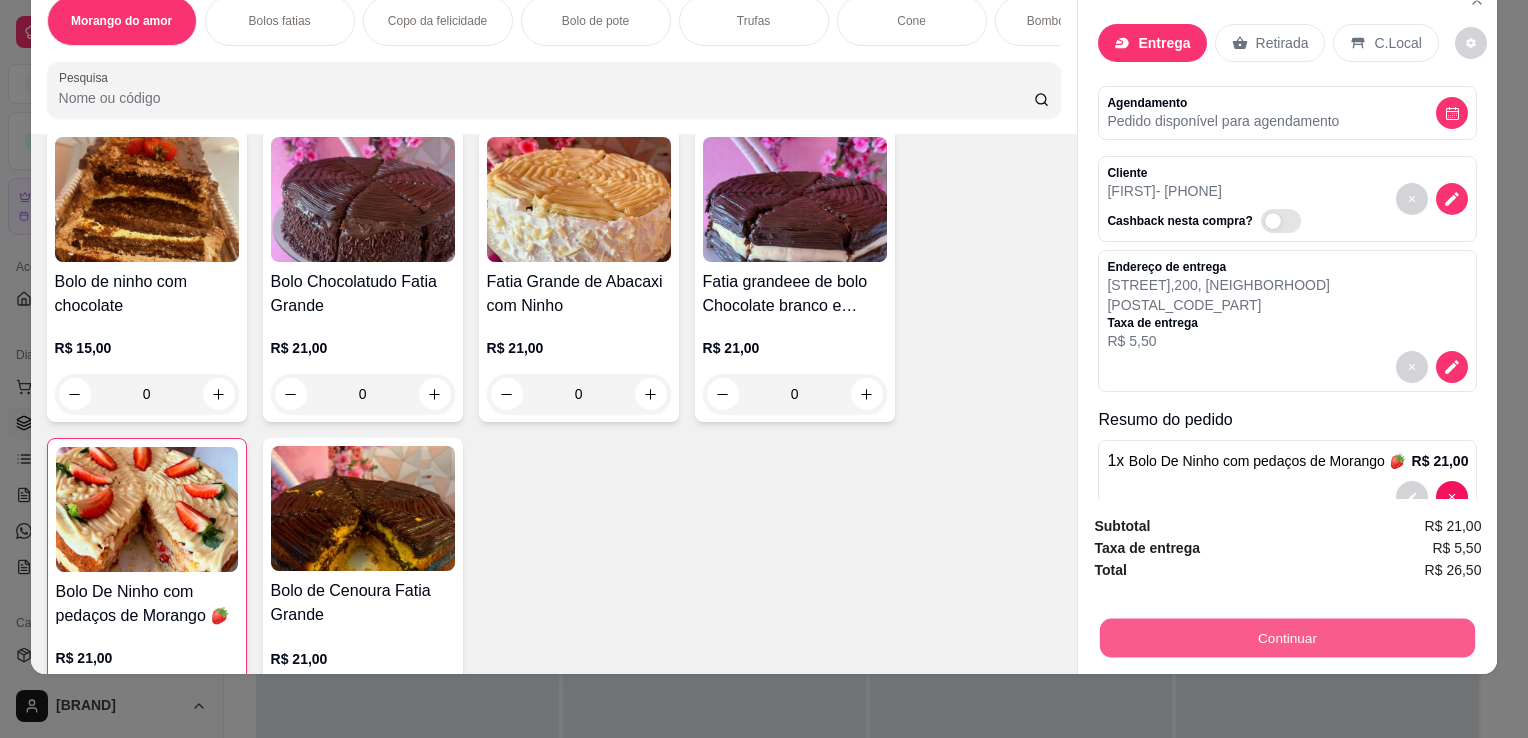 click on "Continuar" at bounding box center [1287, 637] 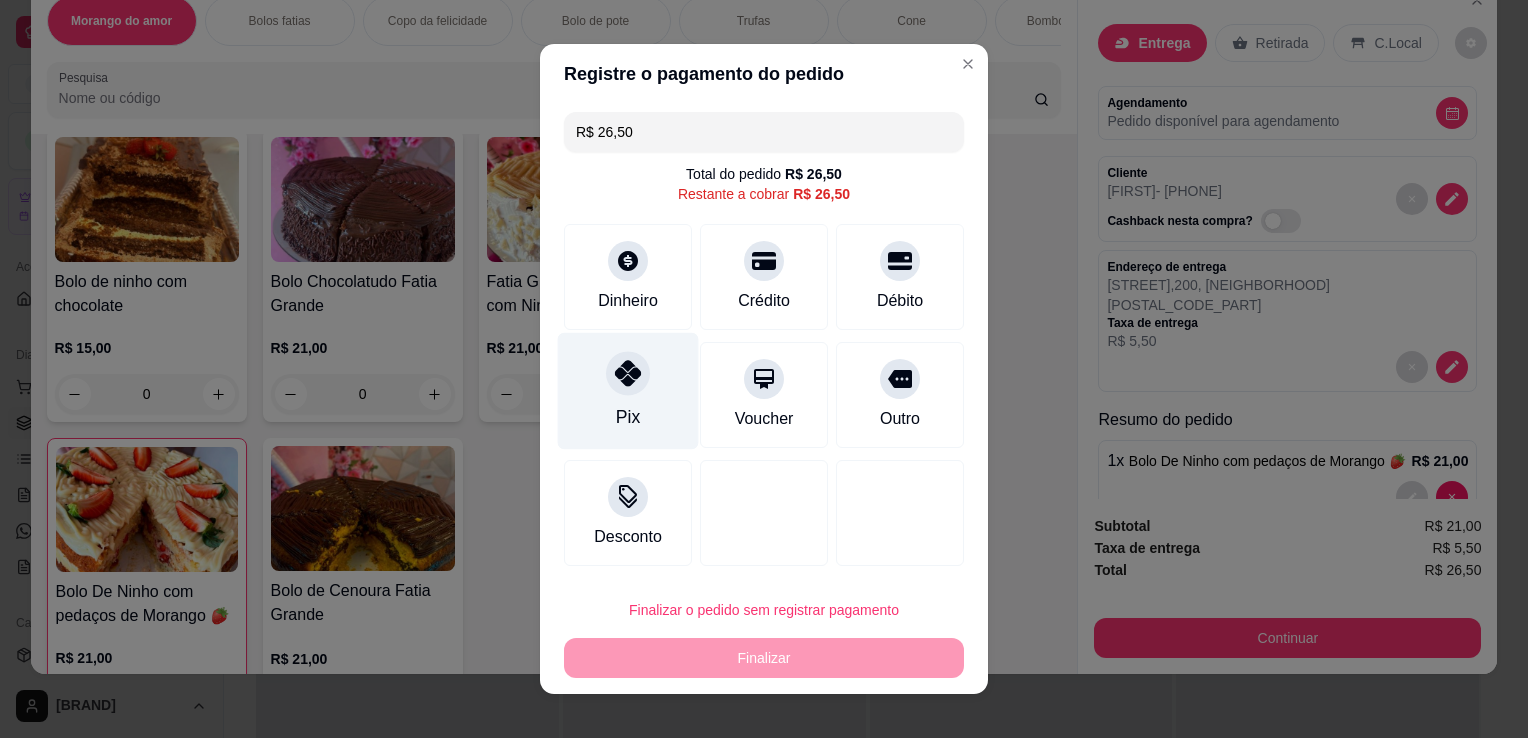 click at bounding box center [628, 373] 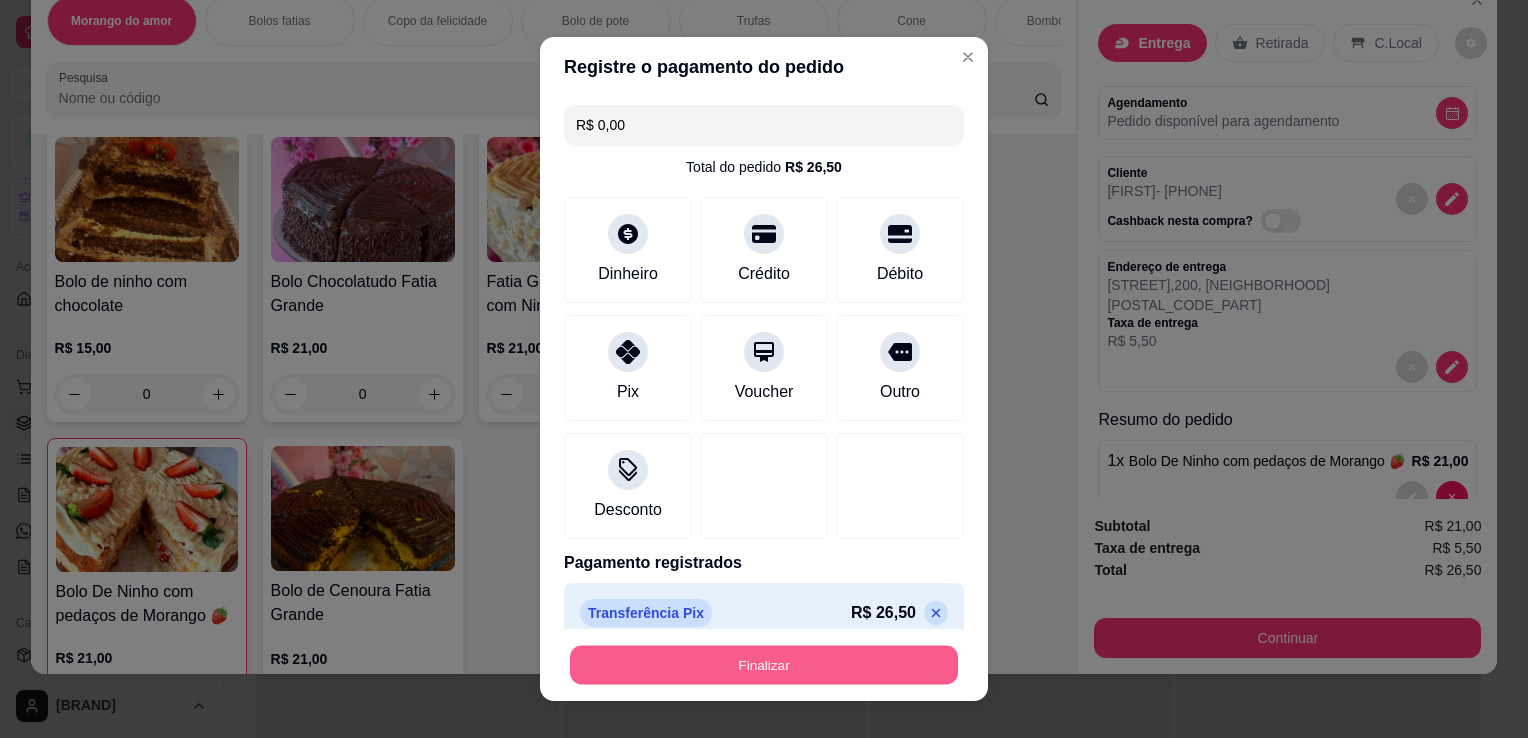 click on "Finalizar" at bounding box center [764, 665] 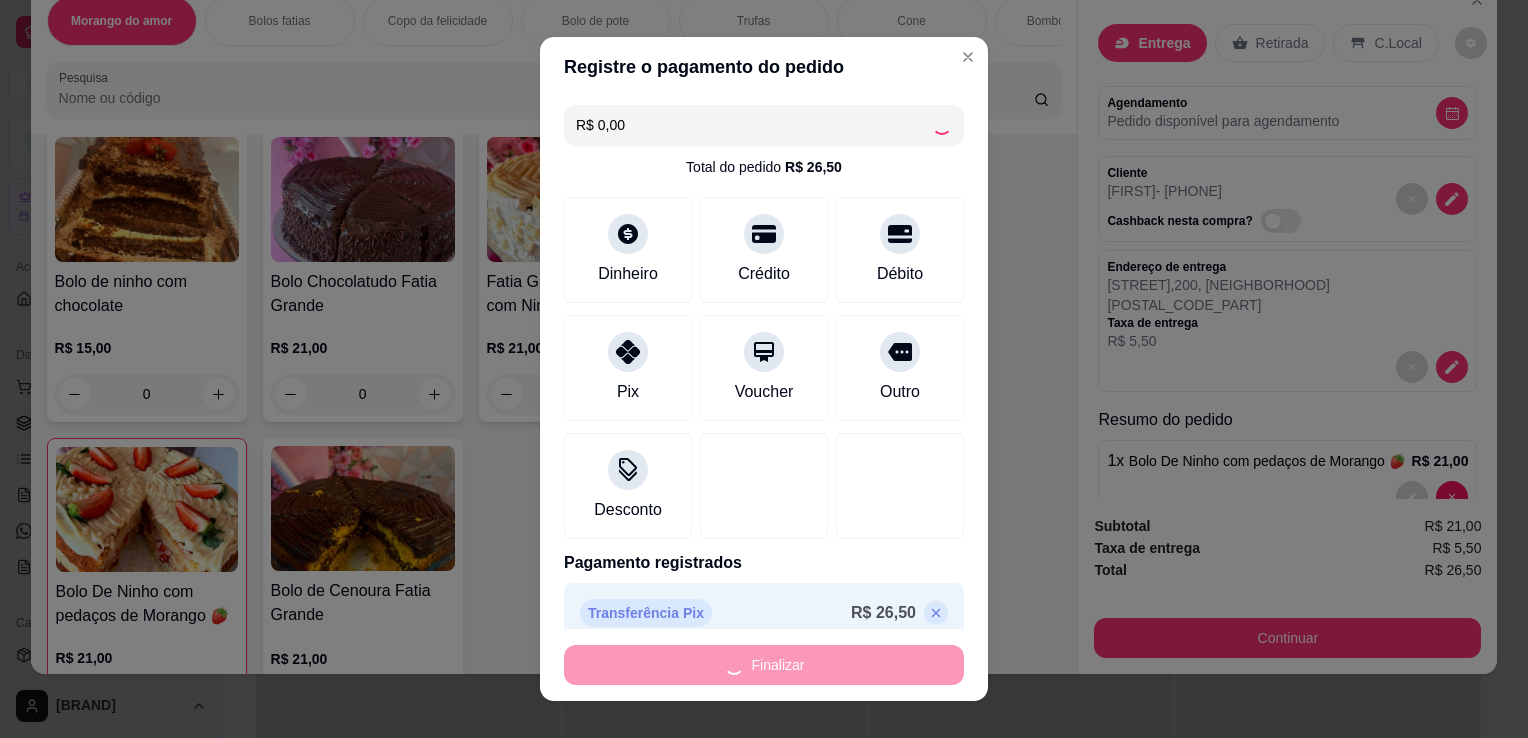 type on "0" 